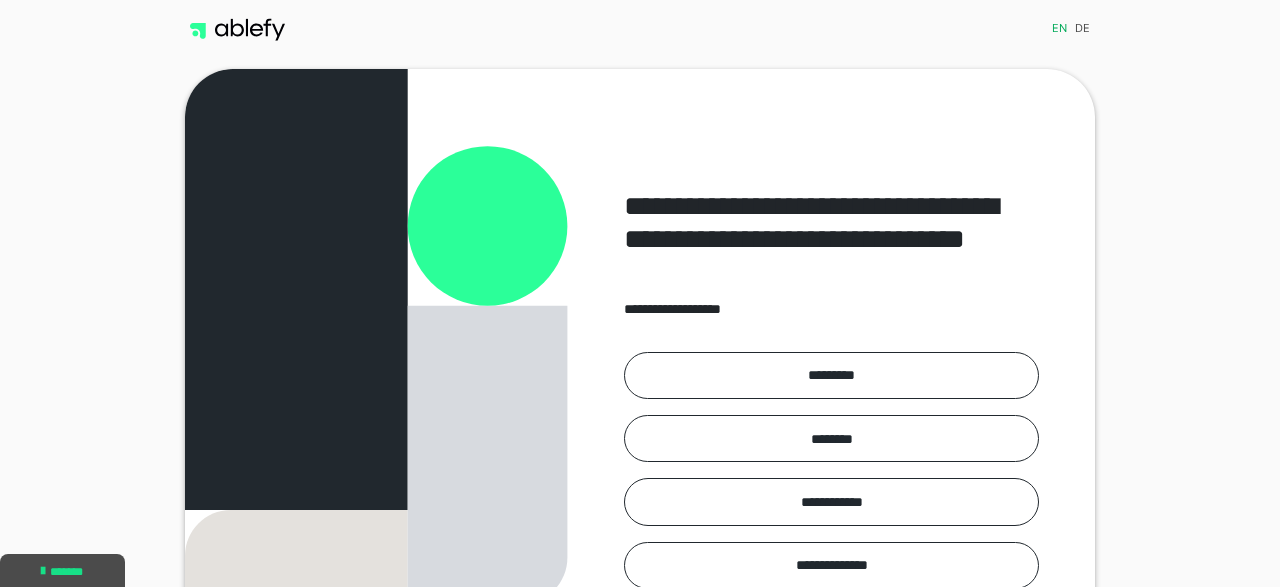 scroll, scrollTop: 0, scrollLeft: 0, axis: both 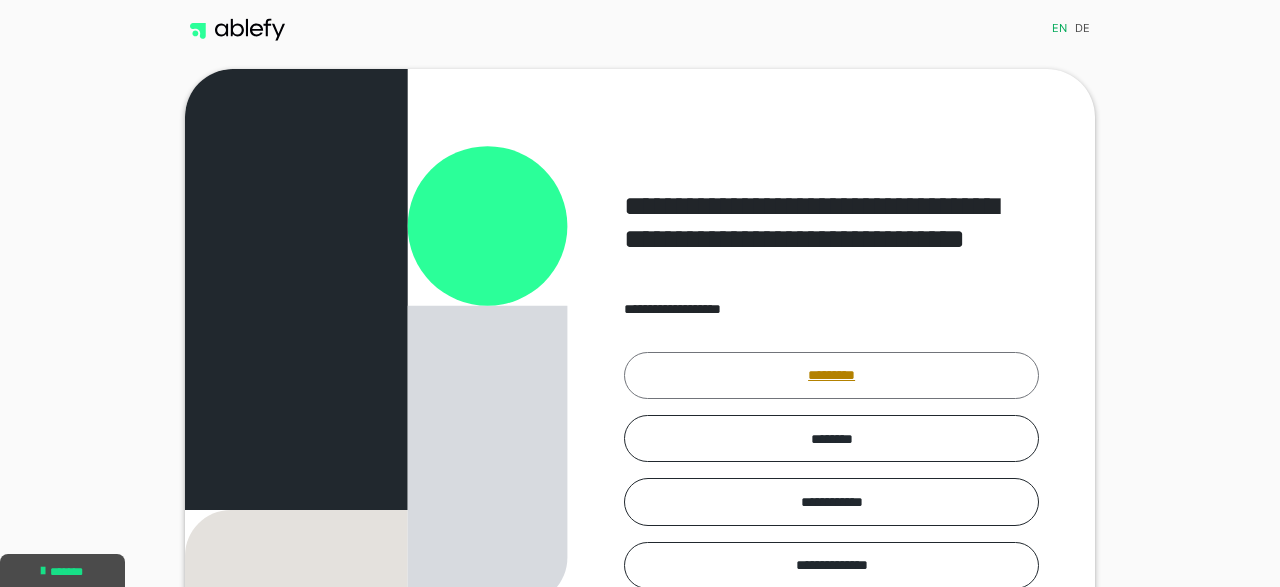 click on "*********" at bounding box center (831, 375) 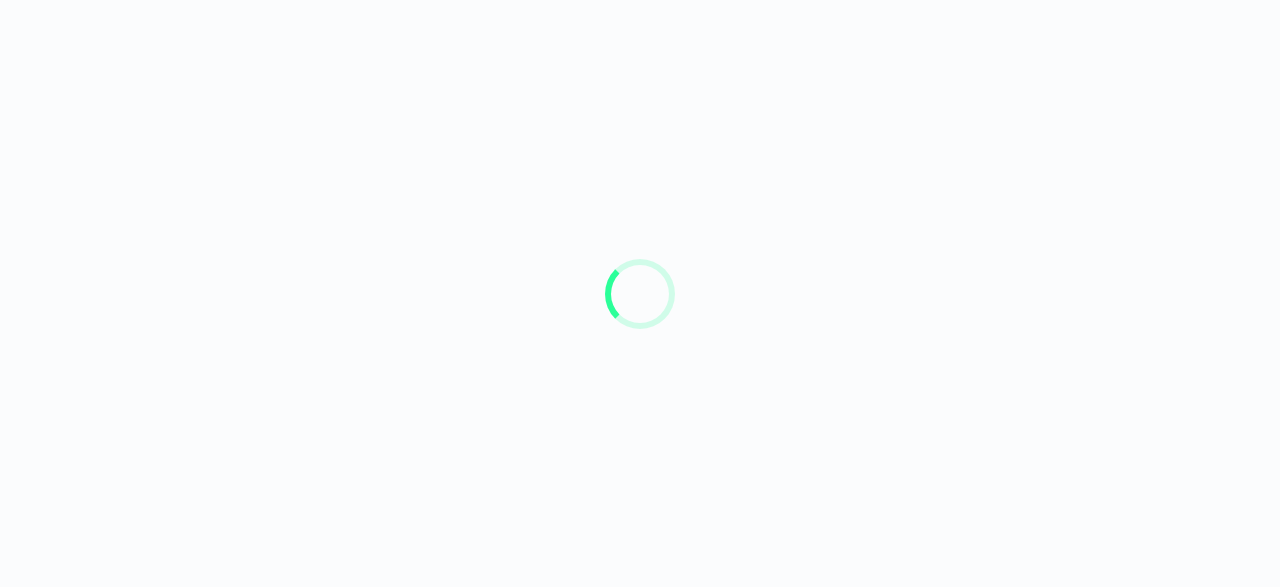 scroll, scrollTop: 0, scrollLeft: 0, axis: both 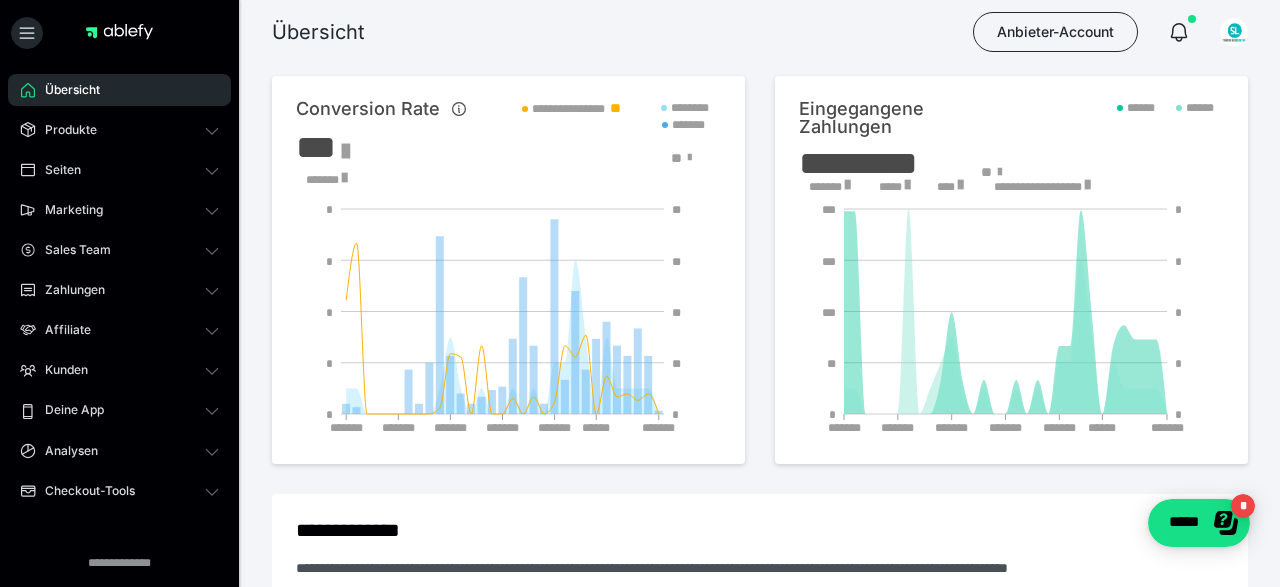 click on "*****" at bounding box center (895, 187) 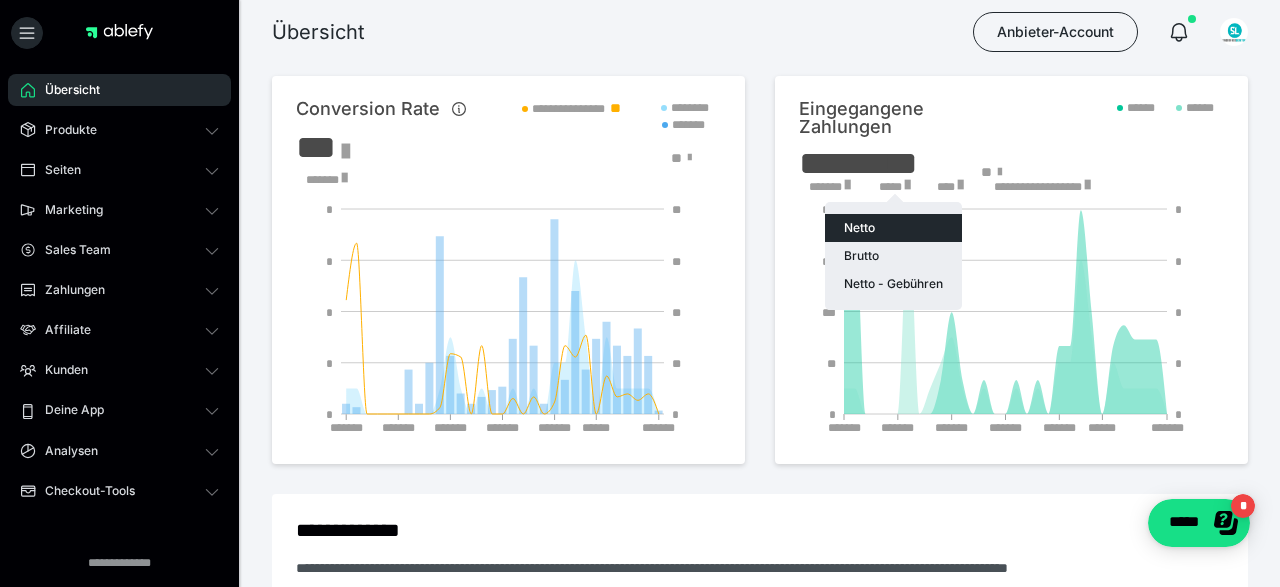 click on "Netto" at bounding box center [893, 228] 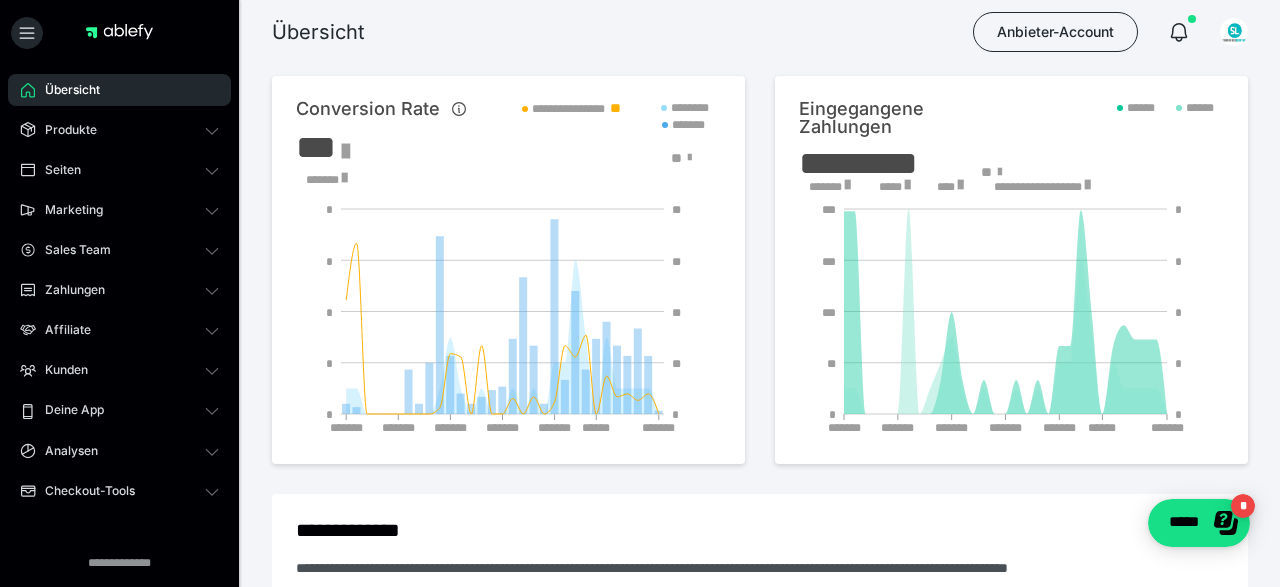 click at bounding box center (907, 185) 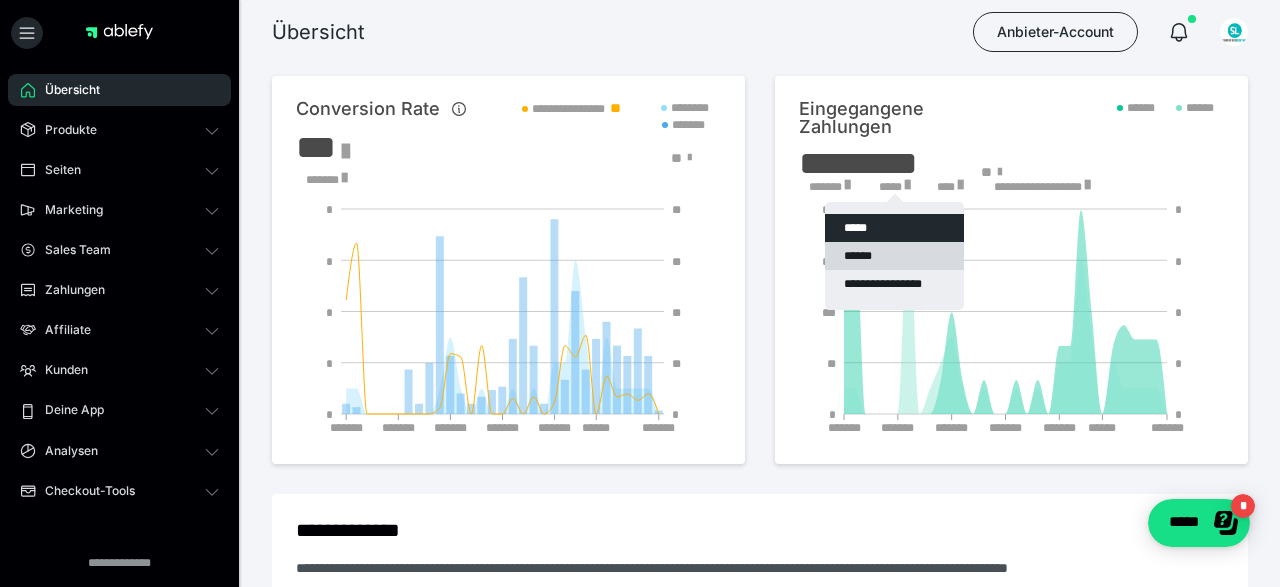 click on "******" at bounding box center (894, 256) 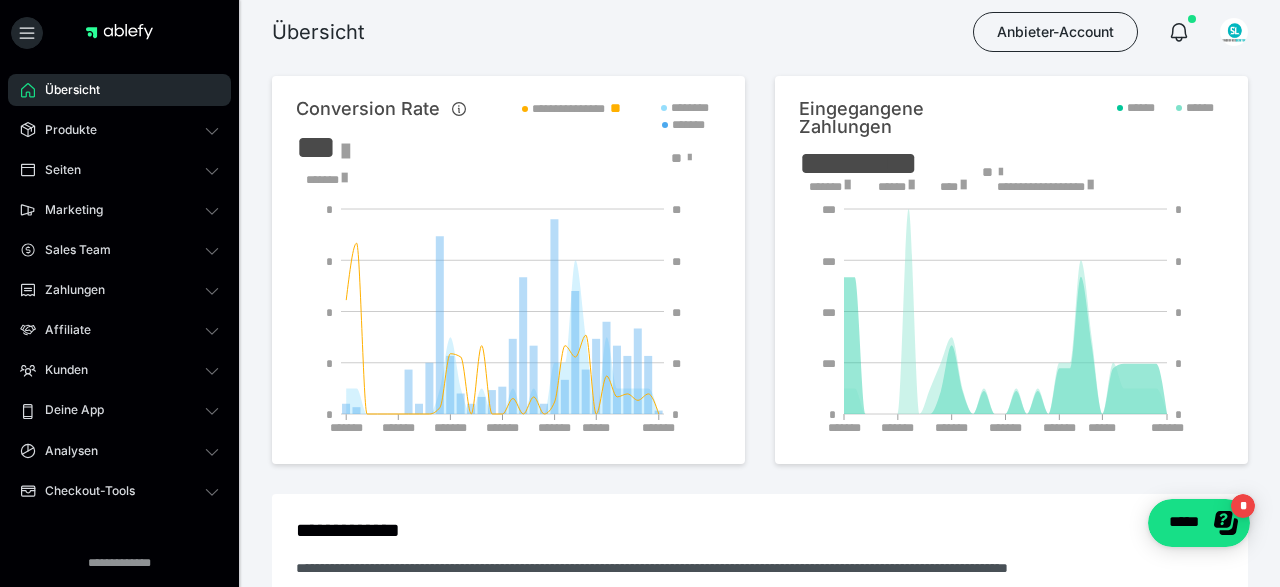 click at bounding box center [847, 185] 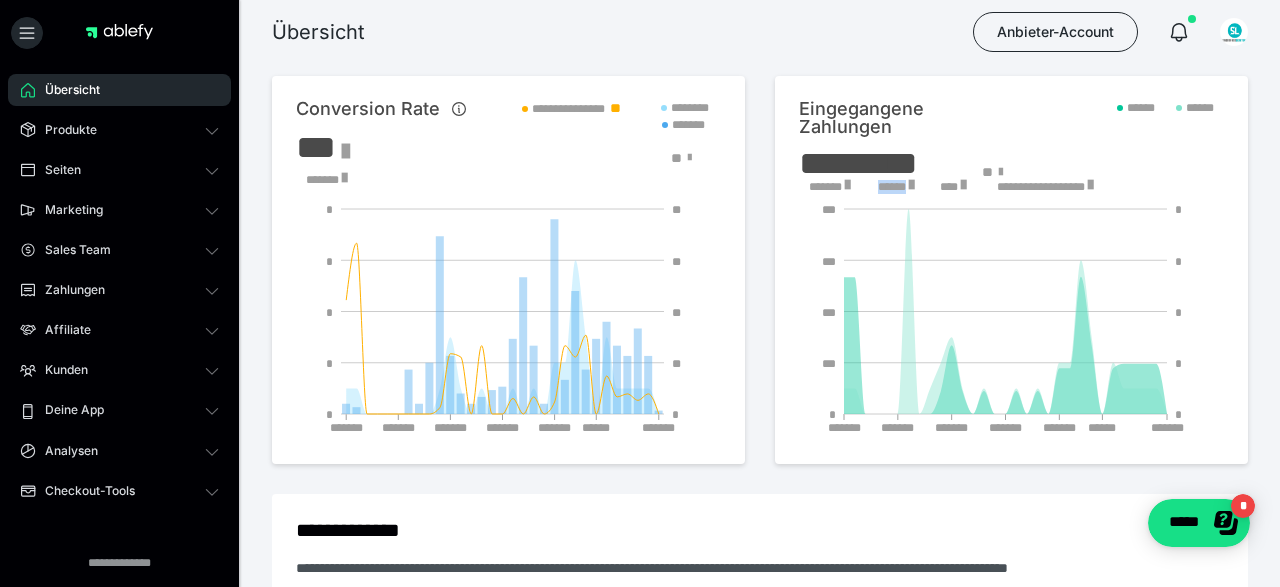 click at bounding box center (847, 185) 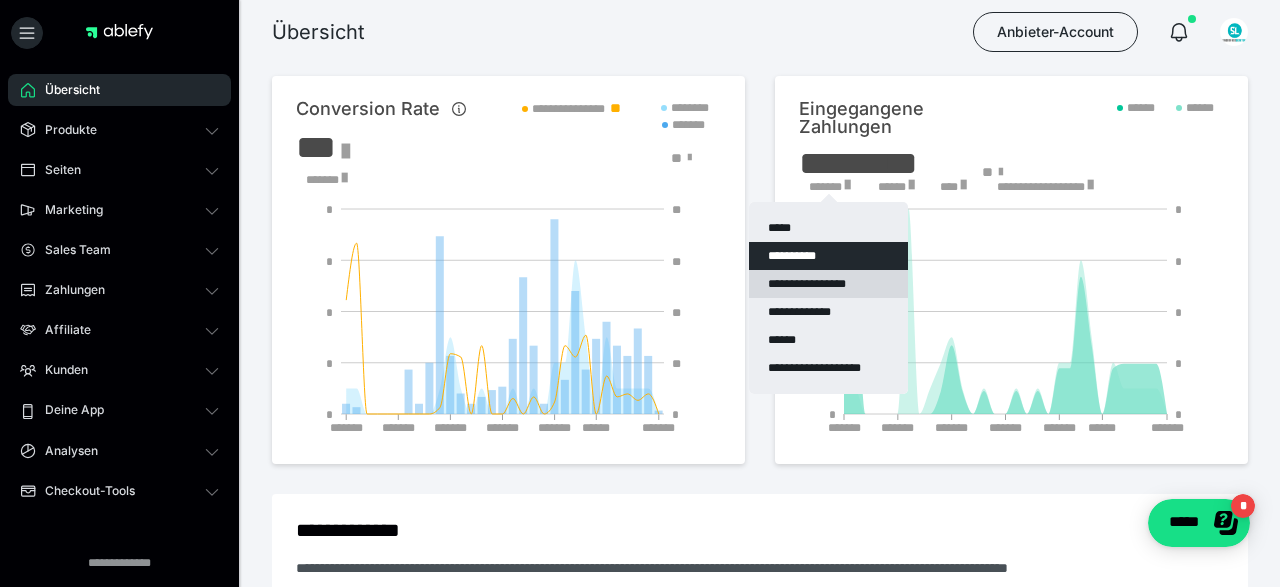 click on "**********" at bounding box center [828, 284] 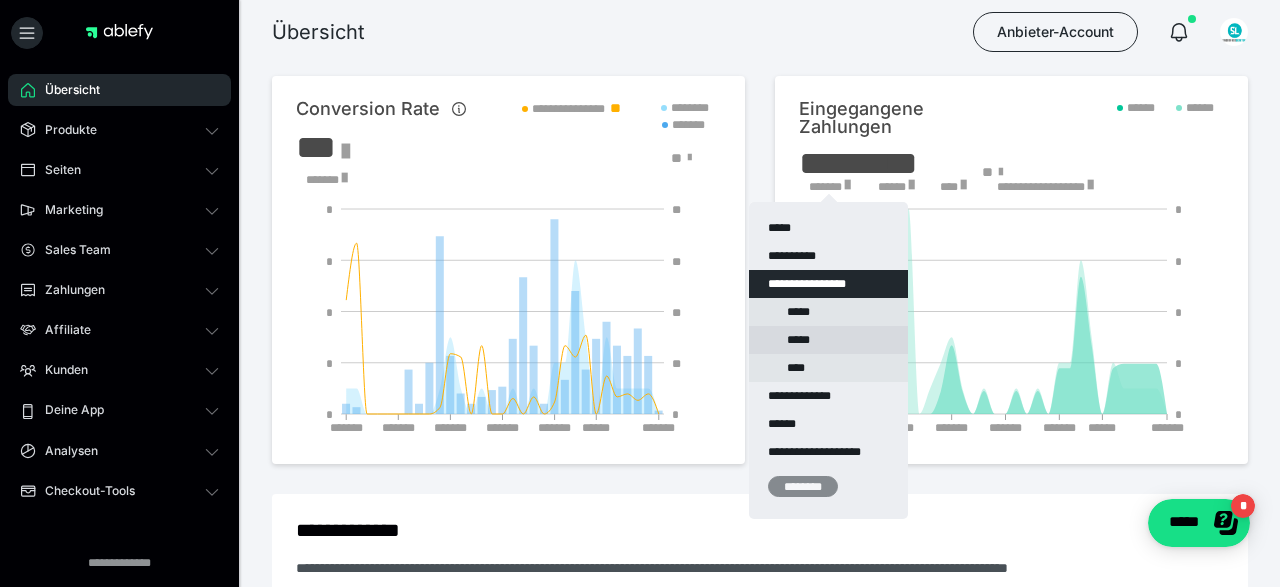 click on "*****" at bounding box center (828, 340) 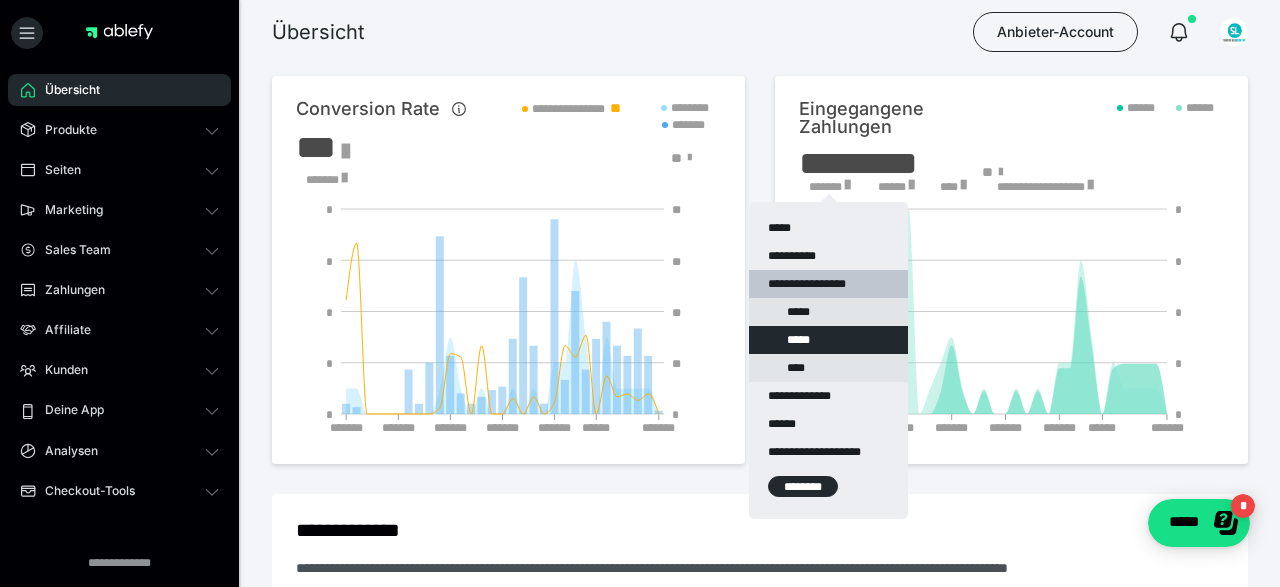 click on "********" at bounding box center (803, 486) 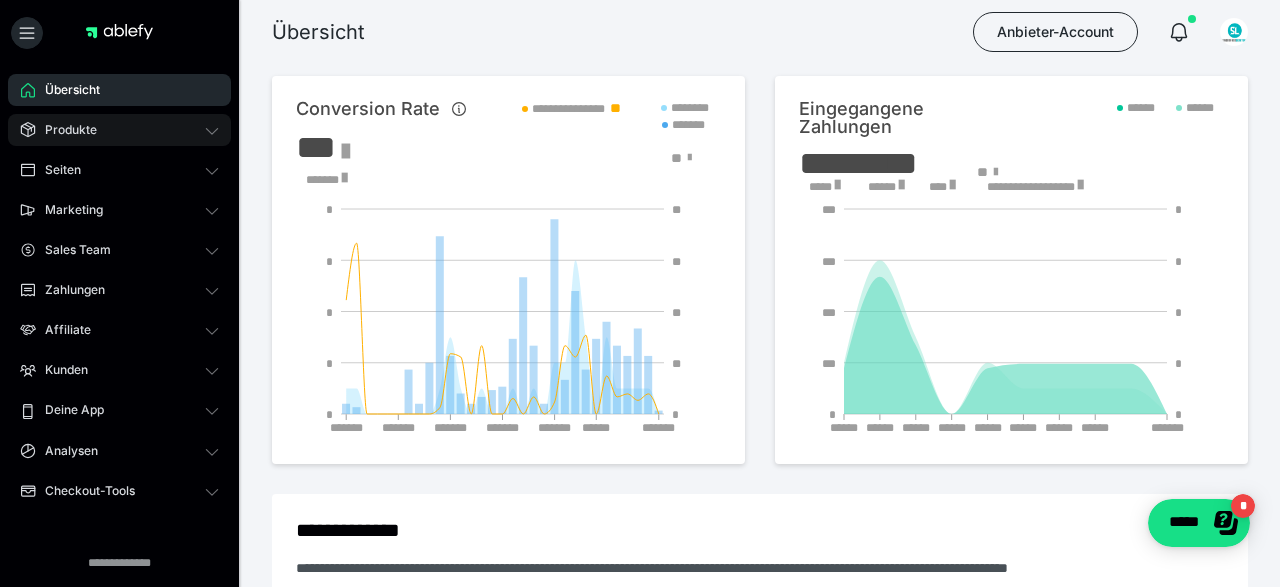 click on "Produkte" at bounding box center (64, 130) 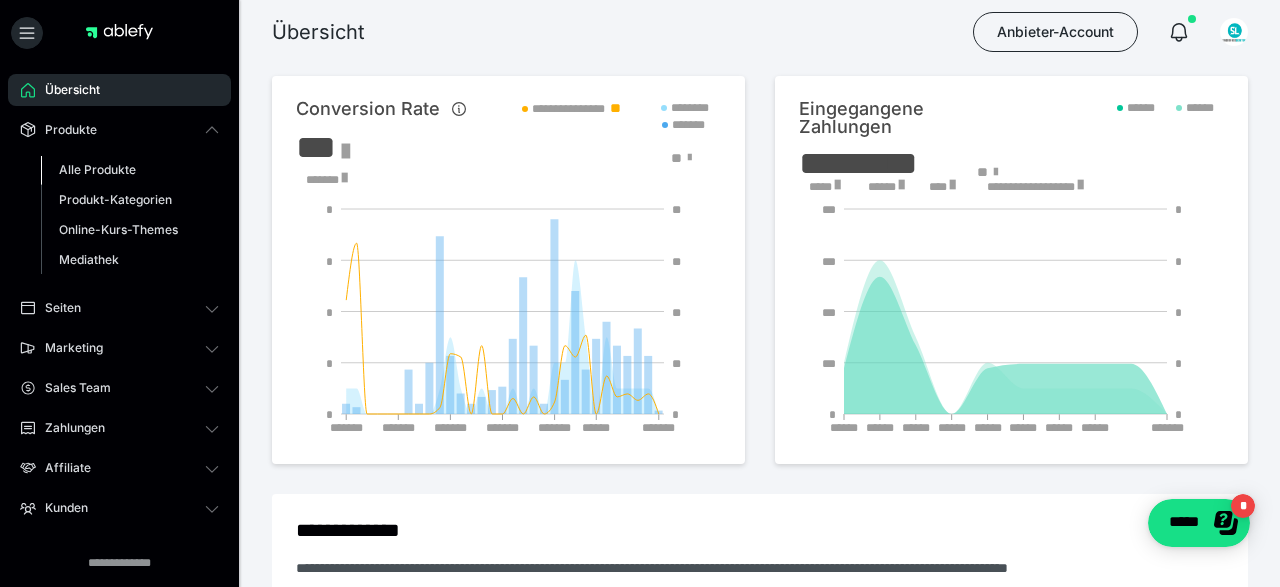 click on "Alle Produkte" at bounding box center [97, 169] 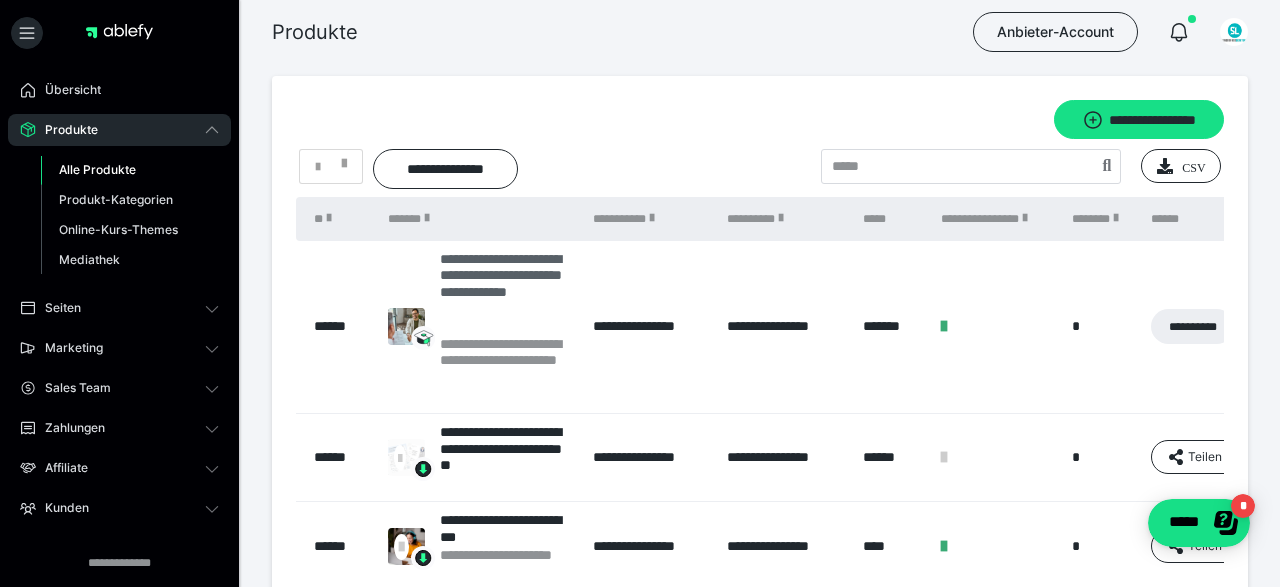 click on "**********" at bounding box center [506, 293] 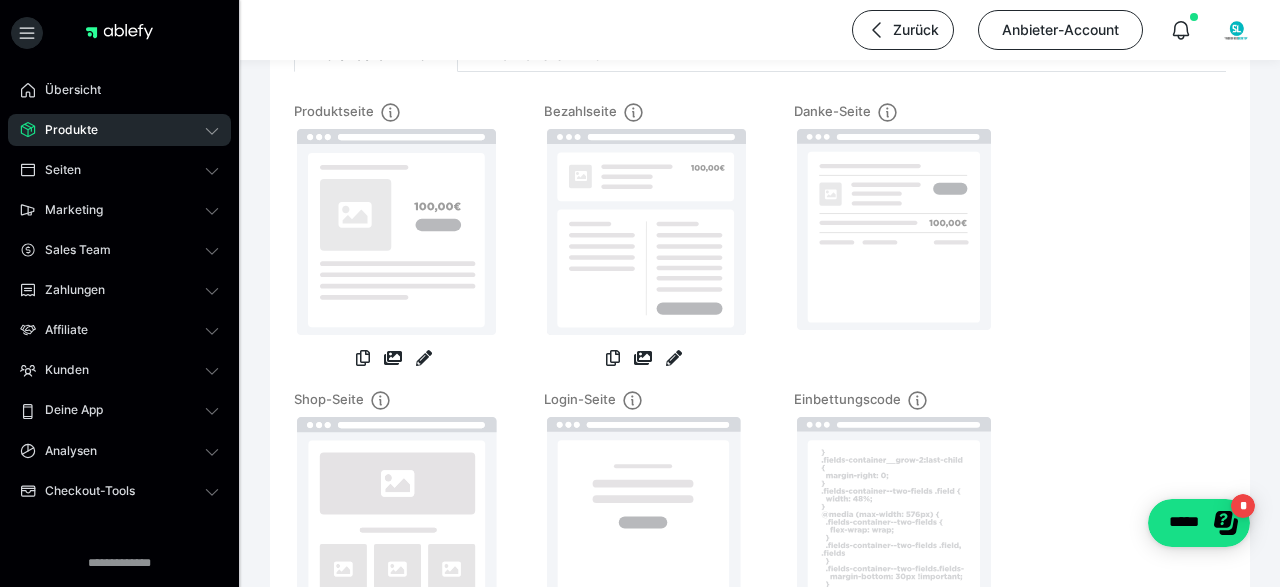 scroll, scrollTop: 208, scrollLeft: 0, axis: vertical 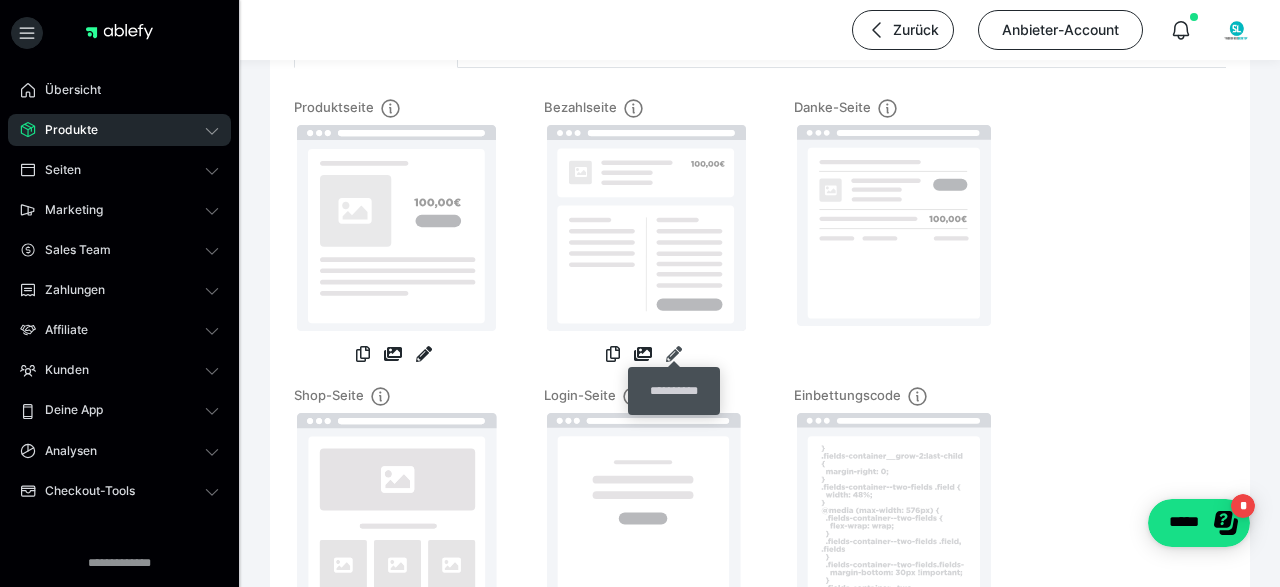 click at bounding box center [674, 354] 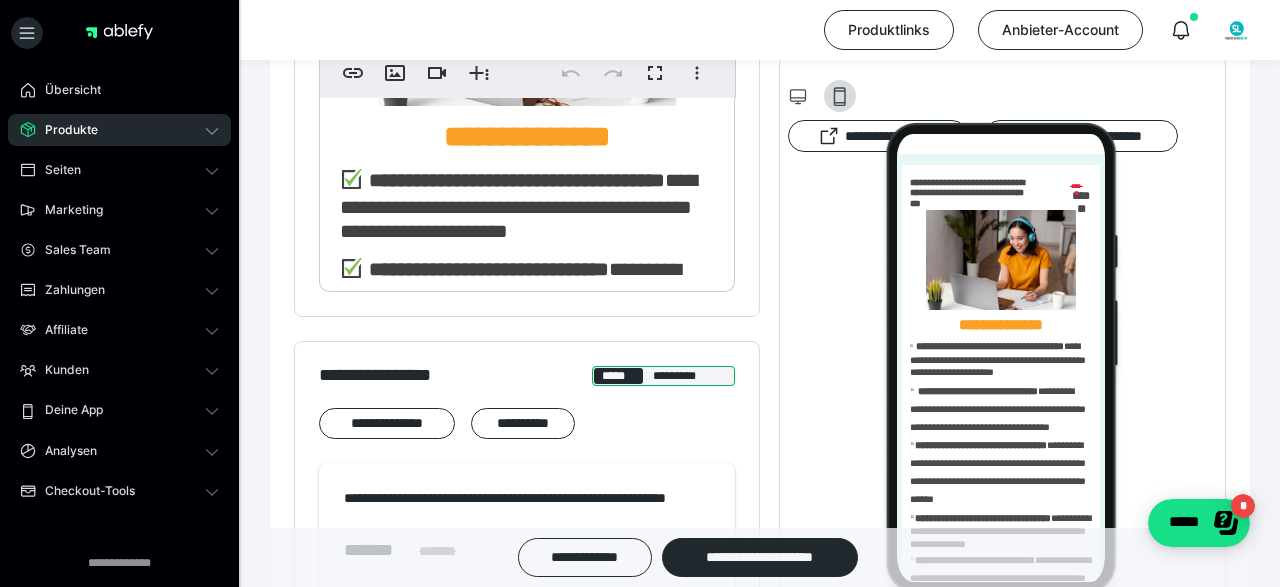 scroll, scrollTop: 1144, scrollLeft: 0, axis: vertical 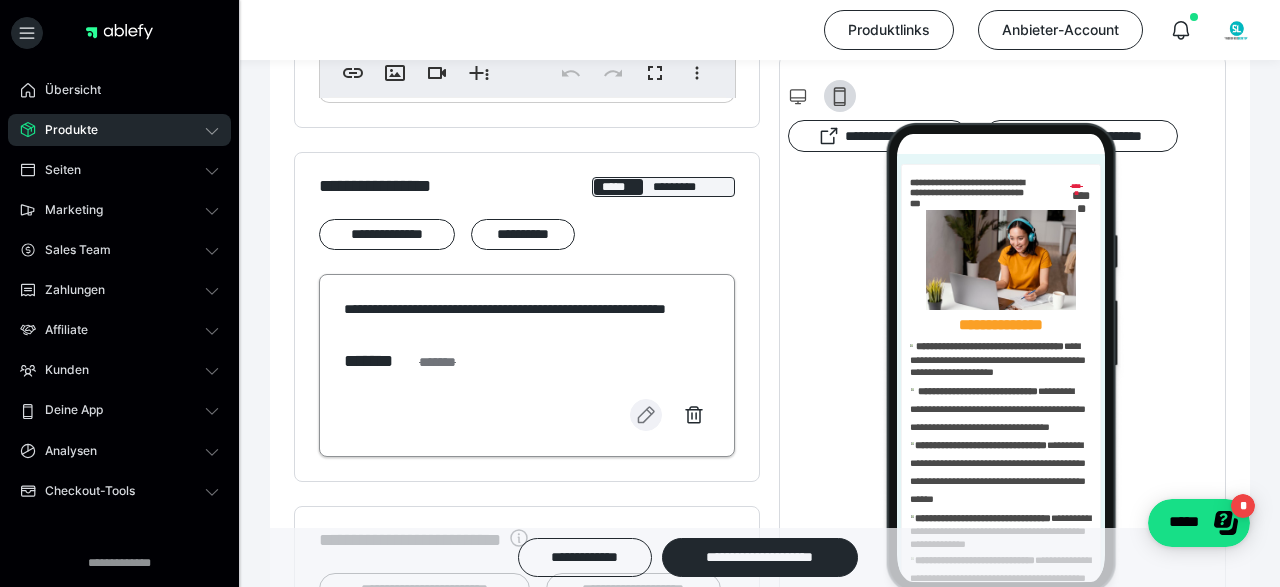 click 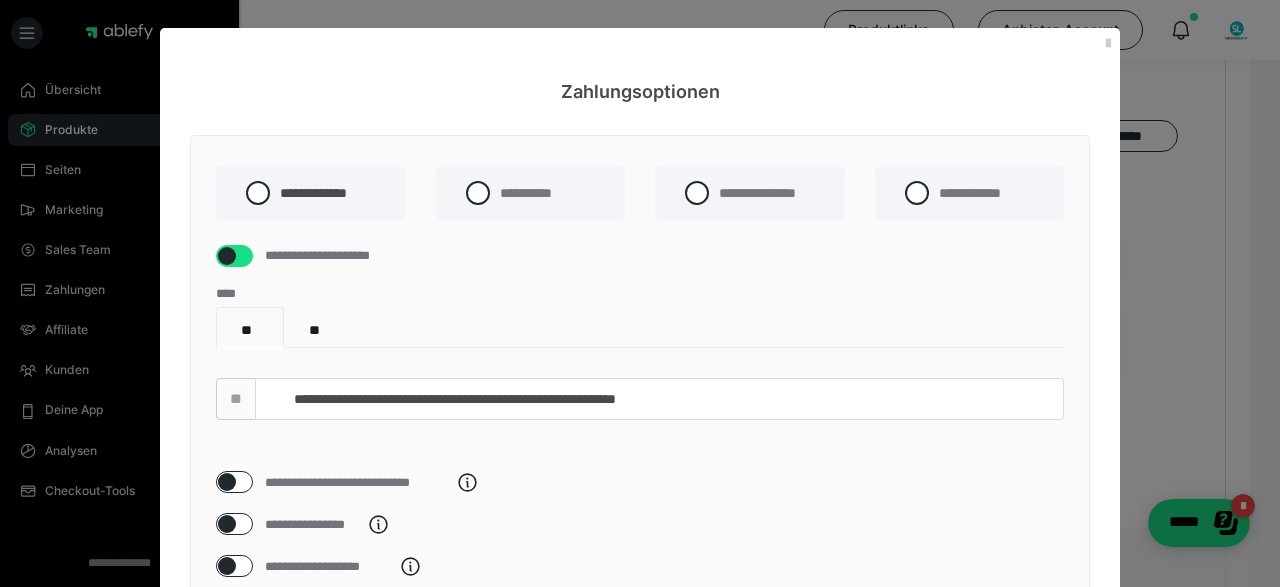 scroll, scrollTop: 580, scrollLeft: 0, axis: vertical 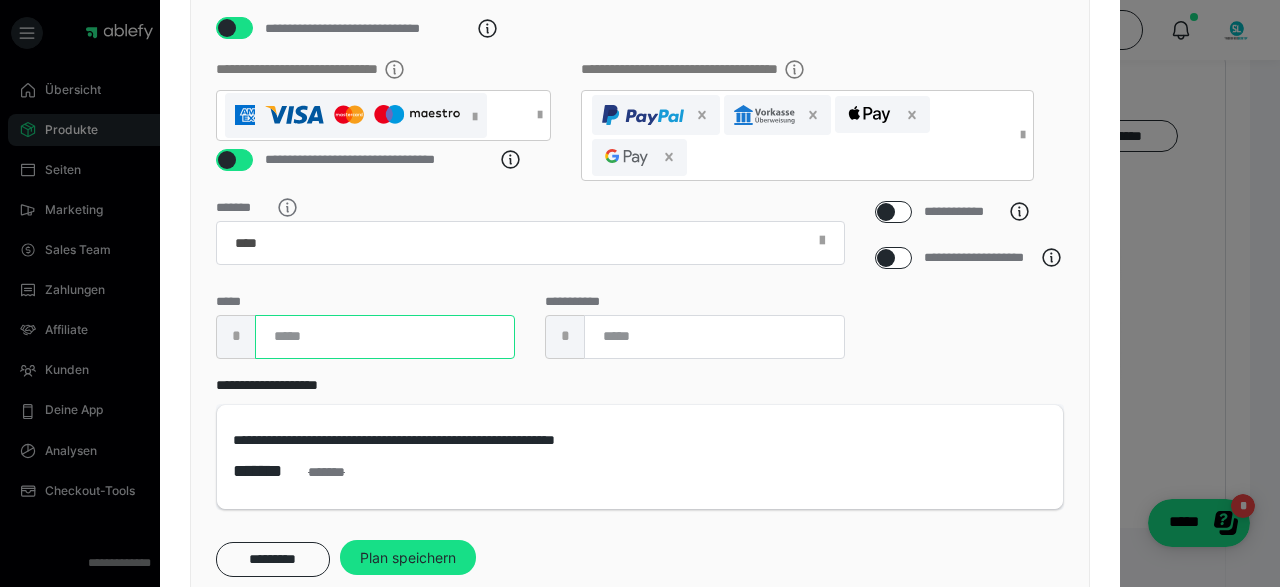 drag, startPoint x: 300, startPoint y: 356, endPoint x: 275, endPoint y: 361, distance: 25.495098 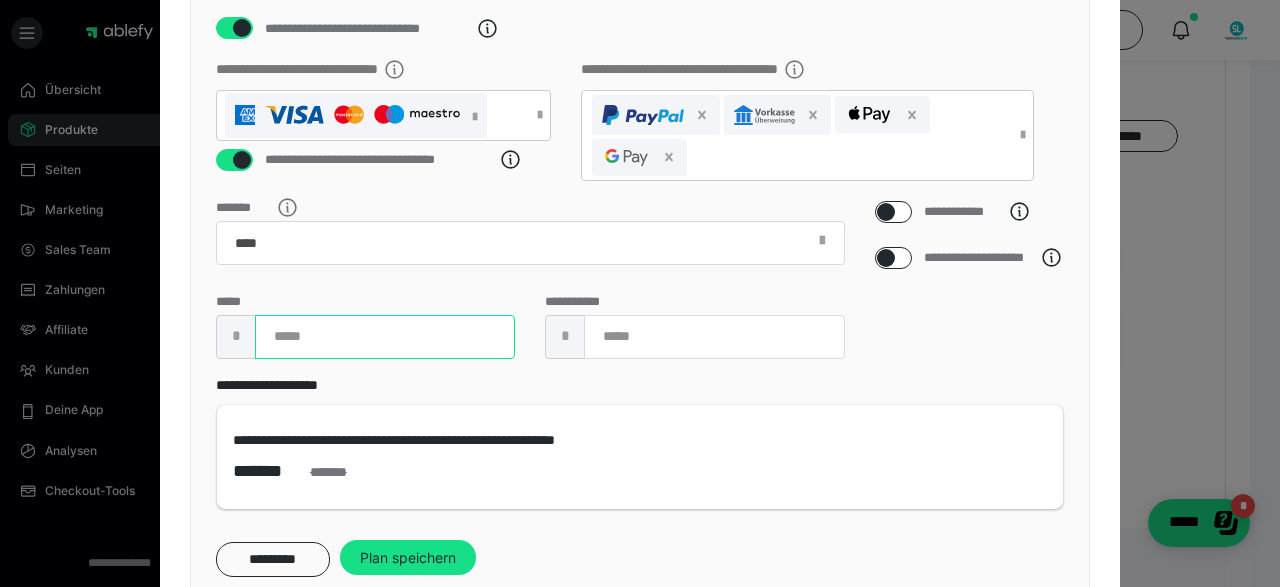 type on "***" 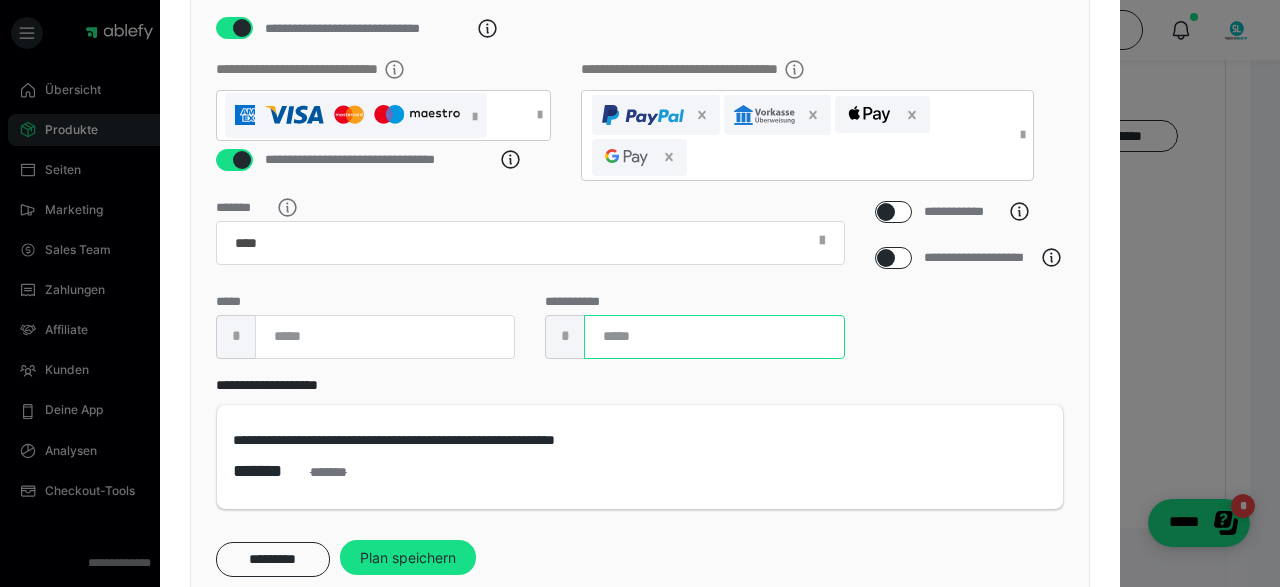 drag, startPoint x: 628, startPoint y: 359, endPoint x: 578, endPoint y: 362, distance: 50.08992 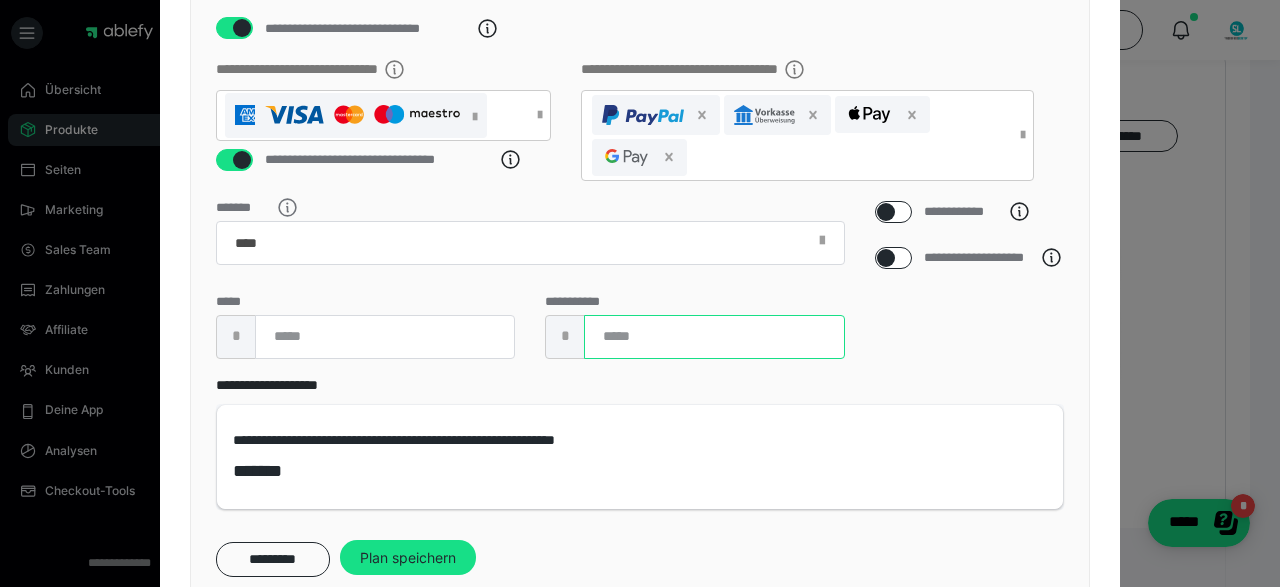 type 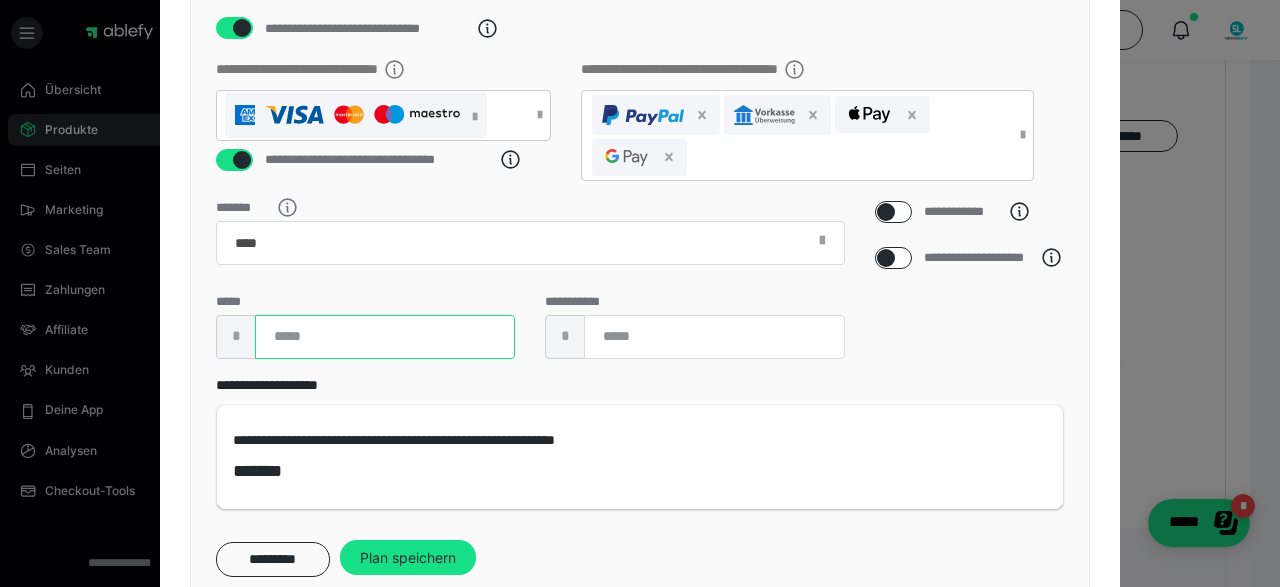 drag, startPoint x: 315, startPoint y: 353, endPoint x: 247, endPoint y: 351, distance: 68.0294 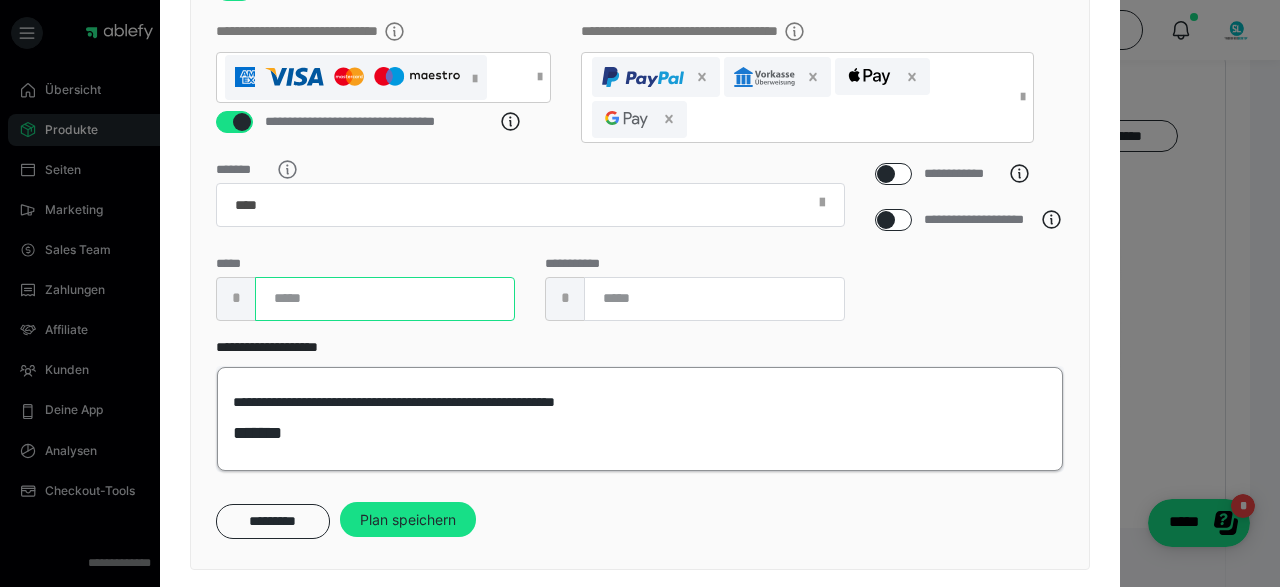 scroll, scrollTop: 679, scrollLeft: 0, axis: vertical 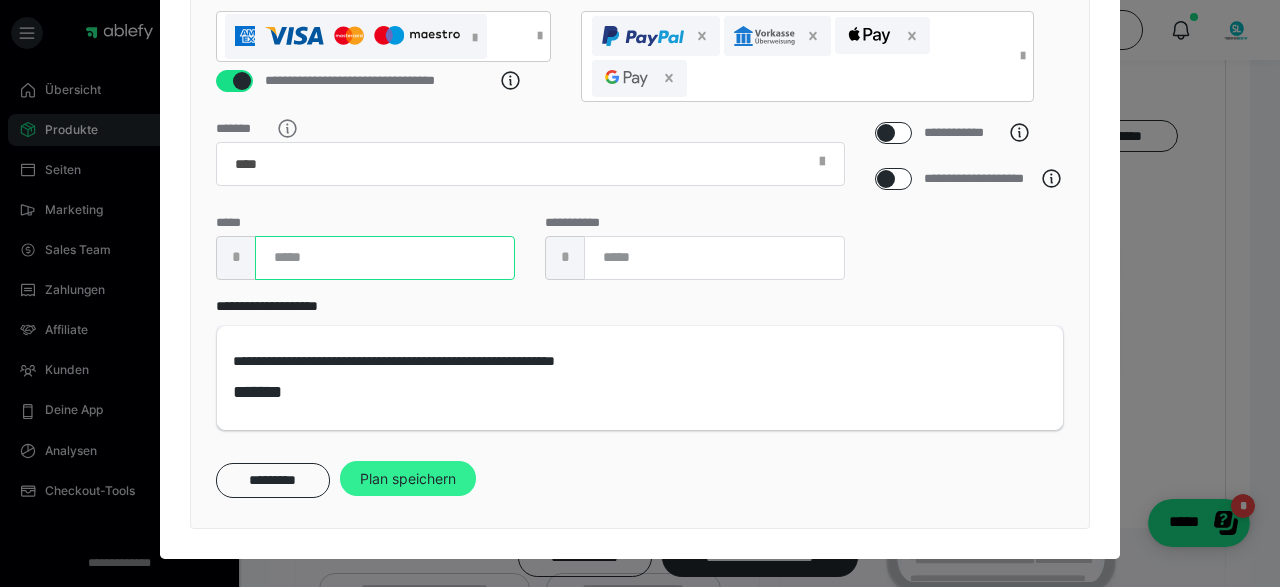 type on "***" 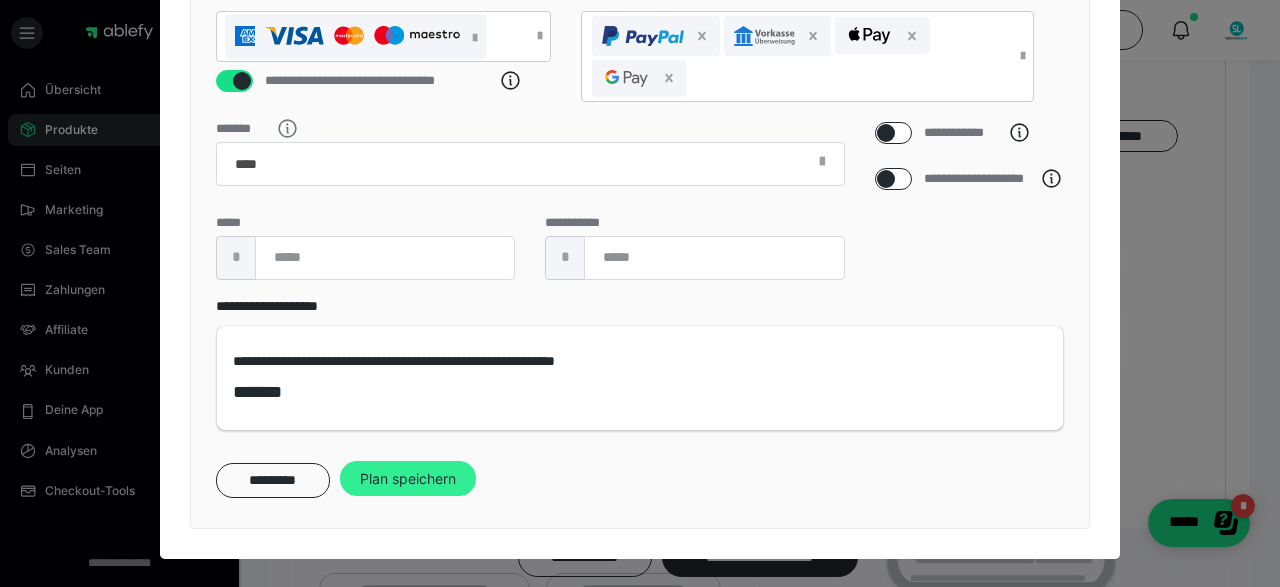click on "Plan speichern" at bounding box center [408, 479] 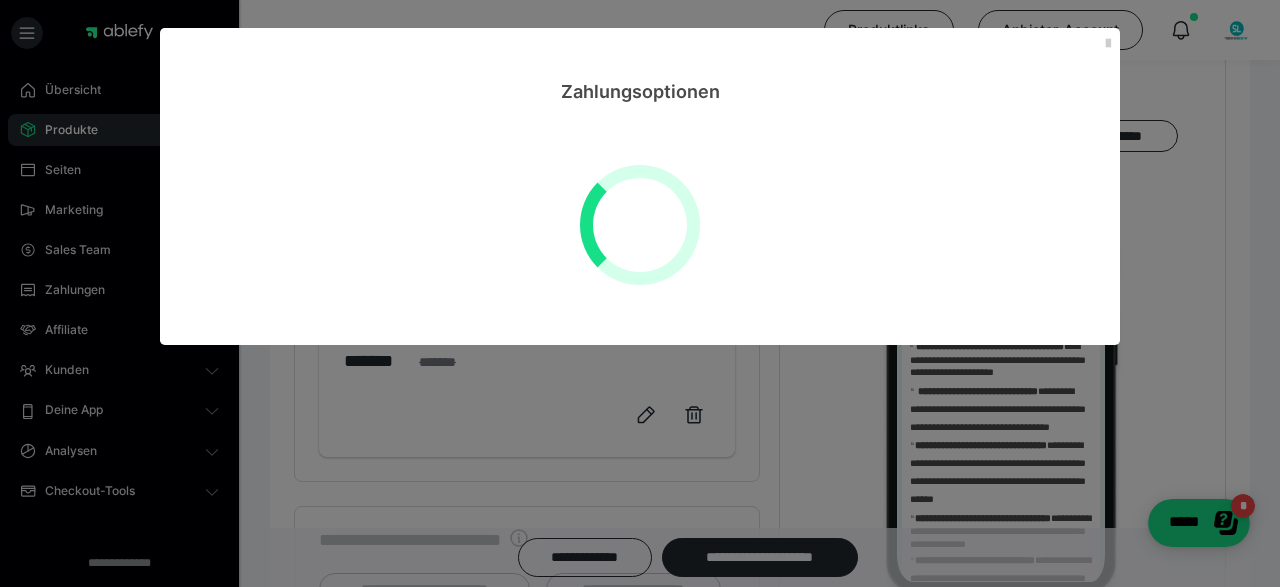 scroll, scrollTop: 0, scrollLeft: 0, axis: both 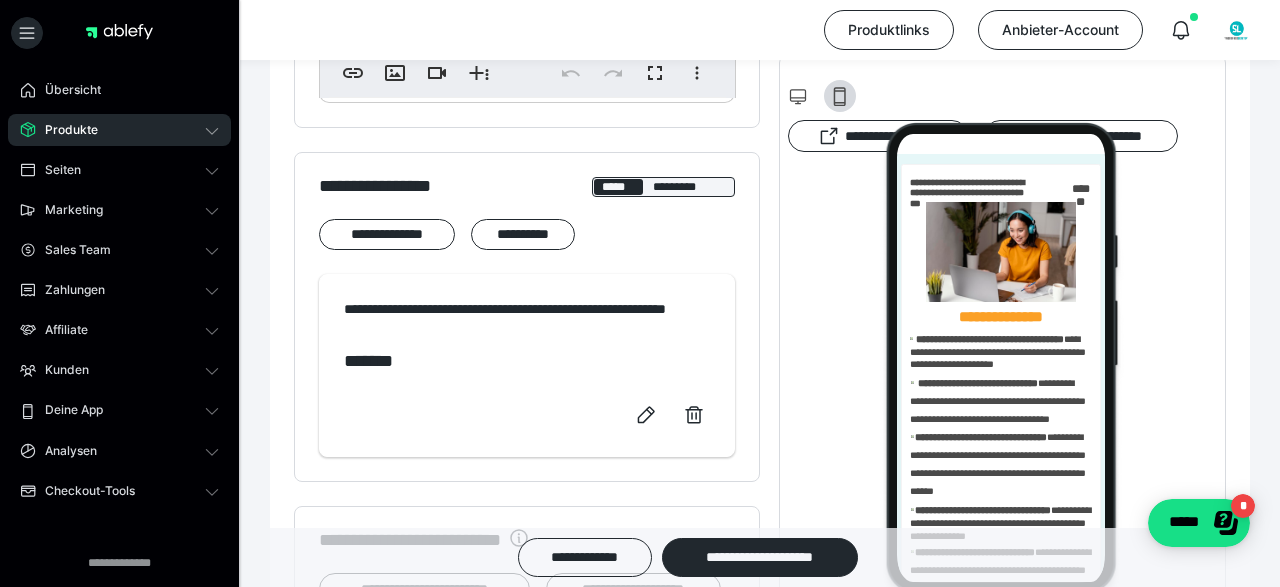 click on "Produkte" at bounding box center [64, 130] 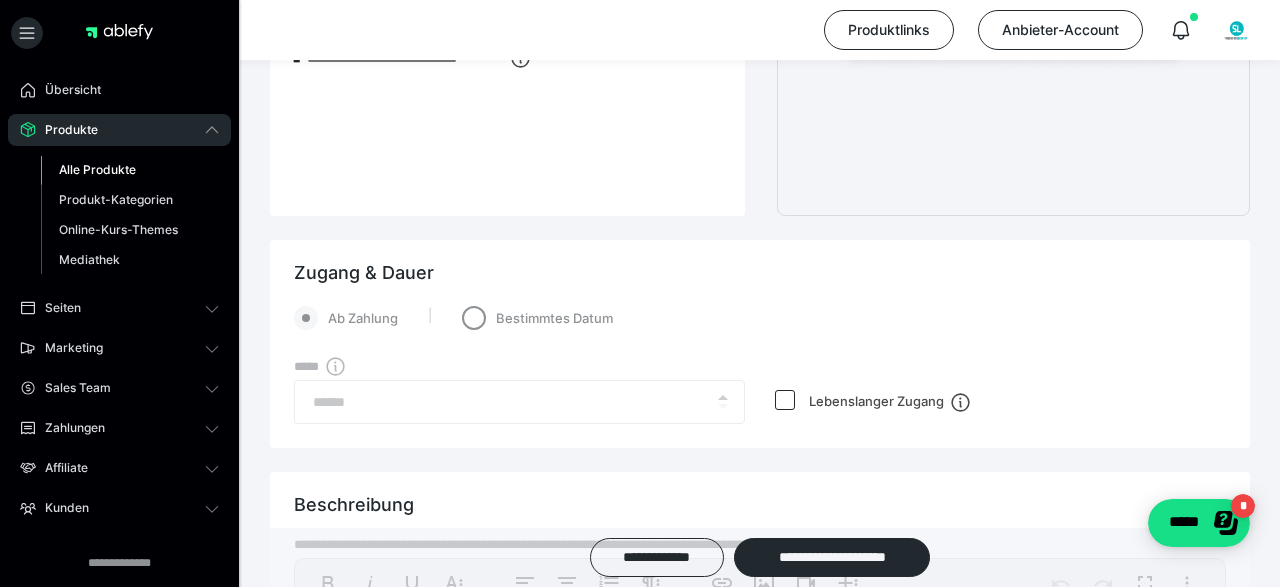 scroll, scrollTop: 208, scrollLeft: 0, axis: vertical 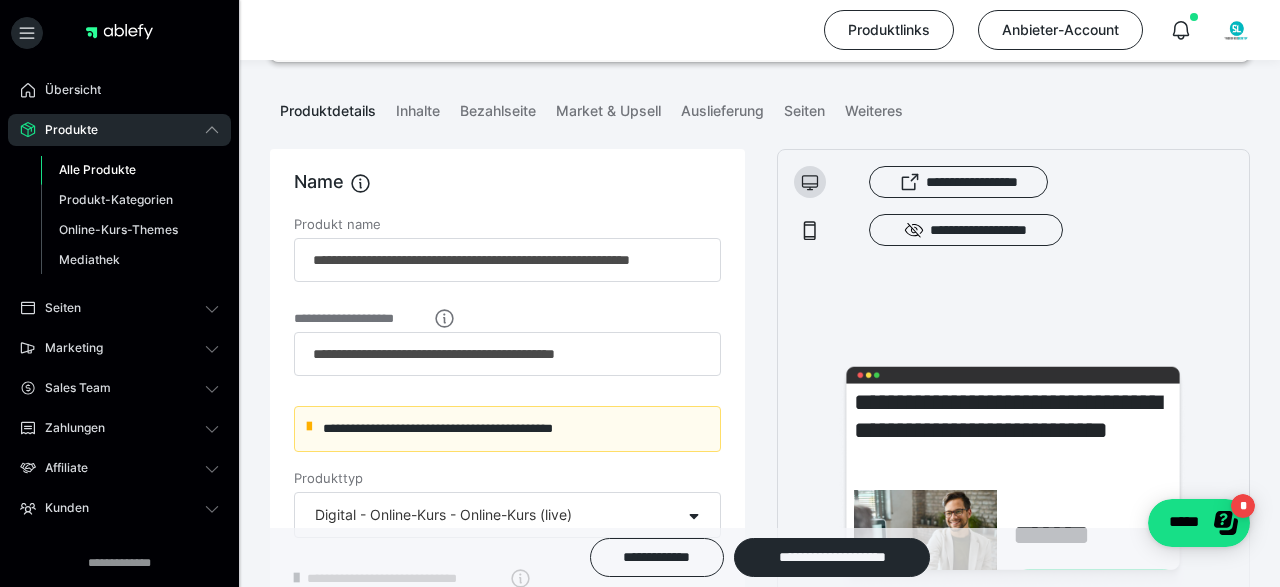 click on "Alle Produkte" at bounding box center [97, 169] 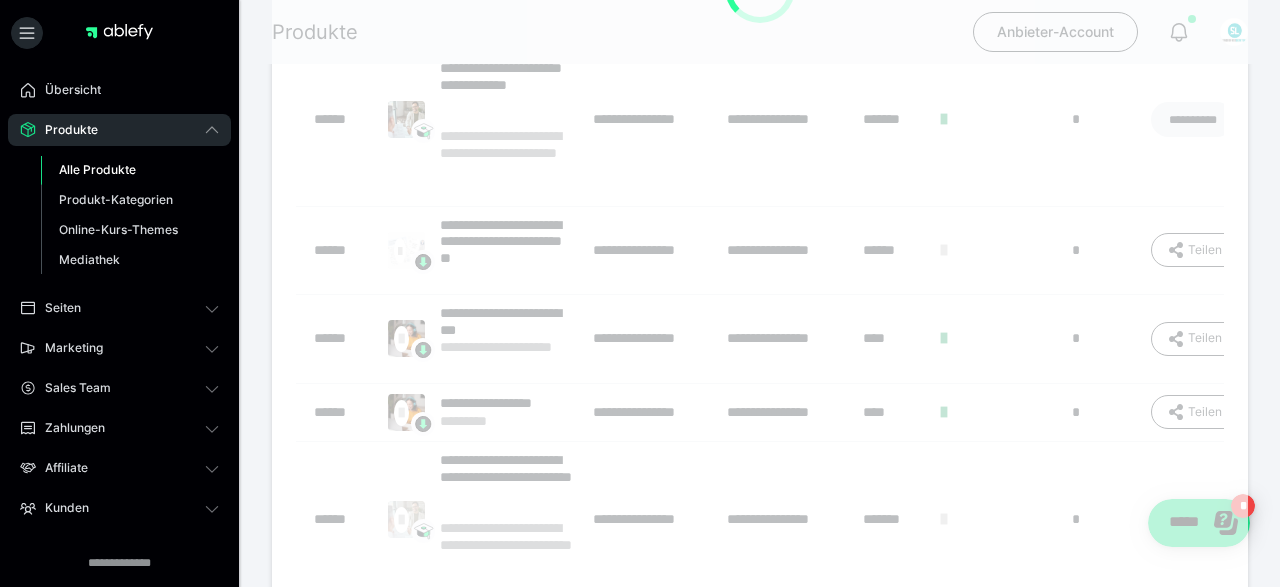 scroll, scrollTop: 0, scrollLeft: 0, axis: both 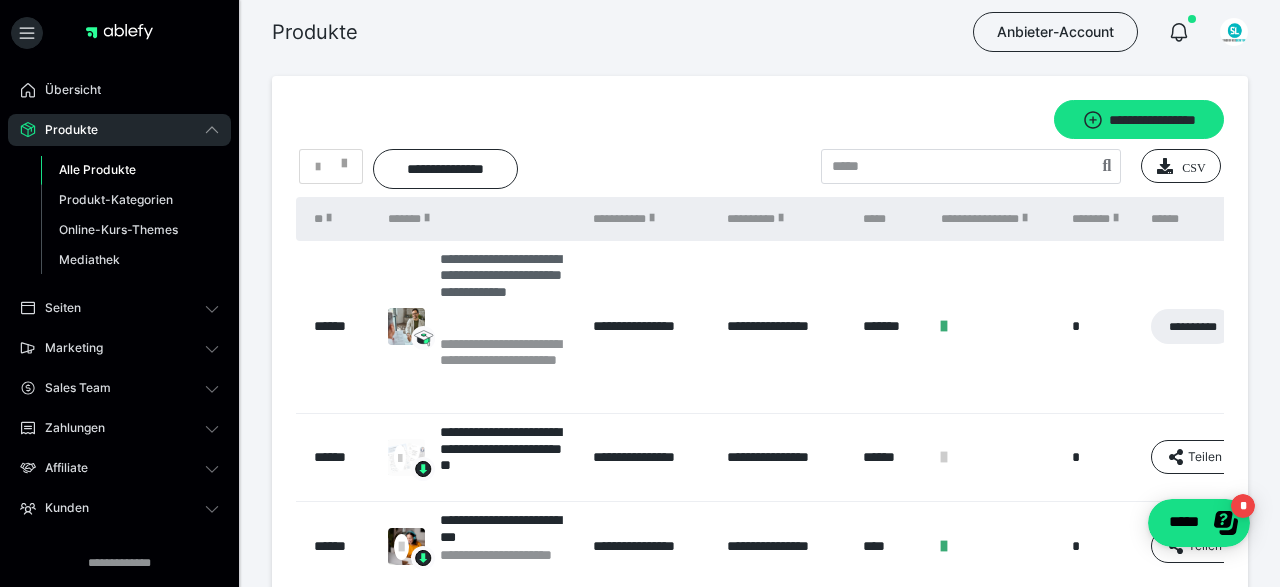 click on "**********" at bounding box center [506, 293] 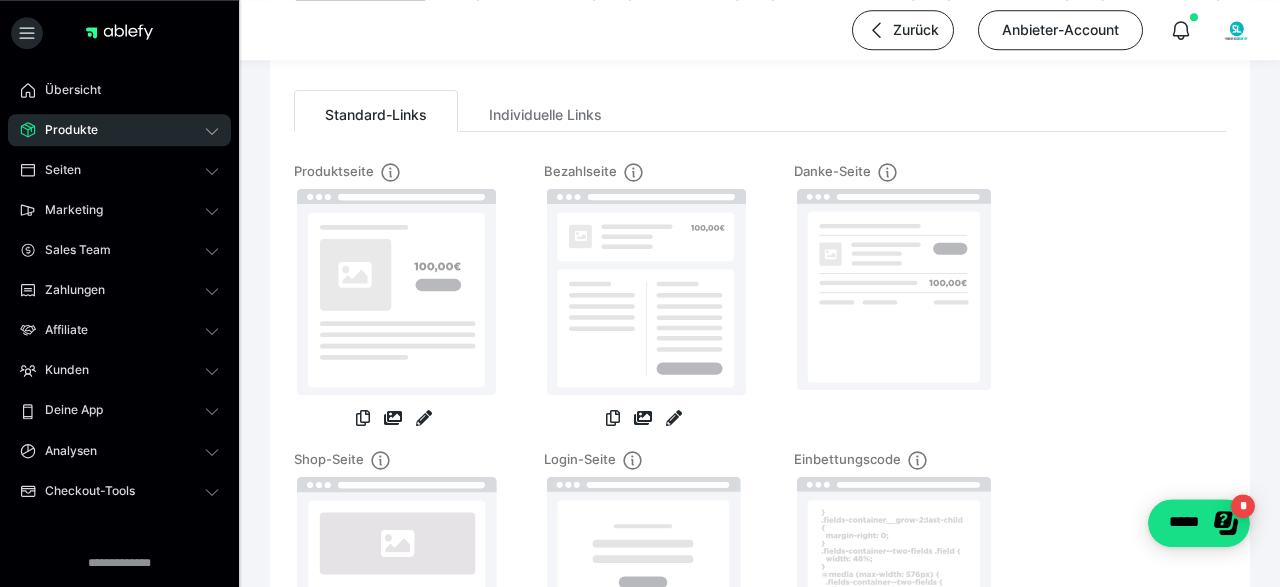 scroll, scrollTop: 208, scrollLeft: 0, axis: vertical 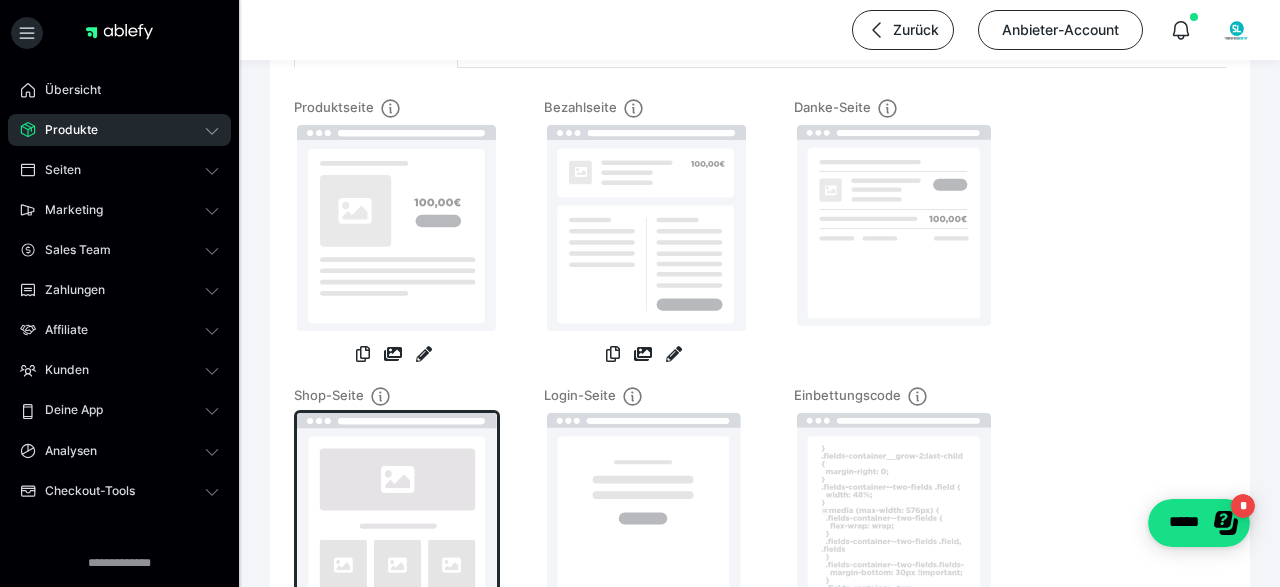 click at bounding box center [397, 516] 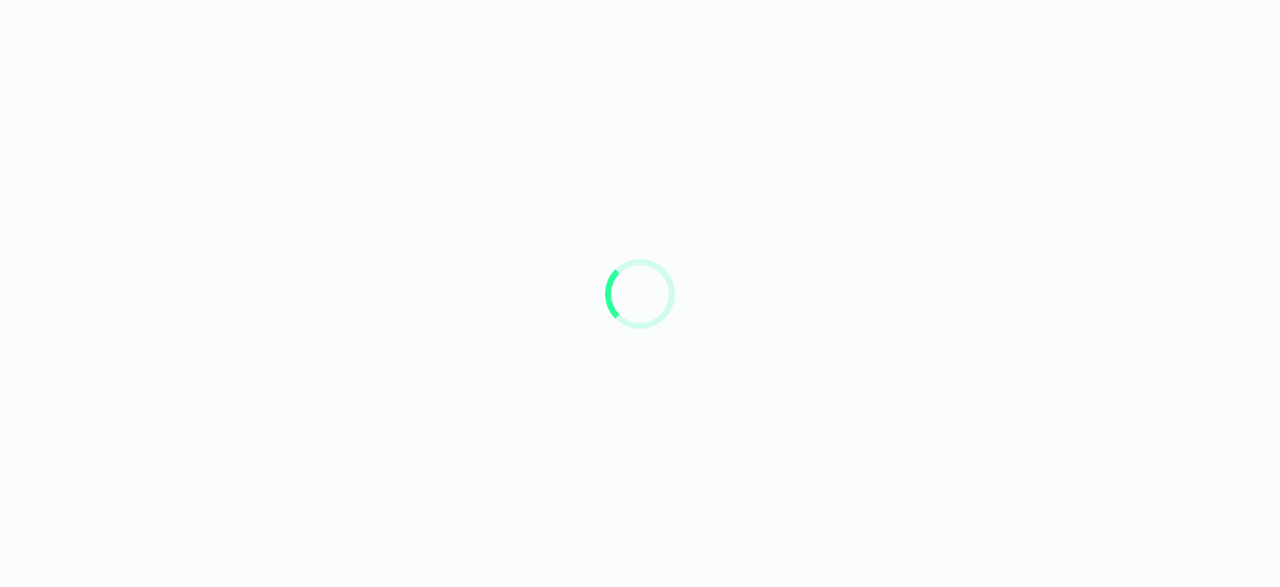 scroll, scrollTop: 0, scrollLeft: 0, axis: both 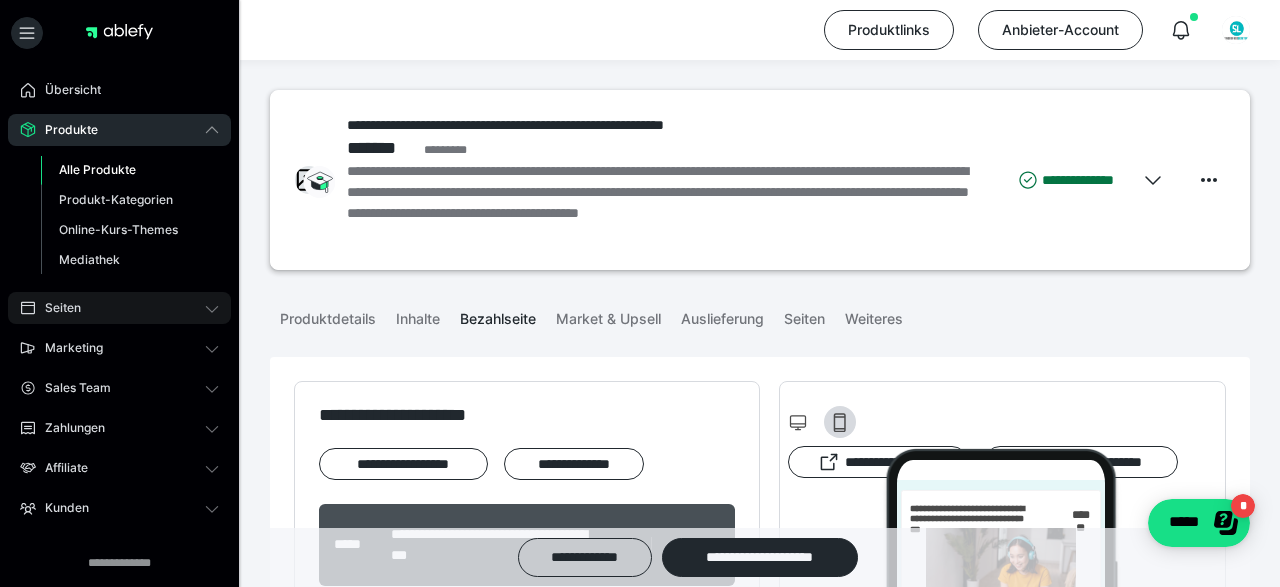 click on "Seiten" at bounding box center [56, 308] 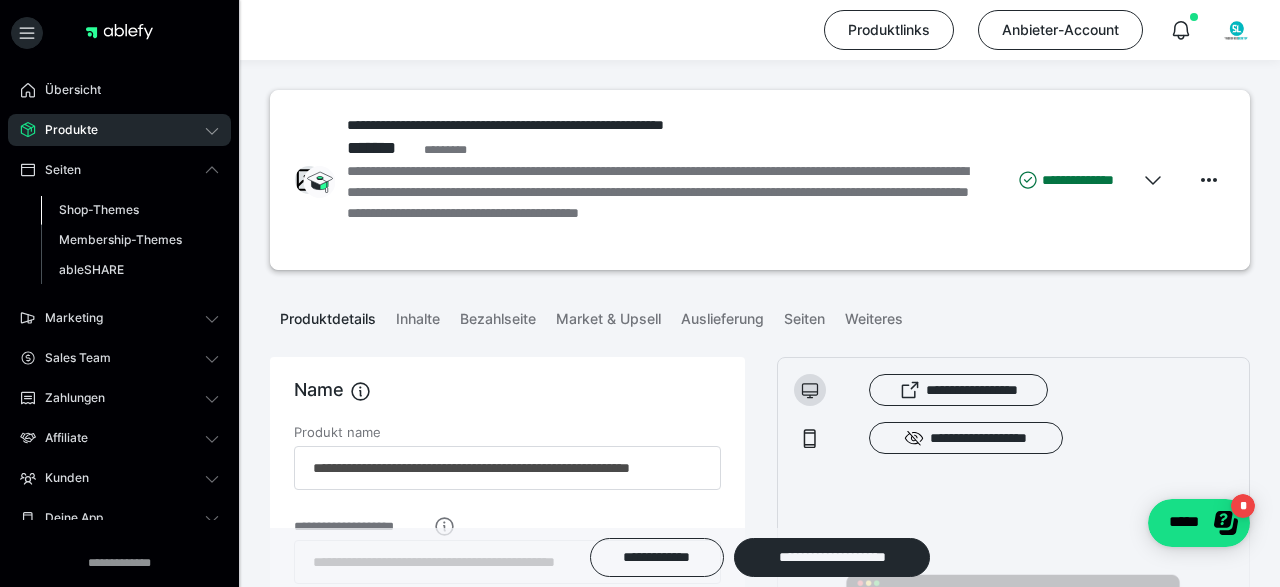 click on "Shop-Themes" at bounding box center [99, 209] 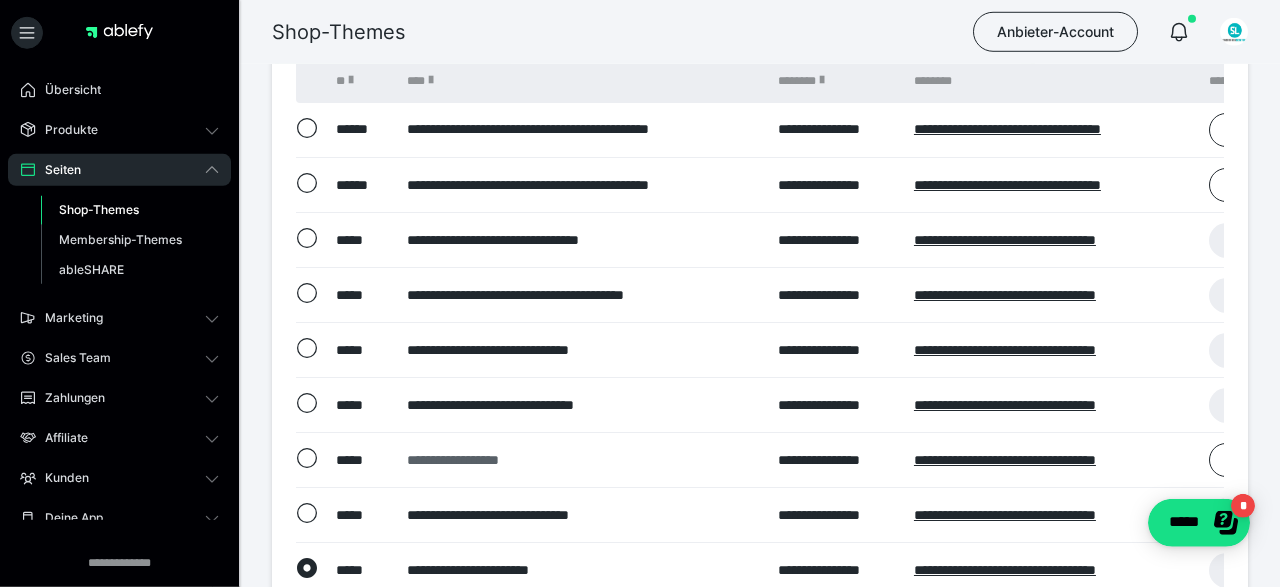 scroll, scrollTop: 208, scrollLeft: 0, axis: vertical 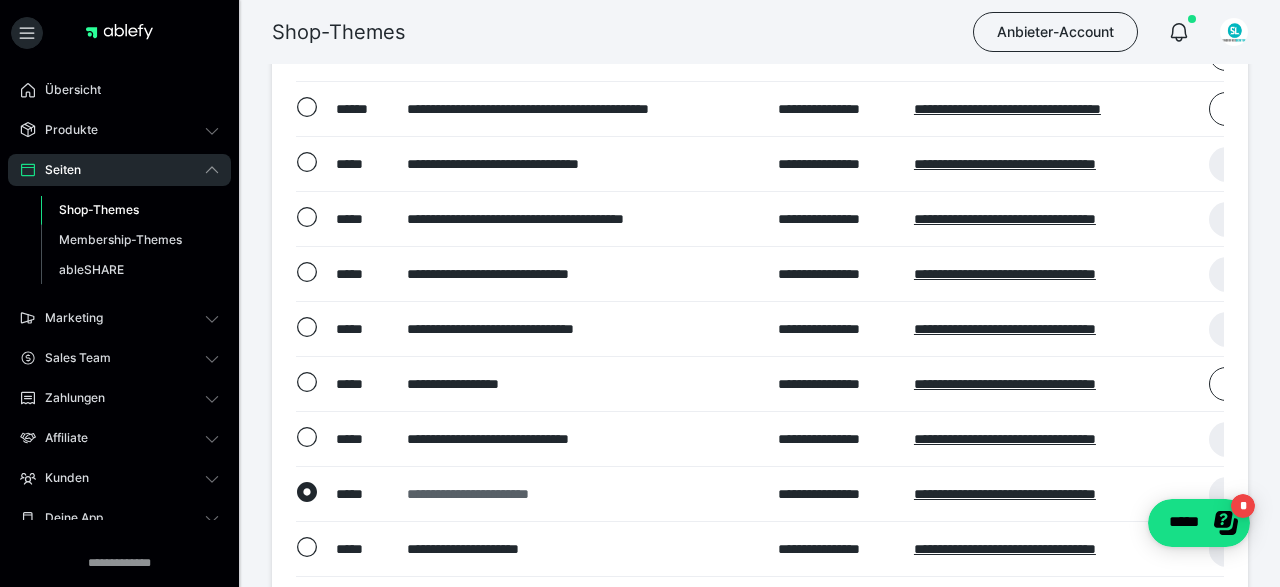 click on "**********" at bounding box center (582, 494) 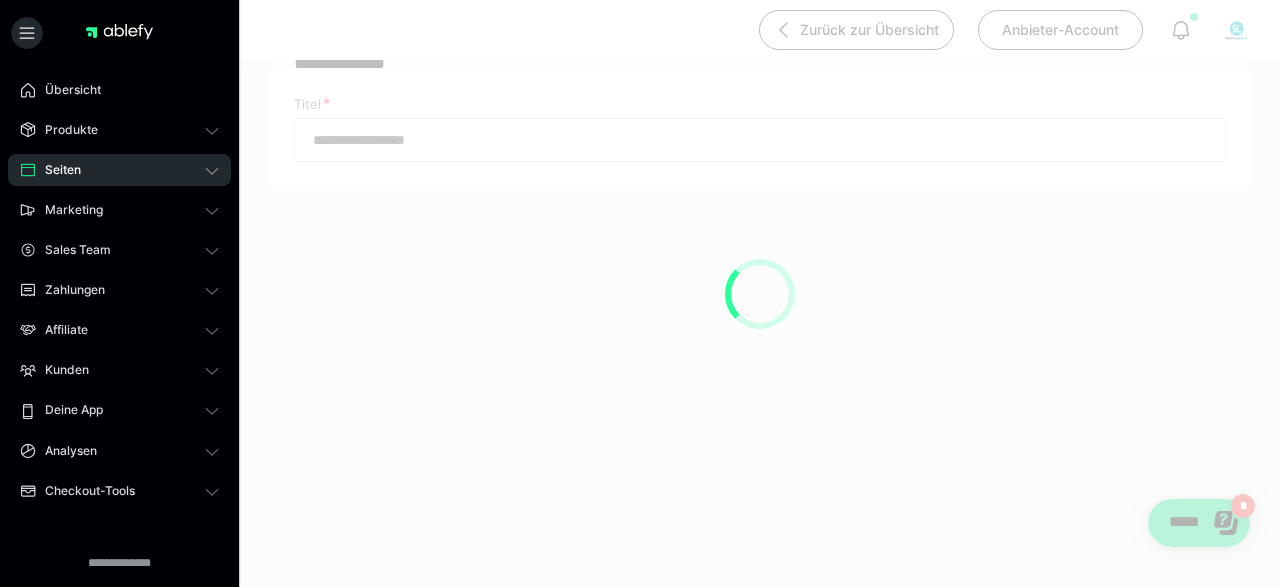scroll, scrollTop: 0, scrollLeft: 0, axis: both 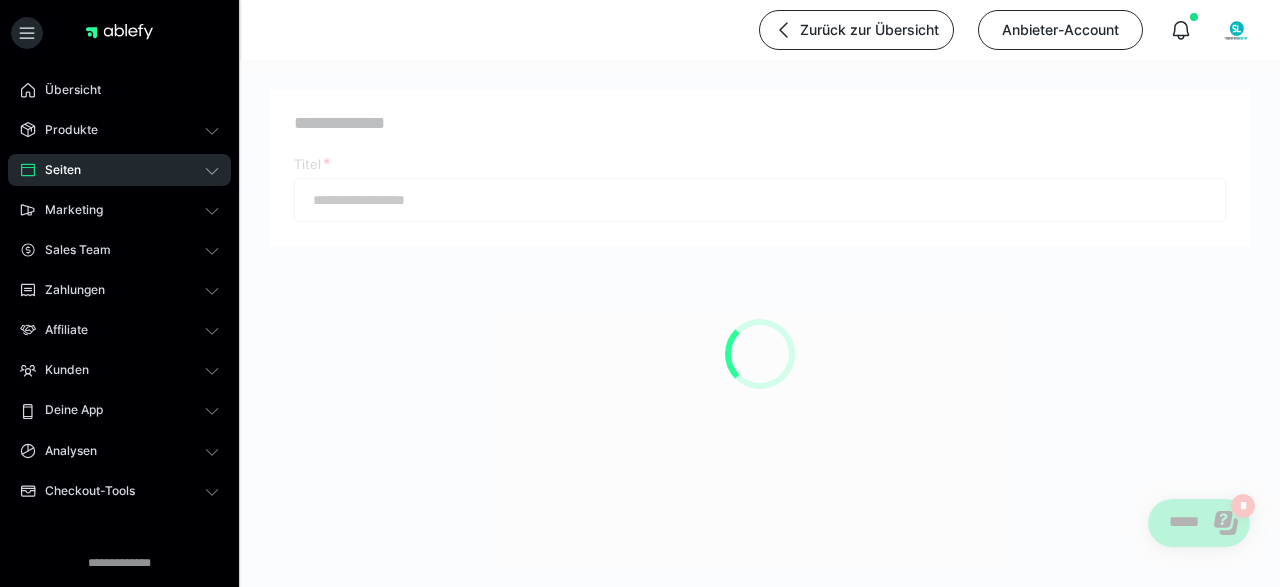 type on "**********" 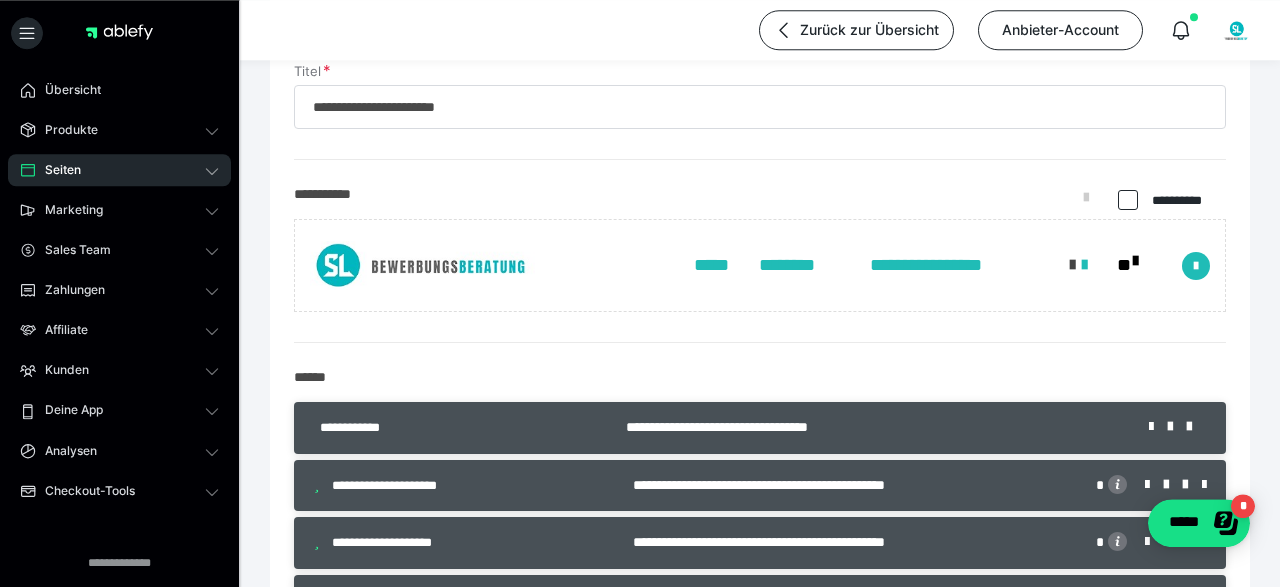 scroll, scrollTop: 312, scrollLeft: 0, axis: vertical 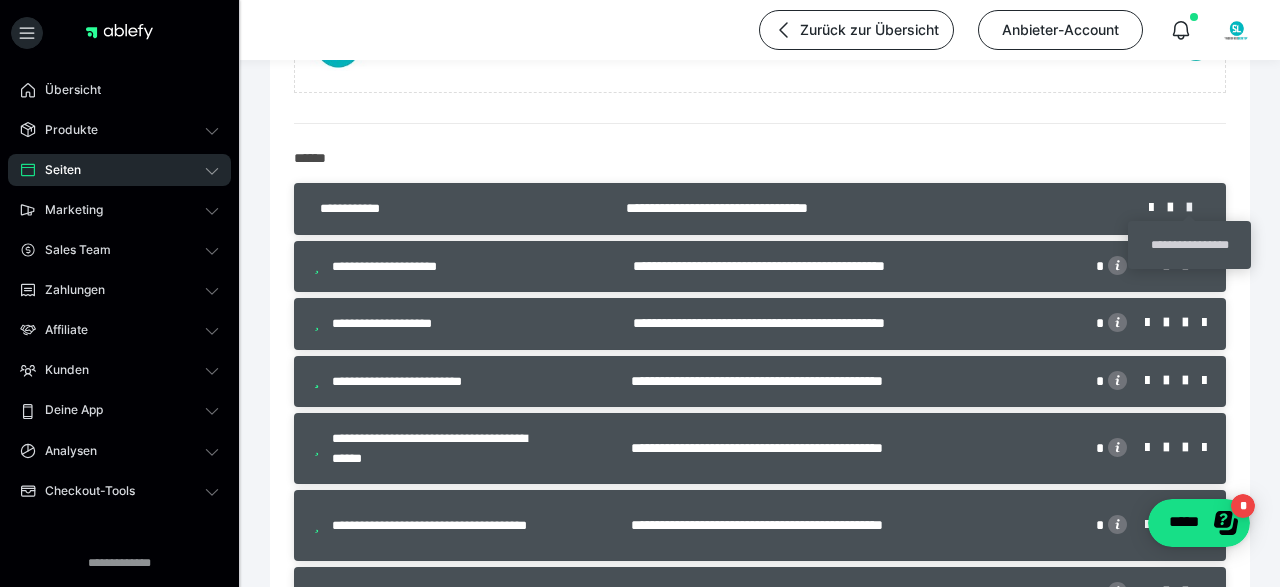 click at bounding box center (1196, 208) 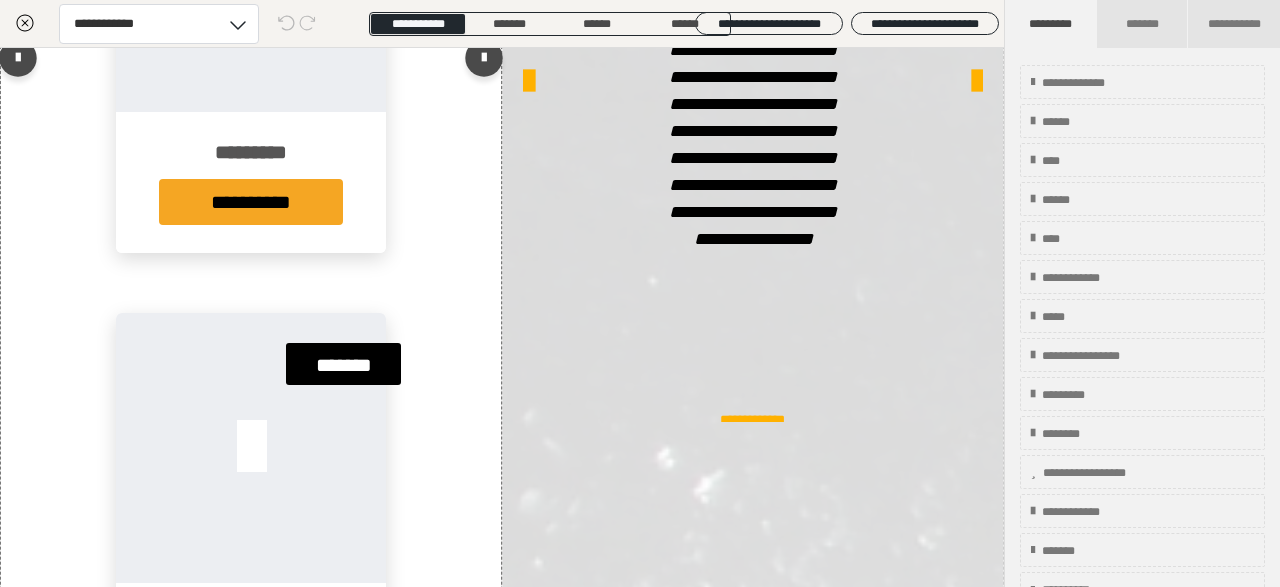 scroll, scrollTop: 6912, scrollLeft: 0, axis: vertical 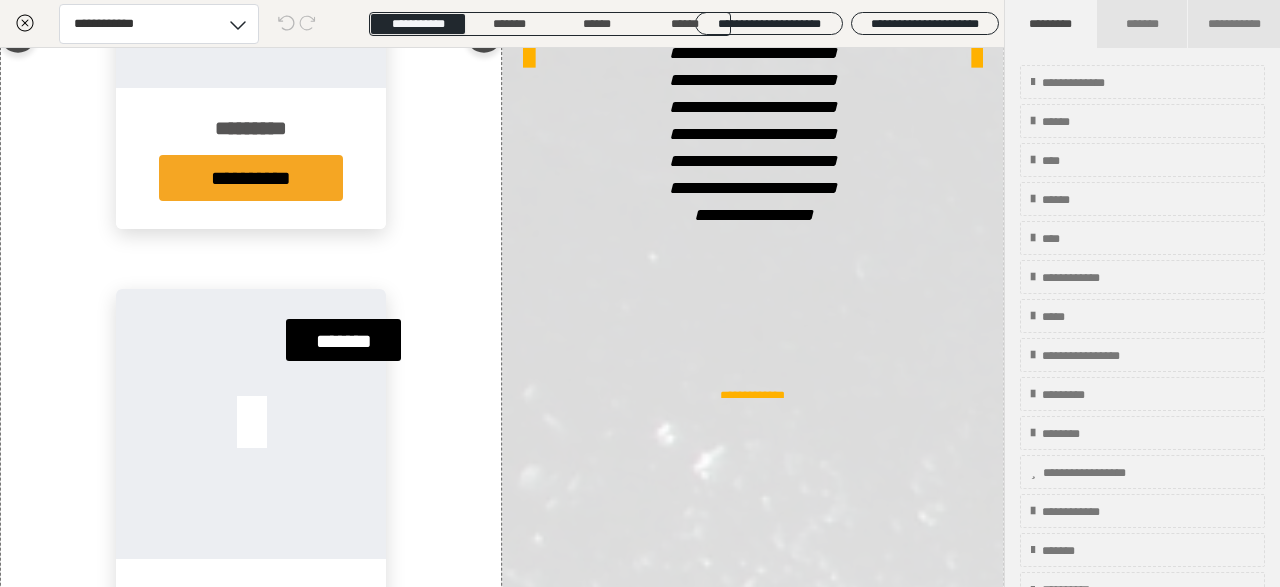 click on "**********" at bounding box center (251, 38) 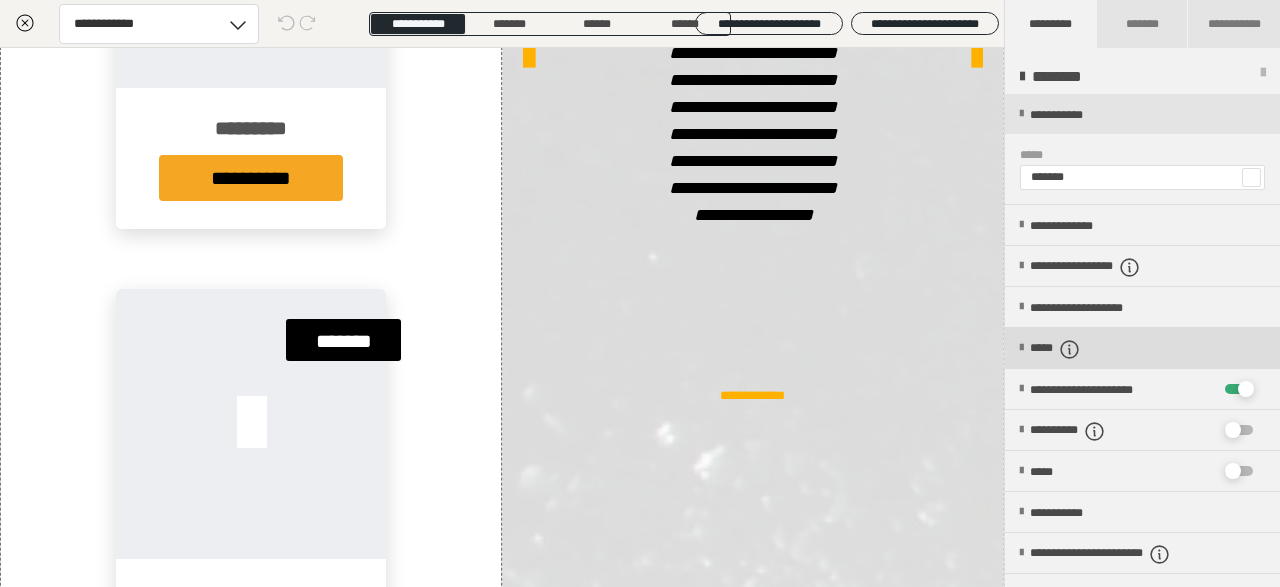 click at bounding box center [1021, 348] 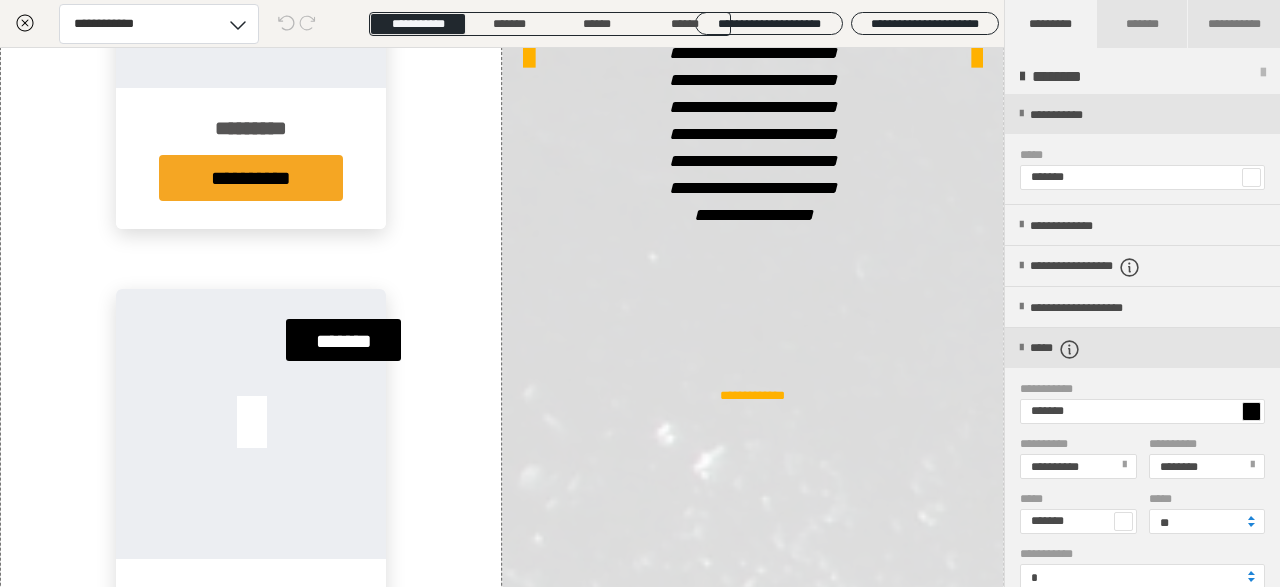 scroll, scrollTop: 192, scrollLeft: 0, axis: vertical 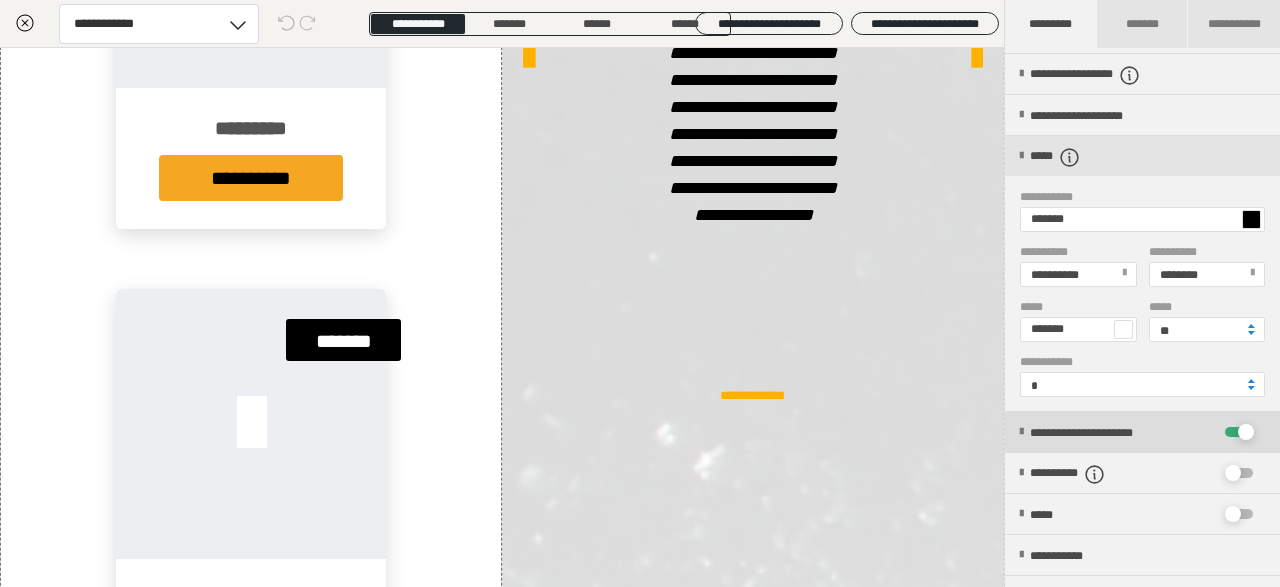 click on "**********" at bounding box center [1142, 432] 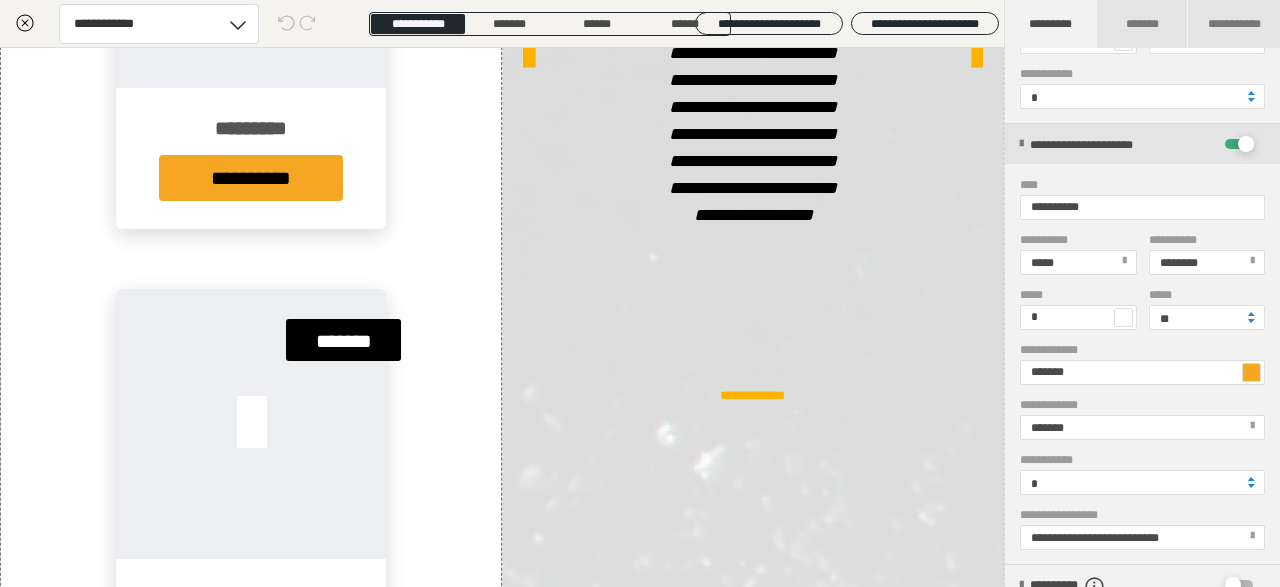 scroll, scrollTop: 672, scrollLeft: 0, axis: vertical 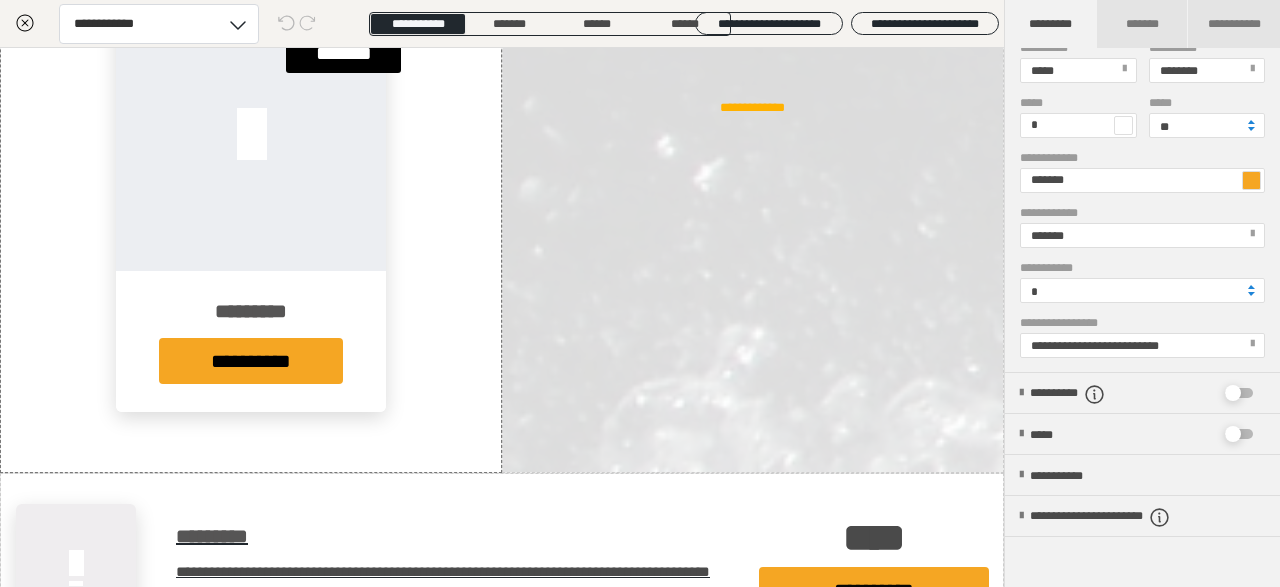 click 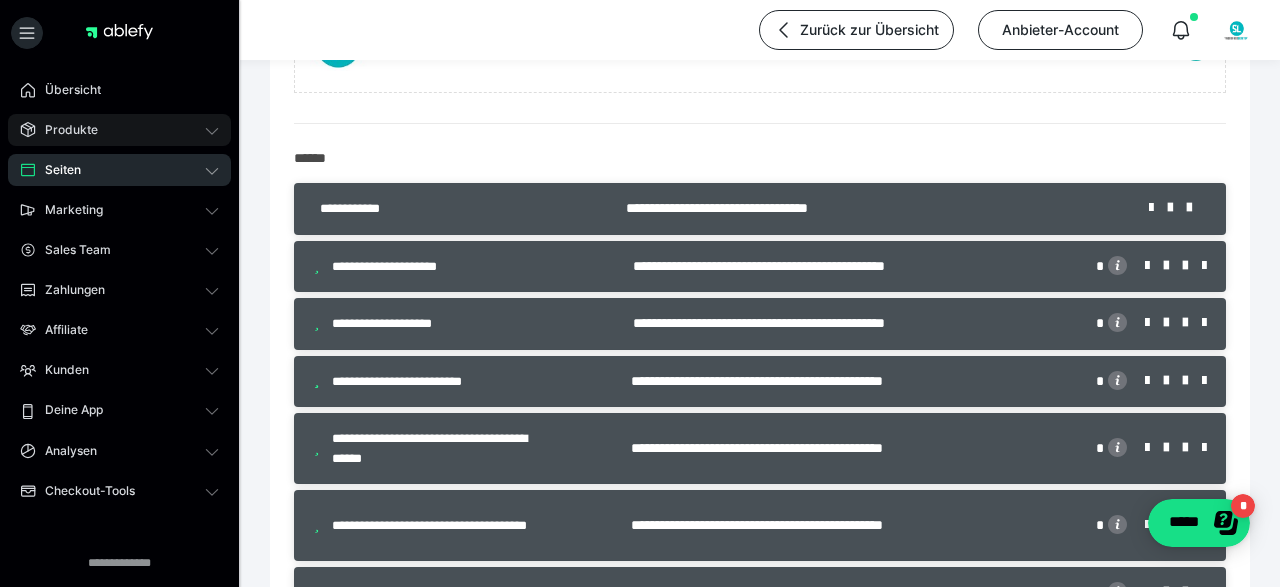 click on "Produkte" at bounding box center [64, 130] 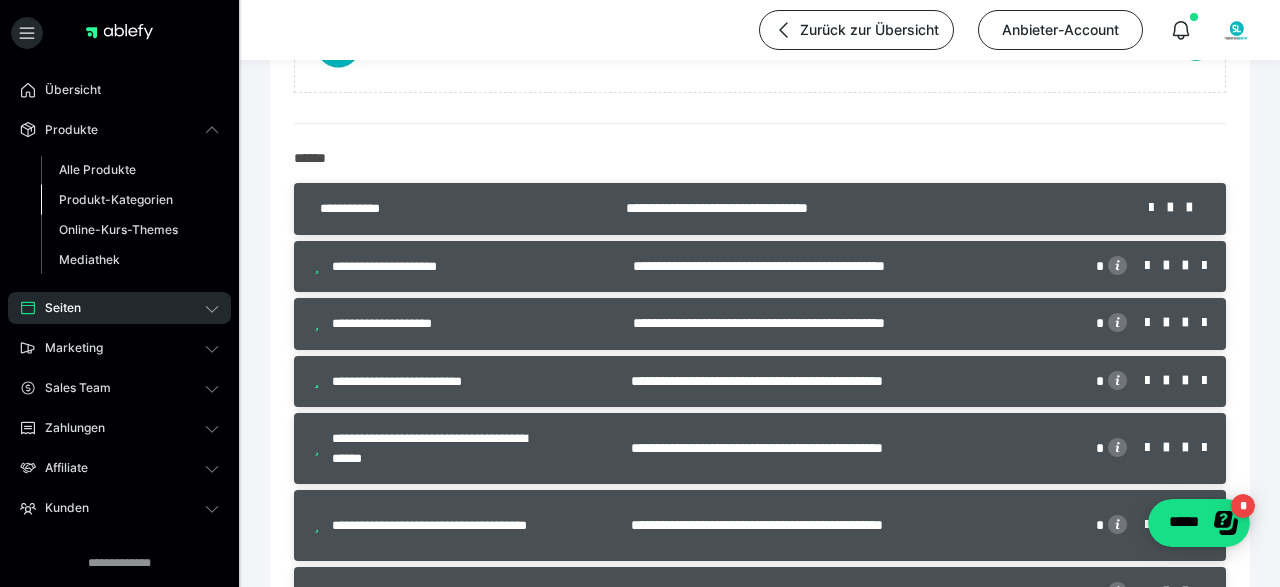 drag, startPoint x: 75, startPoint y: 171, endPoint x: 109, endPoint y: 187, distance: 37.576588 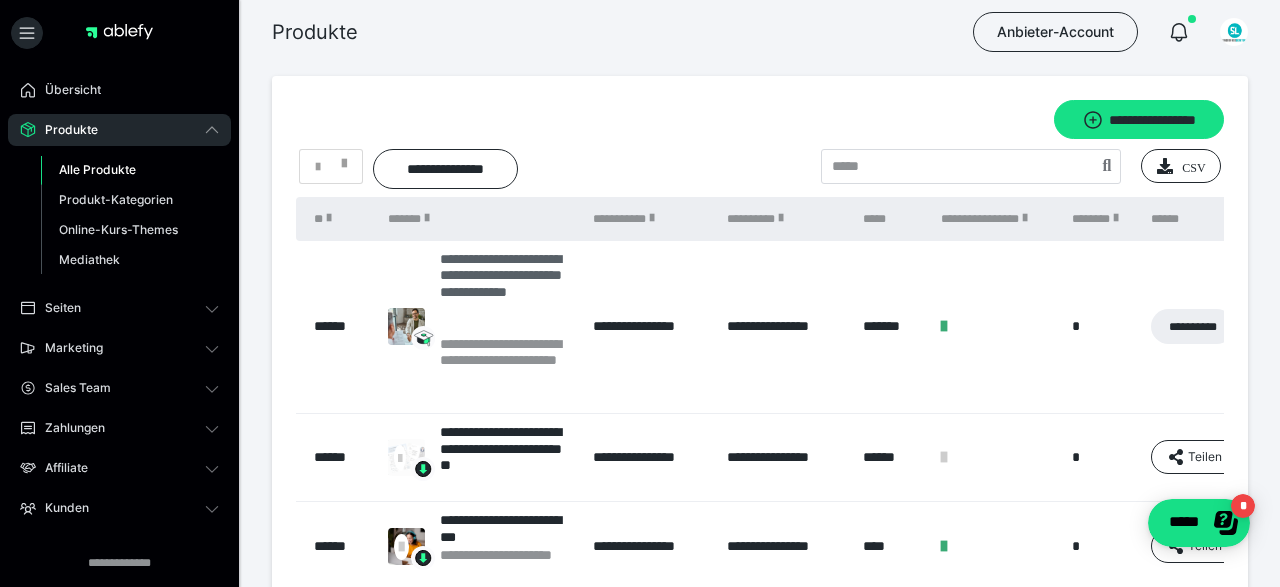 click on "**********" at bounding box center [506, 293] 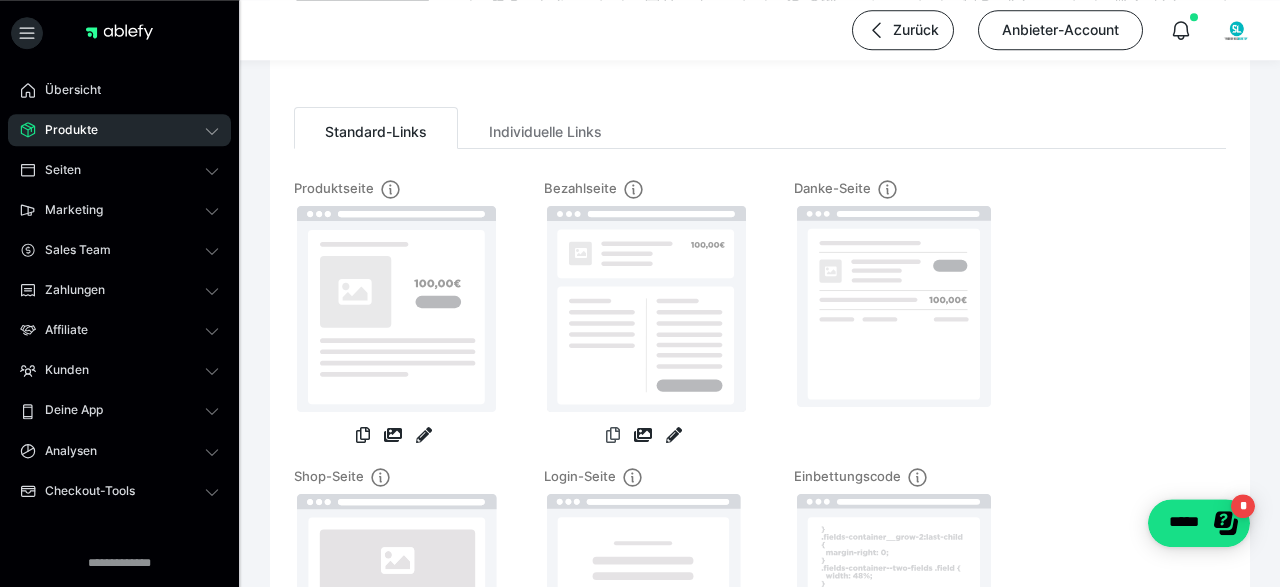scroll, scrollTop: 208, scrollLeft: 0, axis: vertical 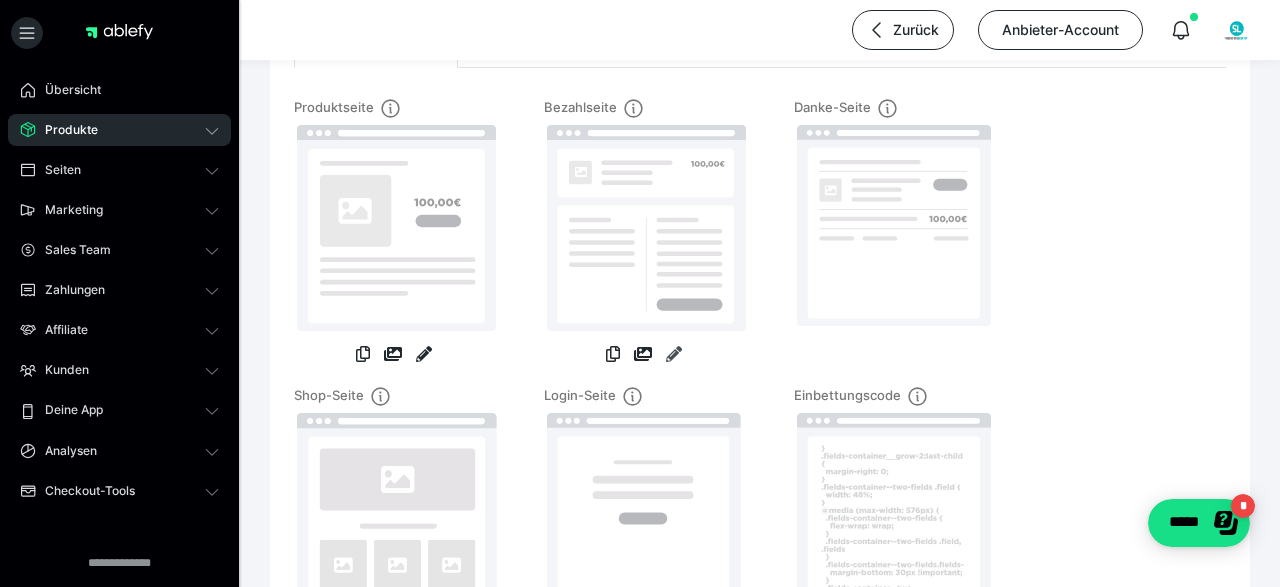 click at bounding box center (674, 354) 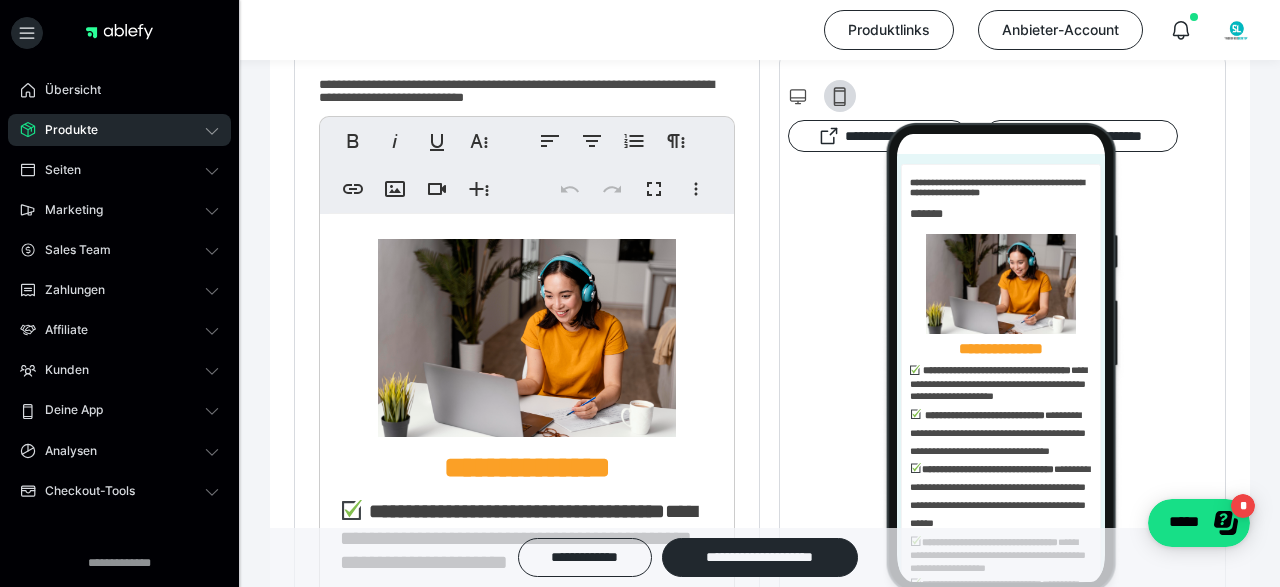 scroll, scrollTop: 0, scrollLeft: 0, axis: both 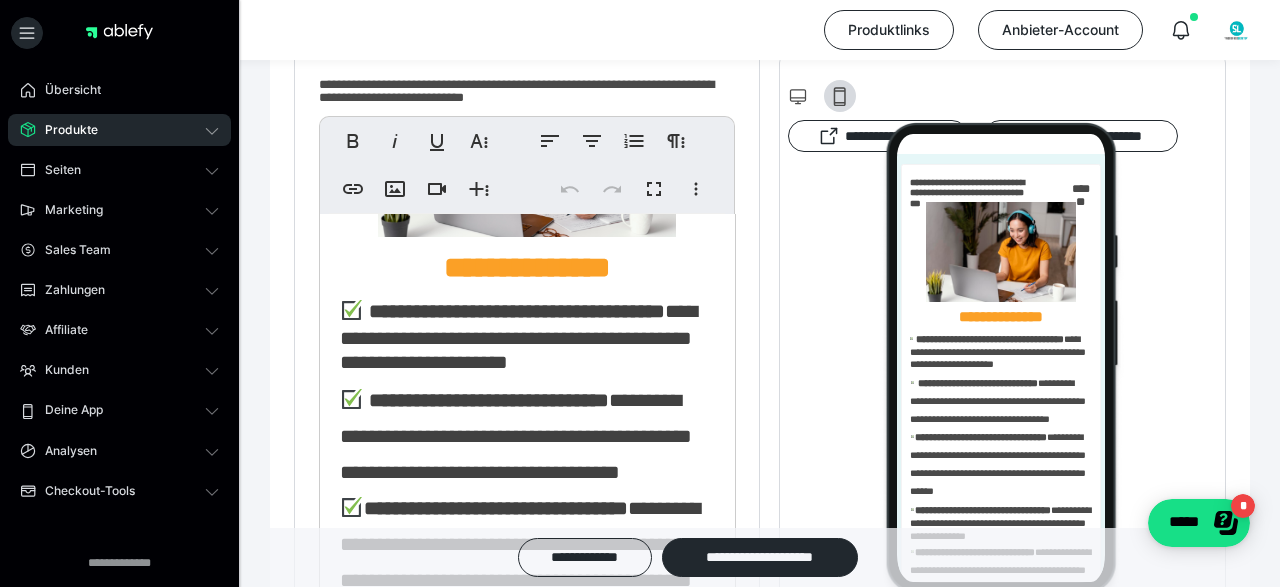 click on "**********" at bounding box center (516, 436) 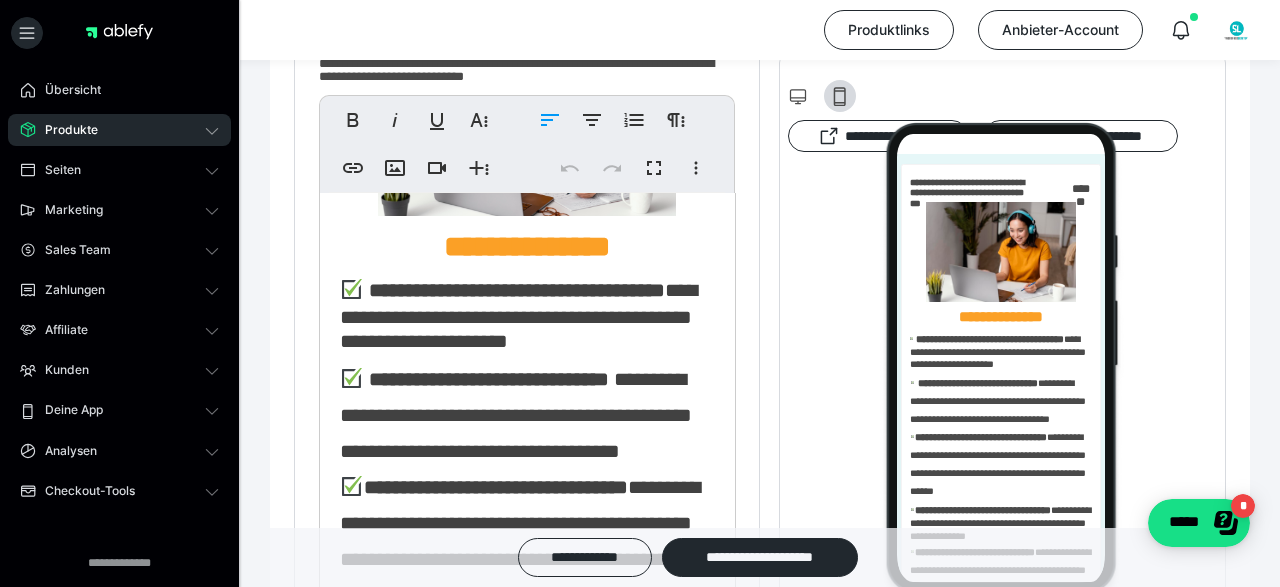 type 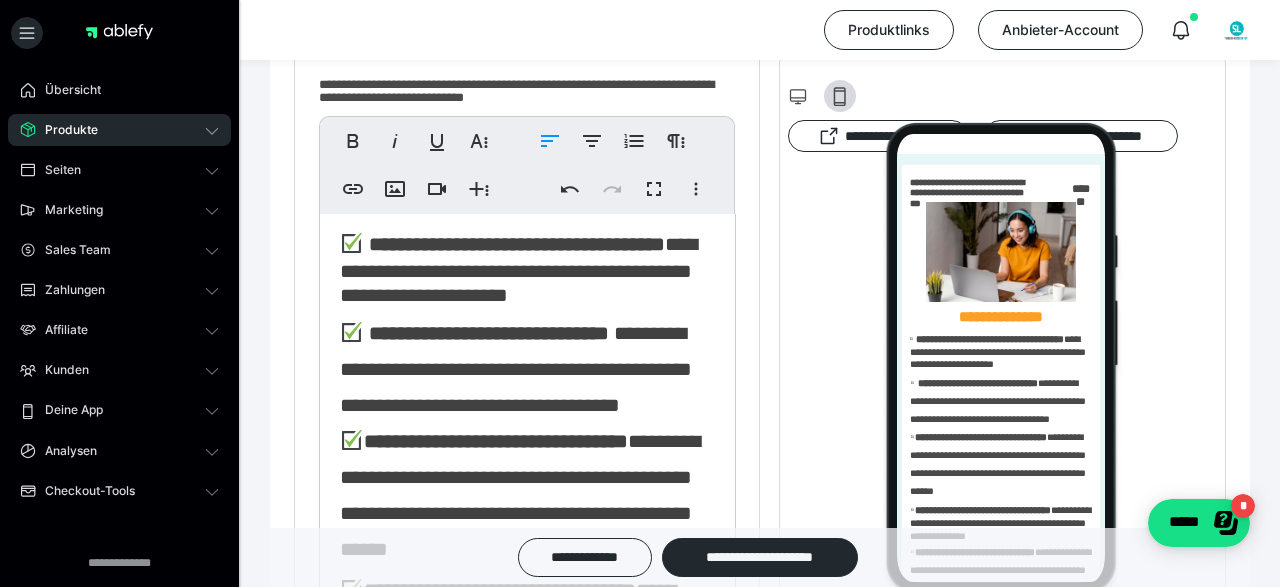 scroll, scrollTop: 300, scrollLeft: 0, axis: vertical 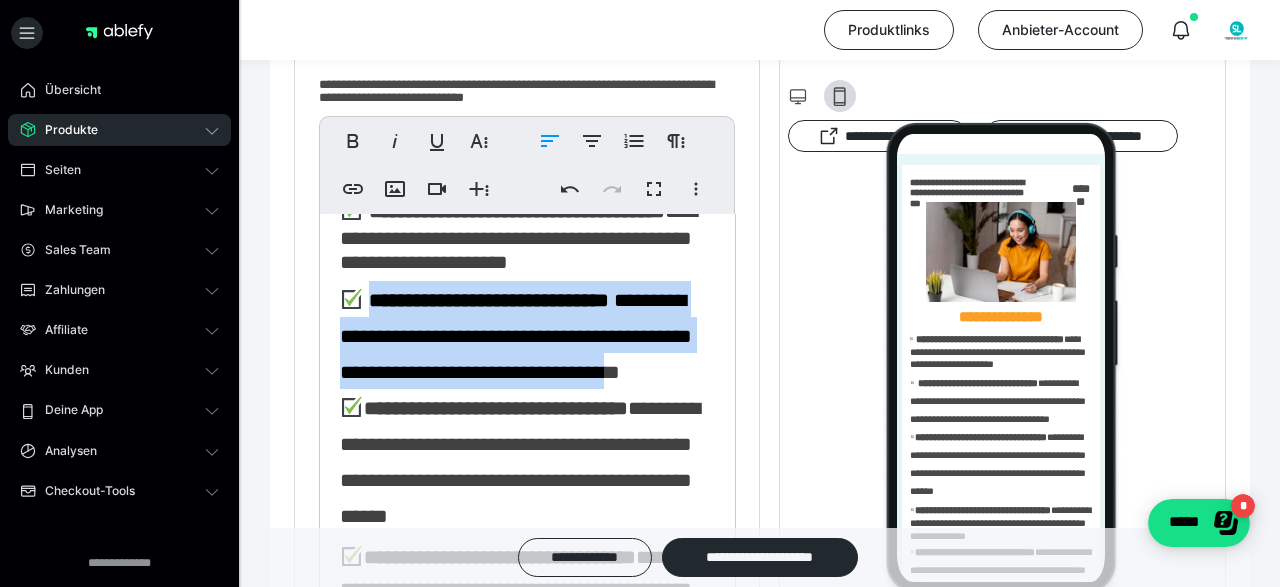 drag, startPoint x: 375, startPoint y: 316, endPoint x: 526, endPoint y: 424, distance: 185.64752 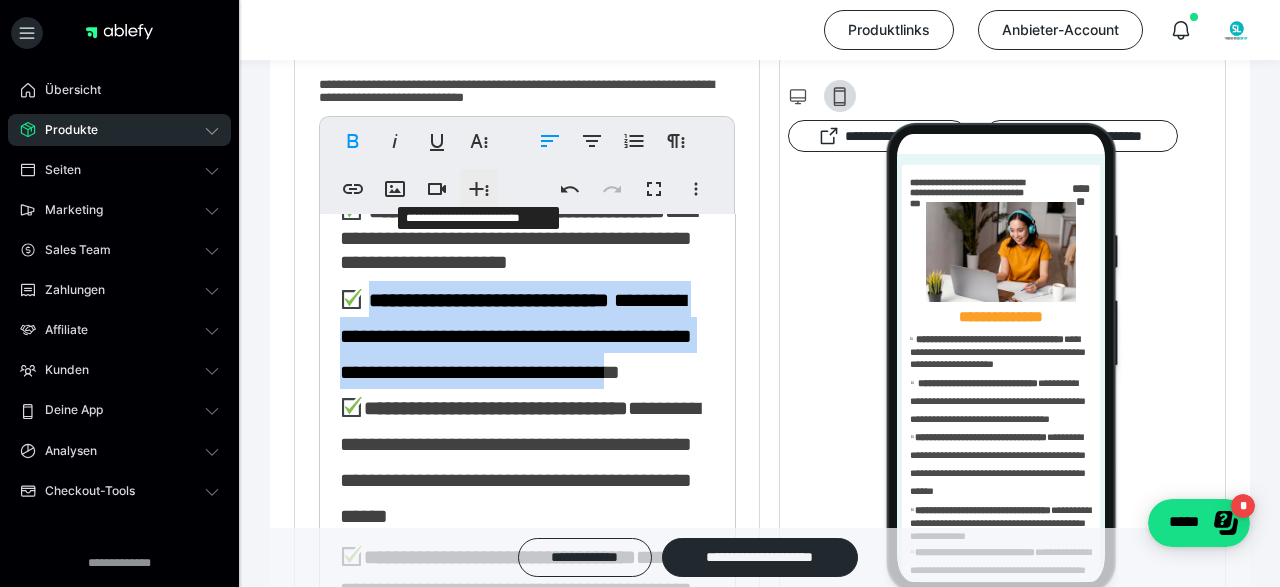 click 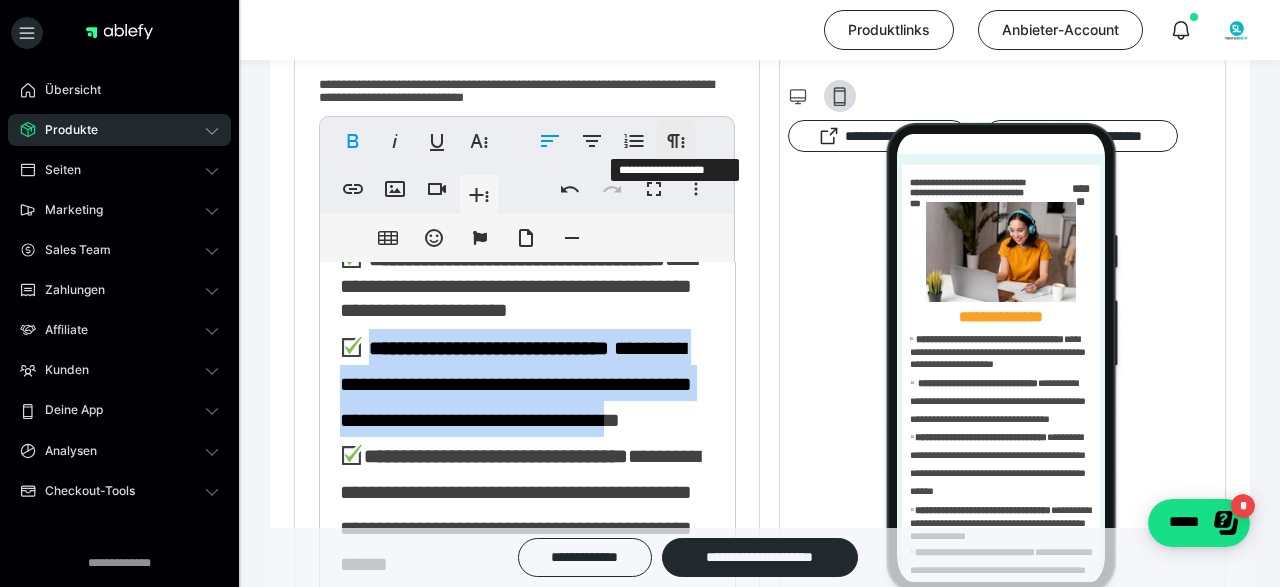 click 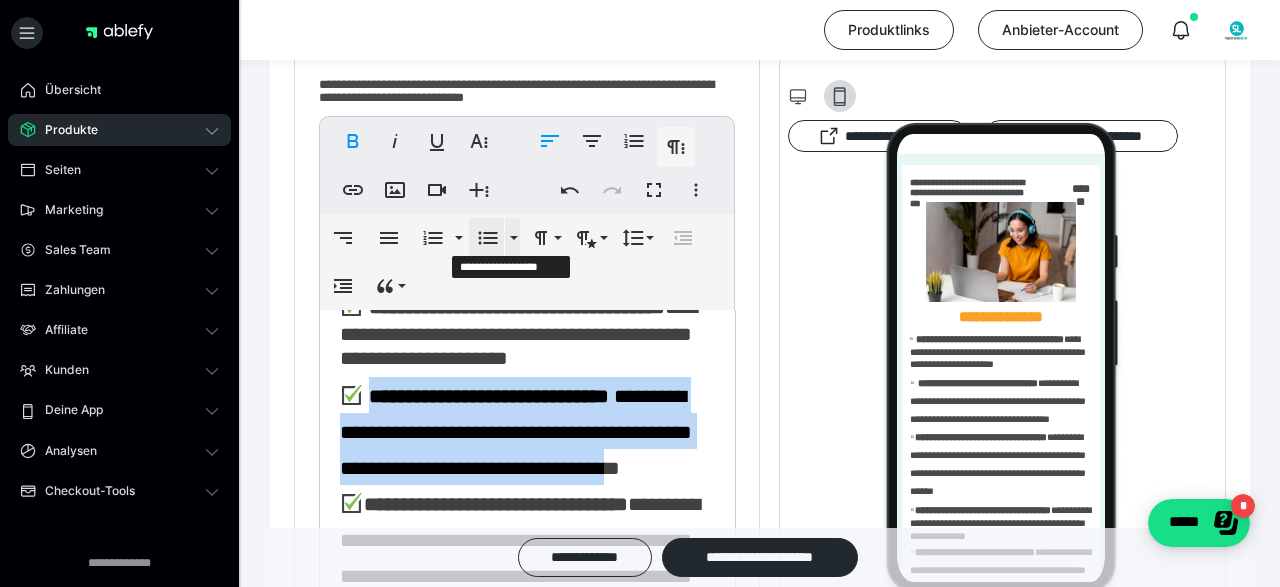click at bounding box center [512, 238] 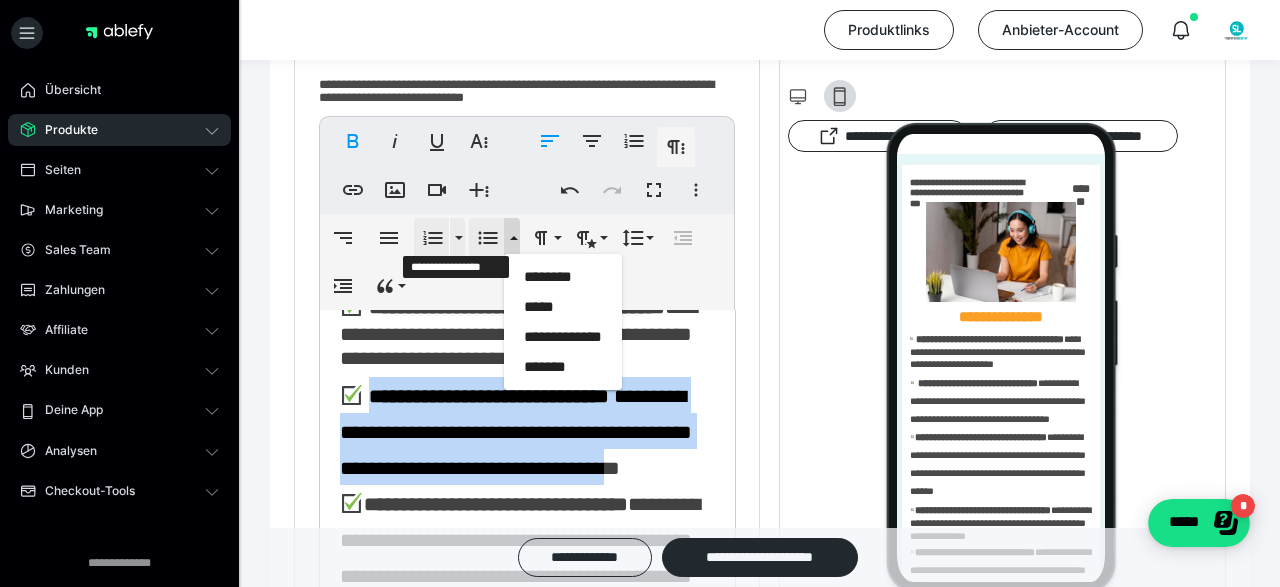 click at bounding box center [457, 238] 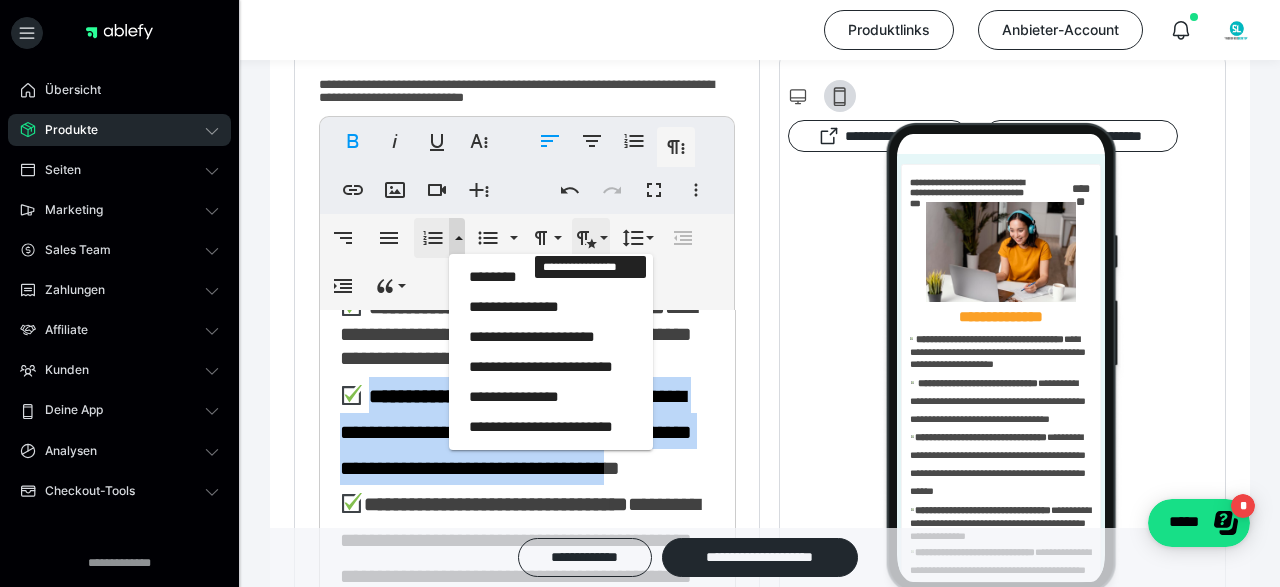 click on "**********" at bounding box center [591, 238] 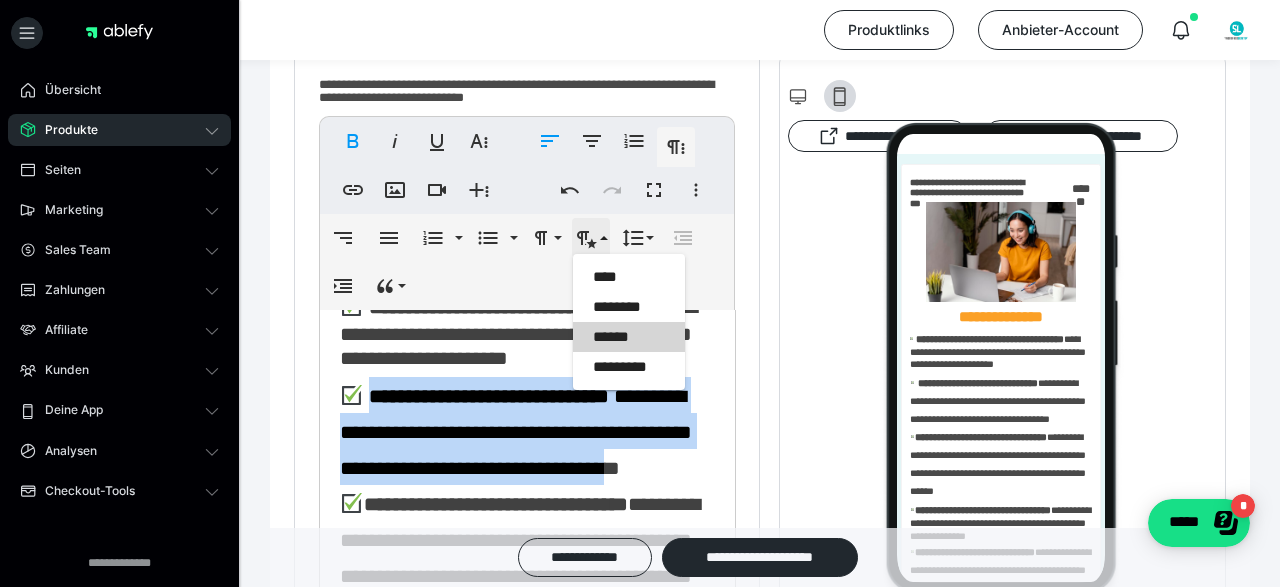 scroll, scrollTop: 0, scrollLeft: 0, axis: both 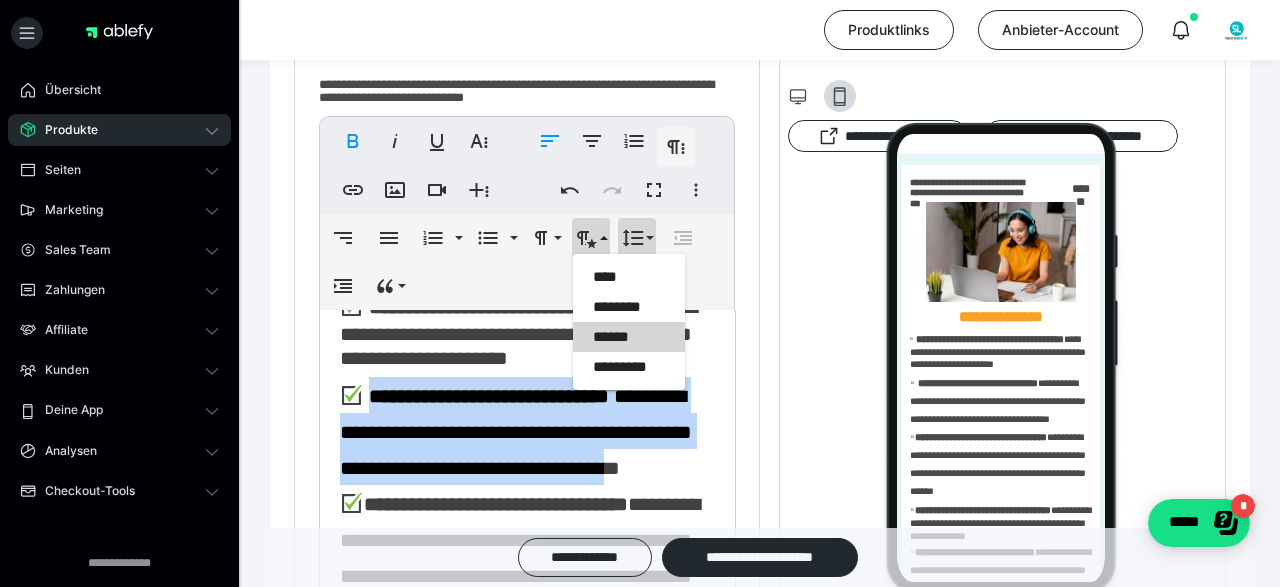 click on "**********" at bounding box center [637, 238] 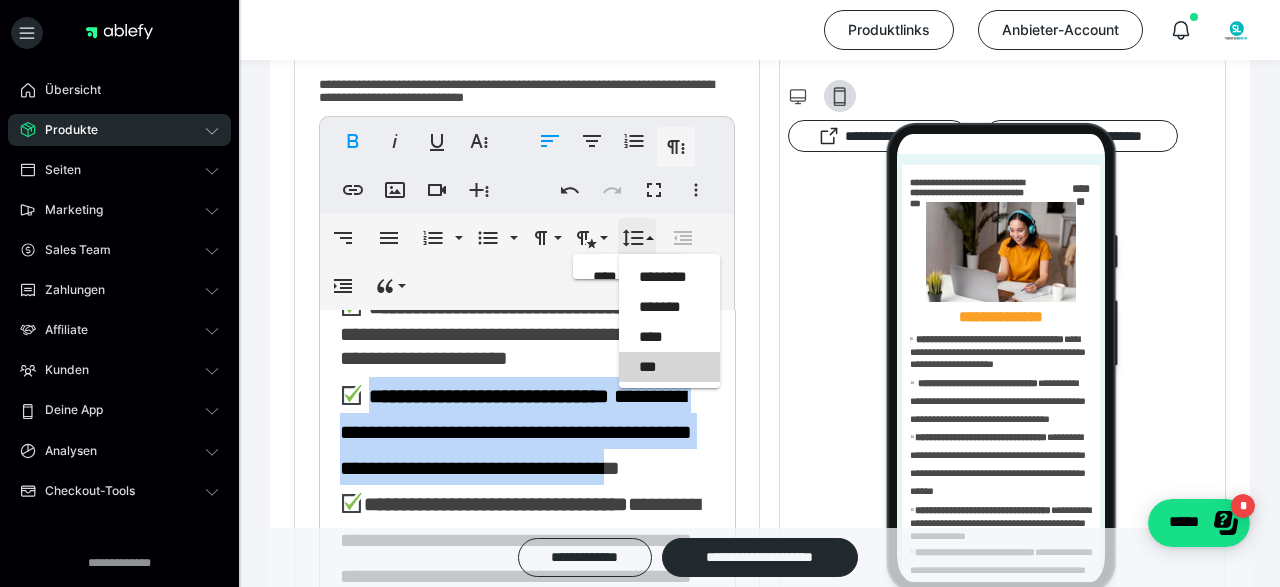 scroll, scrollTop: 0, scrollLeft: 0, axis: both 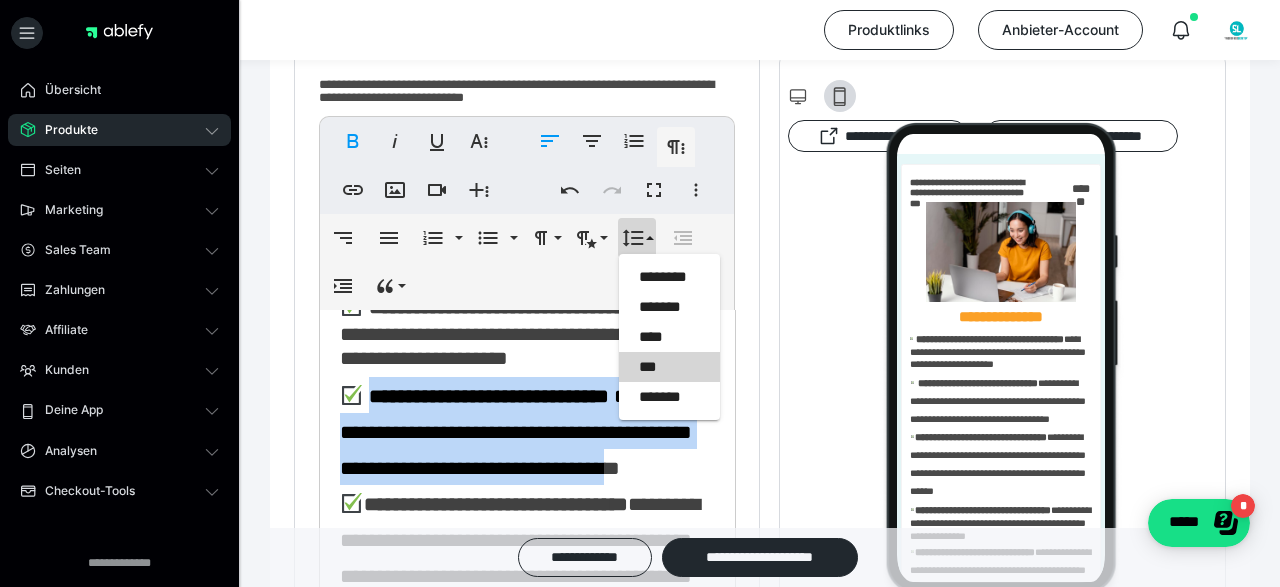 click on "**********" at bounding box center [518, 332] 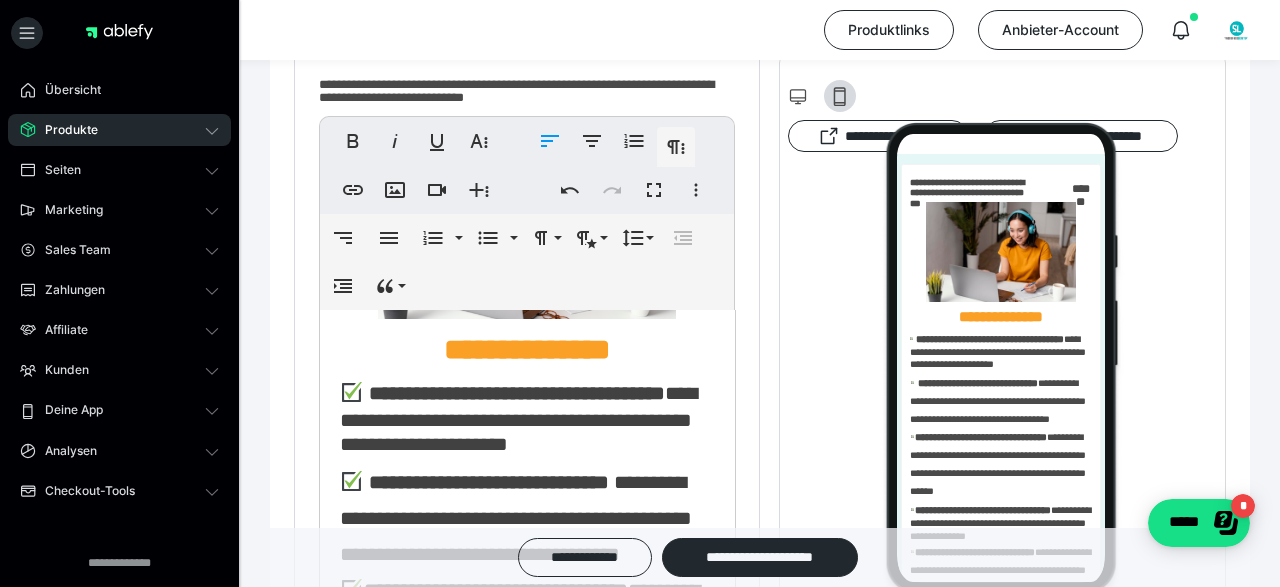 scroll, scrollTop: 200, scrollLeft: 0, axis: vertical 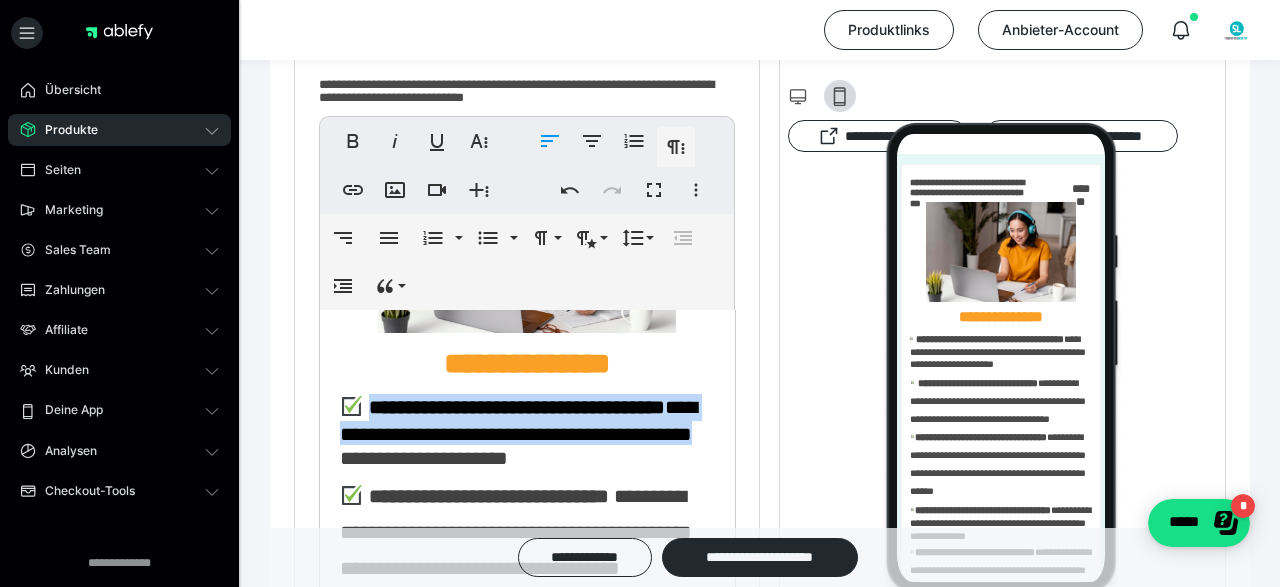 drag, startPoint x: 374, startPoint y: 389, endPoint x: 621, endPoint y: 463, distance: 257.84686 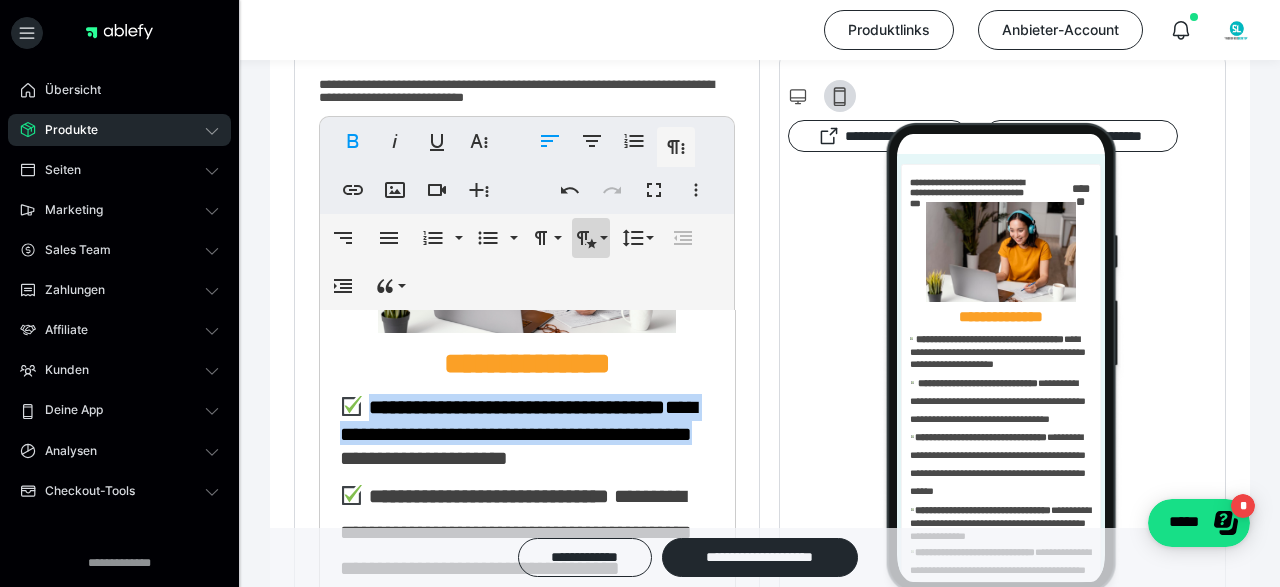 click on "**********" at bounding box center (591, 238) 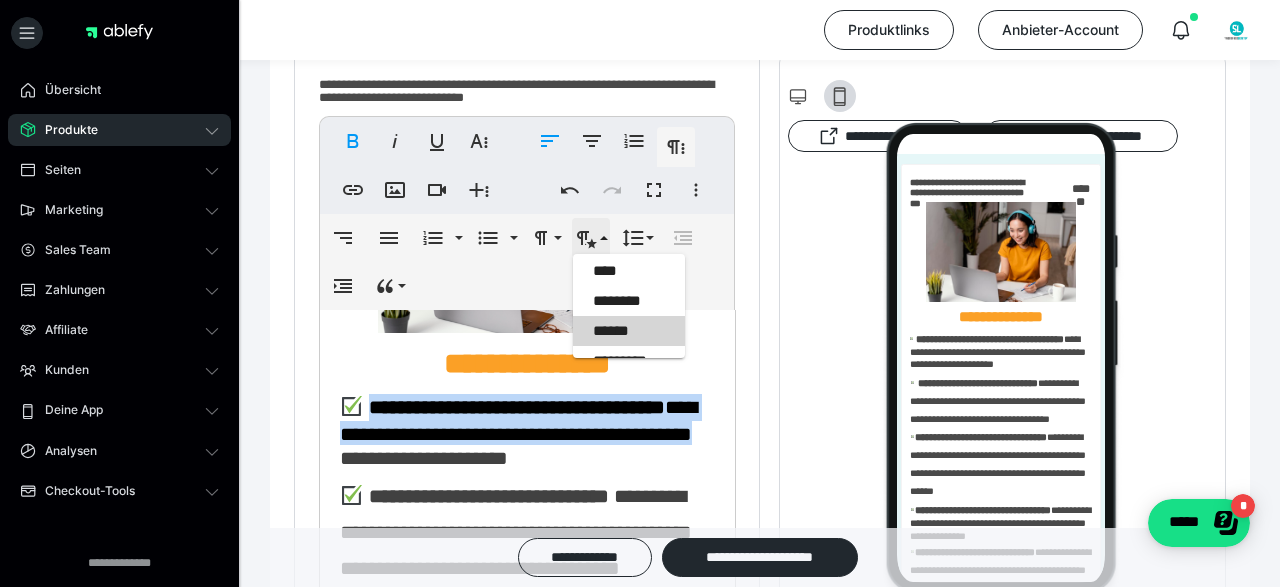 scroll, scrollTop: 0, scrollLeft: 0, axis: both 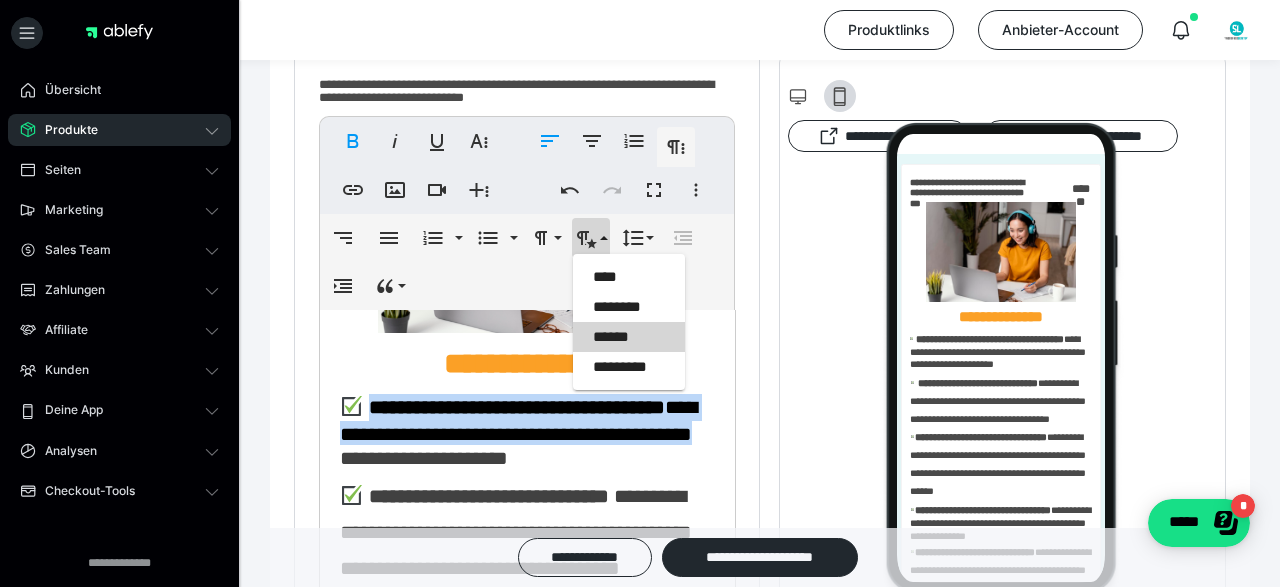 click on "**********" at bounding box center [527, 262] 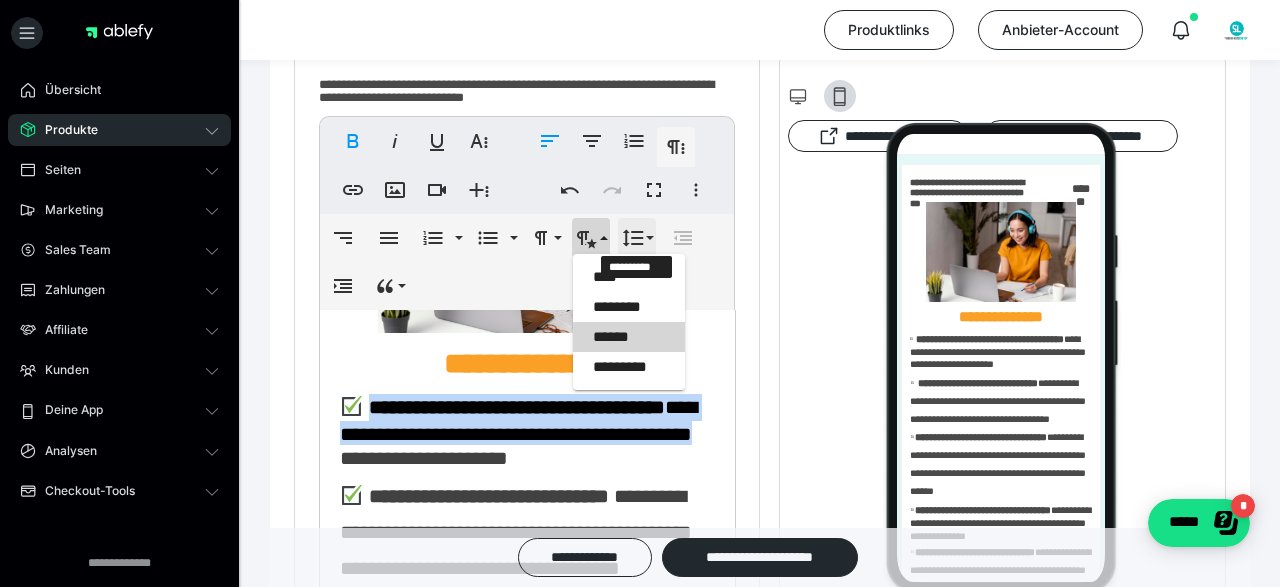 click on "**********" at bounding box center [637, 238] 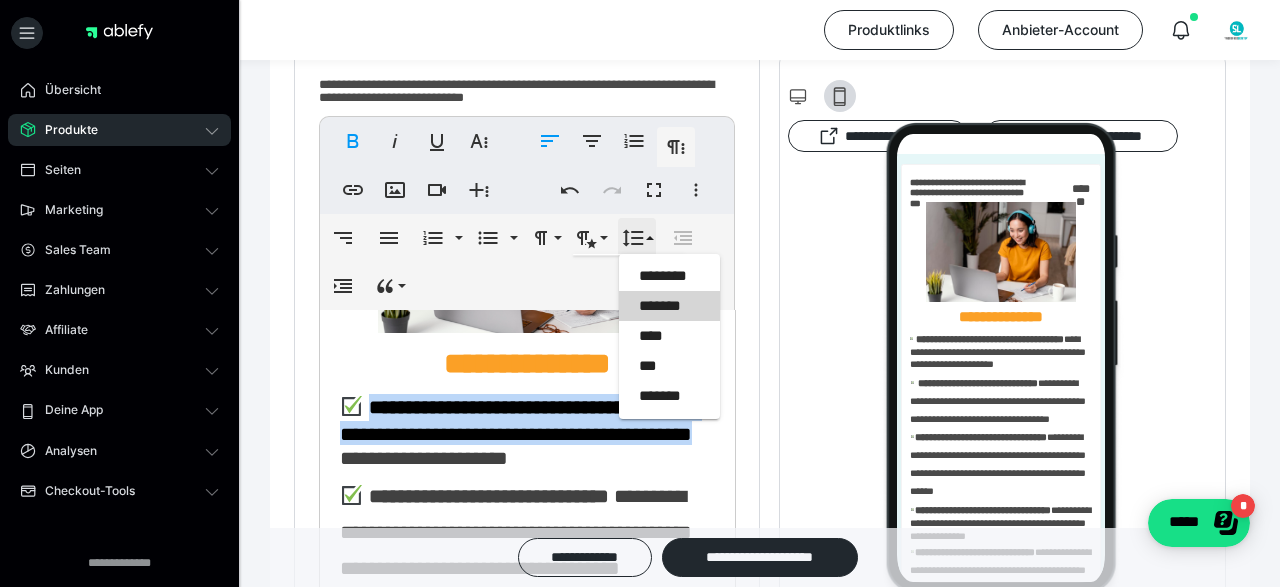 scroll, scrollTop: 0, scrollLeft: 0, axis: both 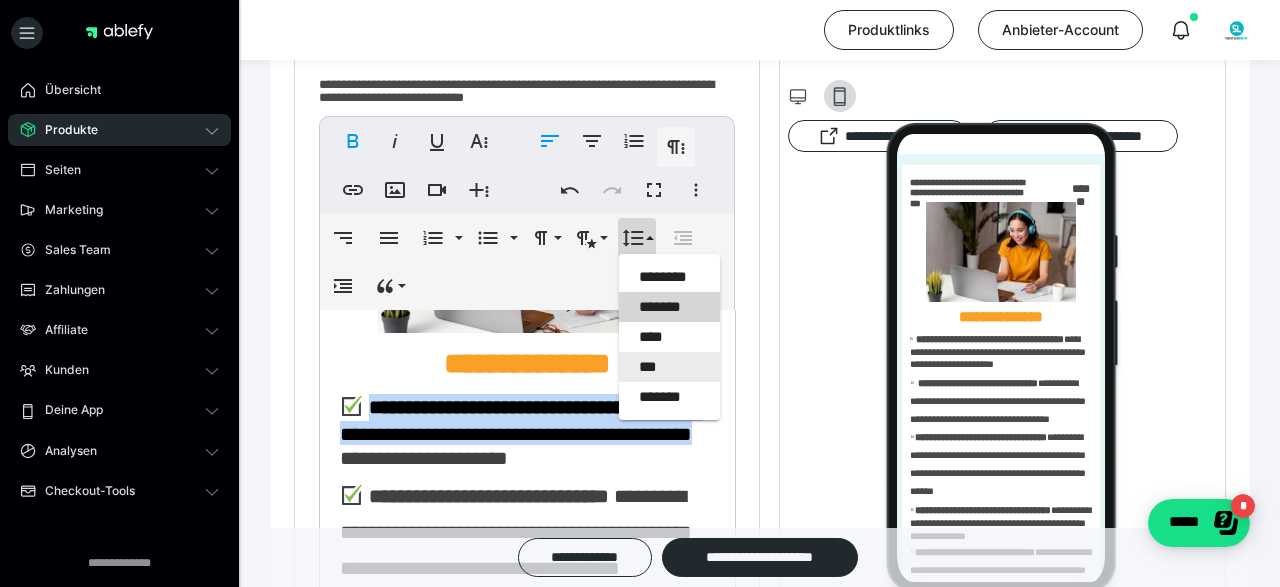 click on "***" at bounding box center (669, 367) 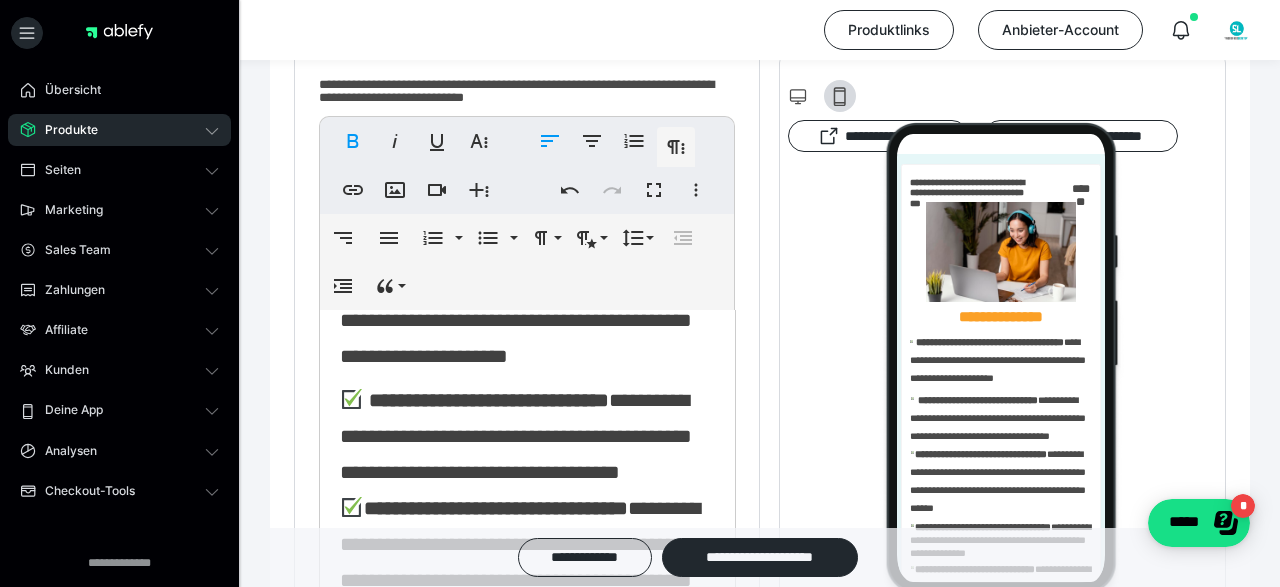 scroll, scrollTop: 400, scrollLeft: 0, axis: vertical 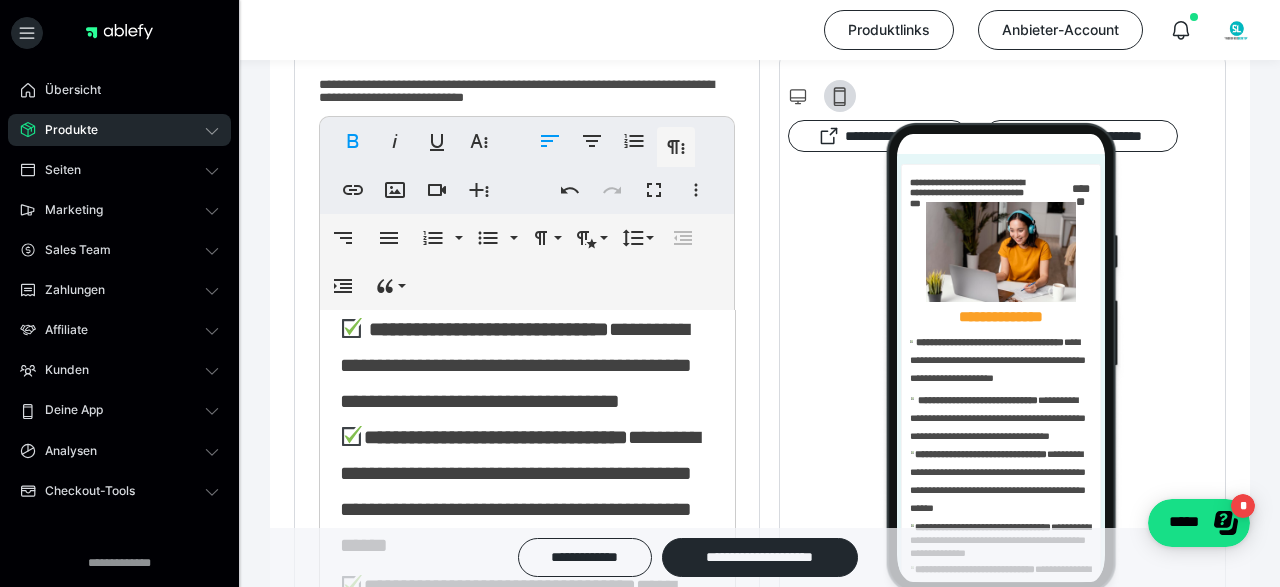 click on "**********" at bounding box center [489, 329] 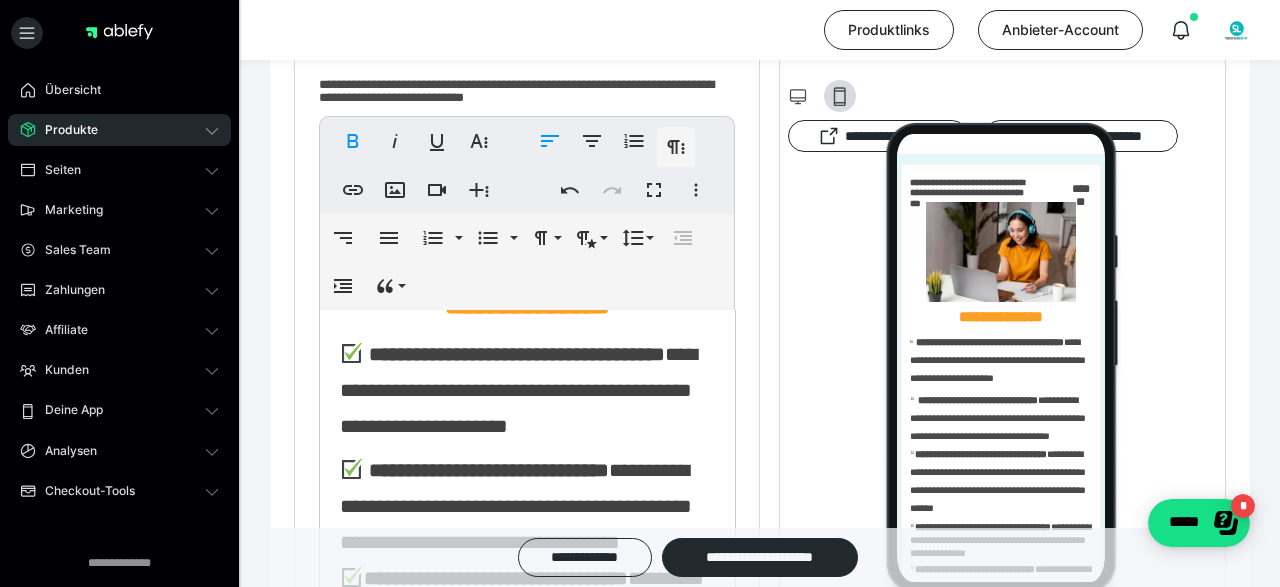 scroll, scrollTop: 300, scrollLeft: 0, axis: vertical 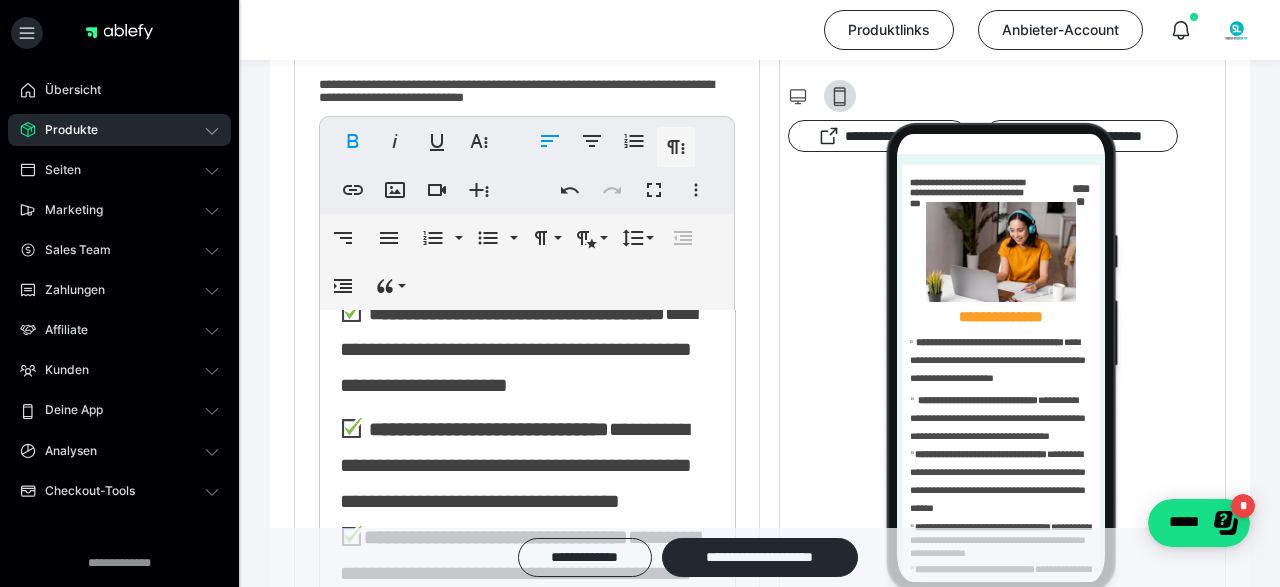 click on "**********" at bounding box center (518, 349) 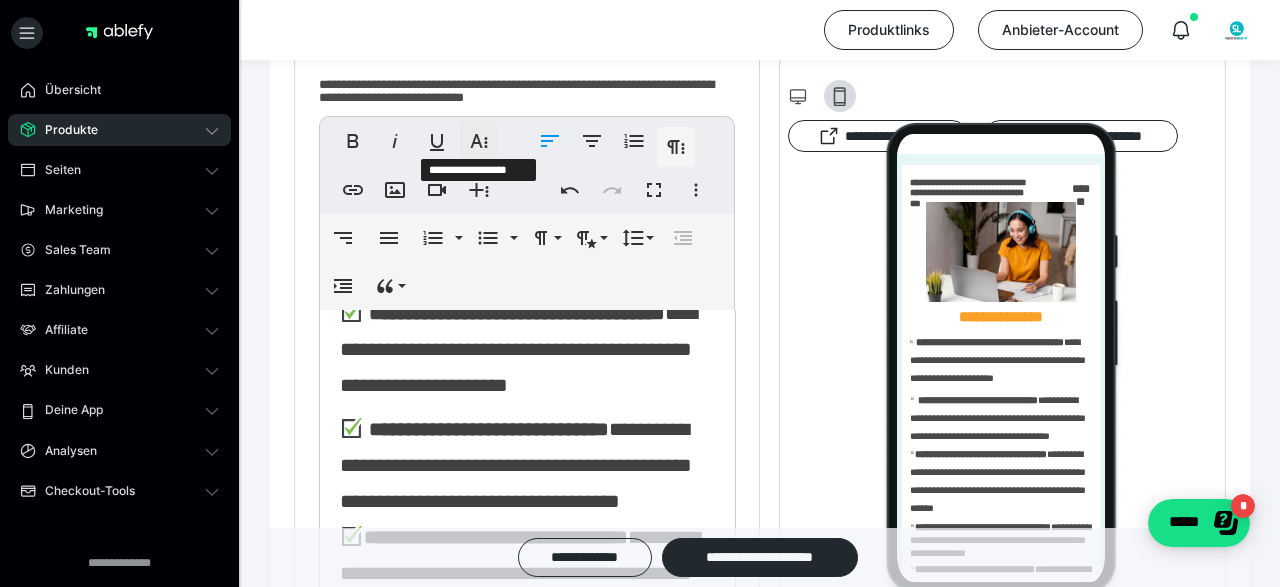 click 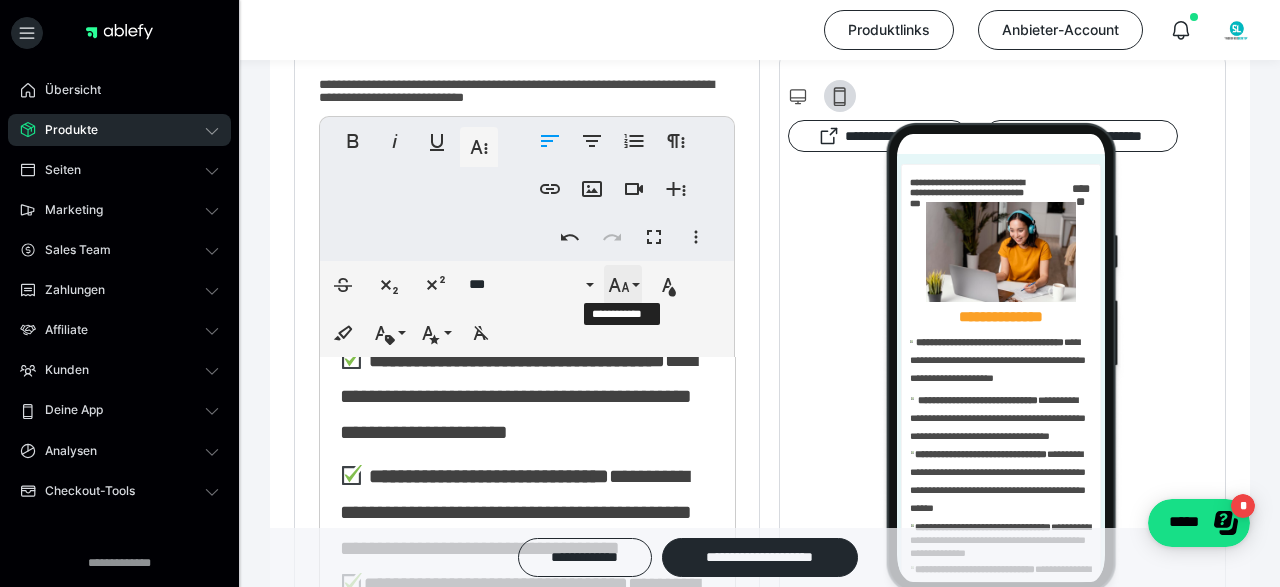 click on "**********" at bounding box center (623, 285) 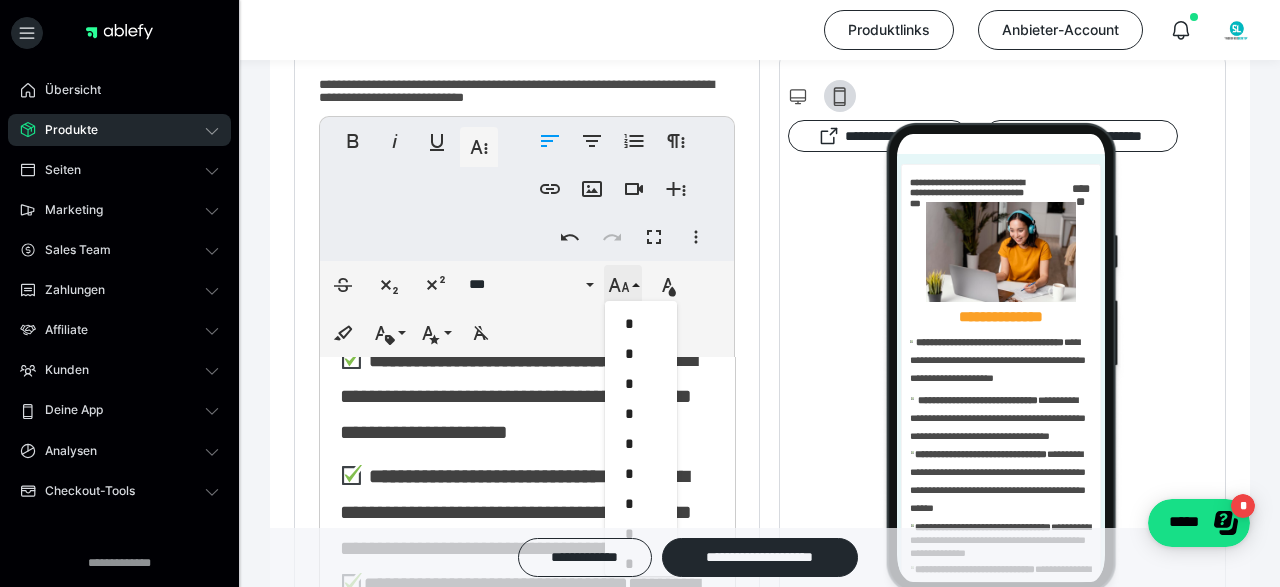scroll, scrollTop: 593, scrollLeft: 0, axis: vertical 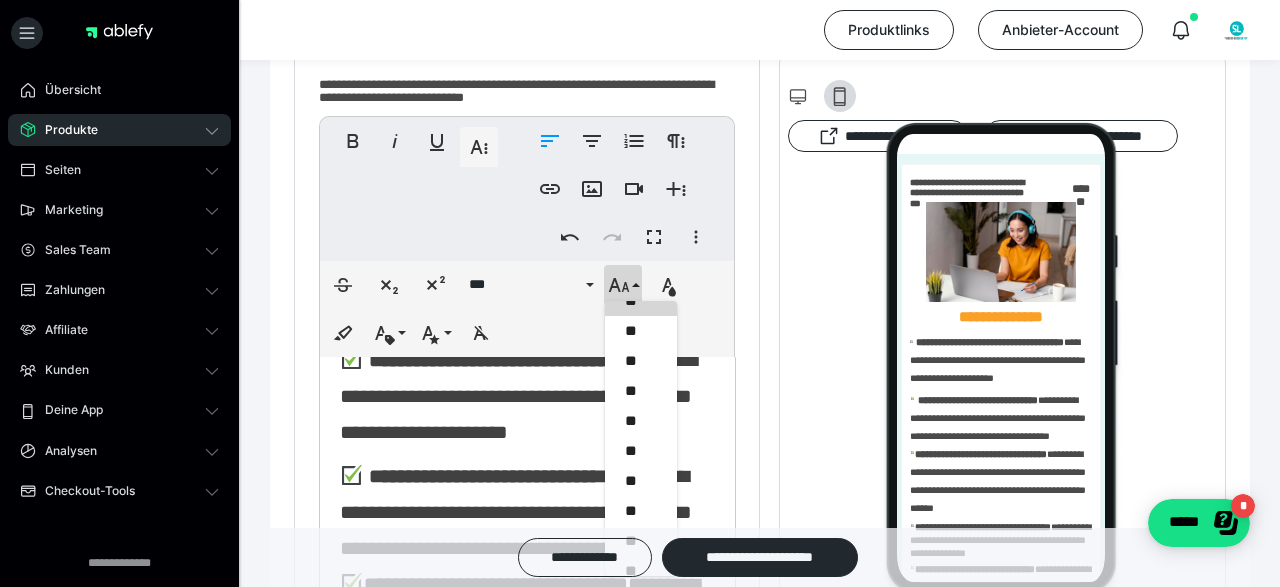 click on "**********" at bounding box center [518, 396] 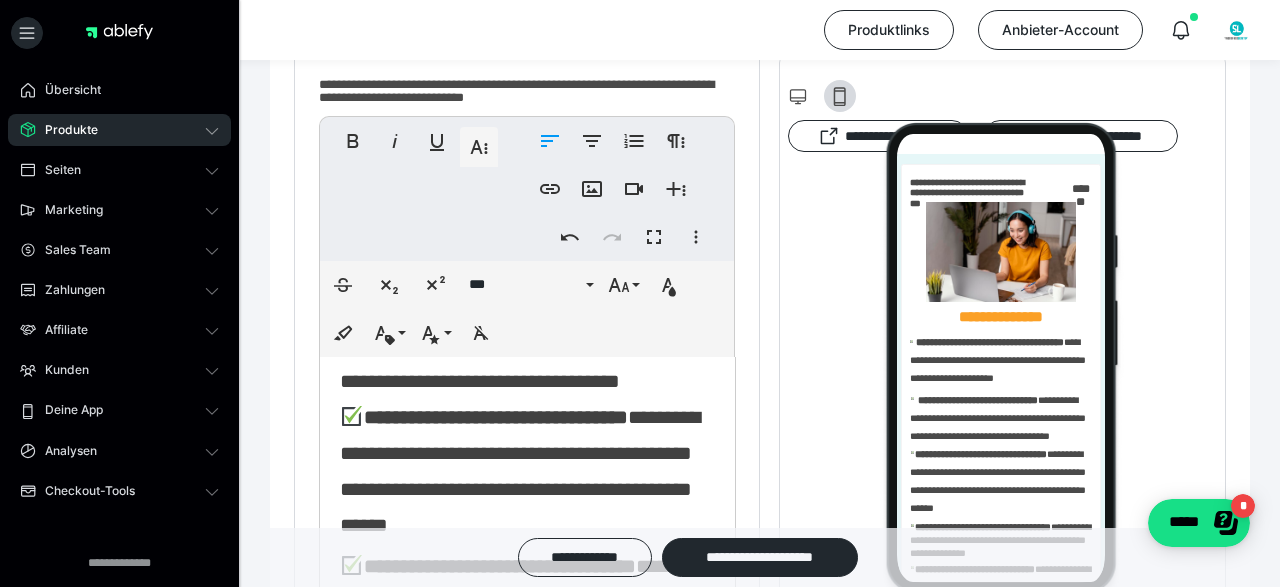 scroll, scrollTop: 600, scrollLeft: 0, axis: vertical 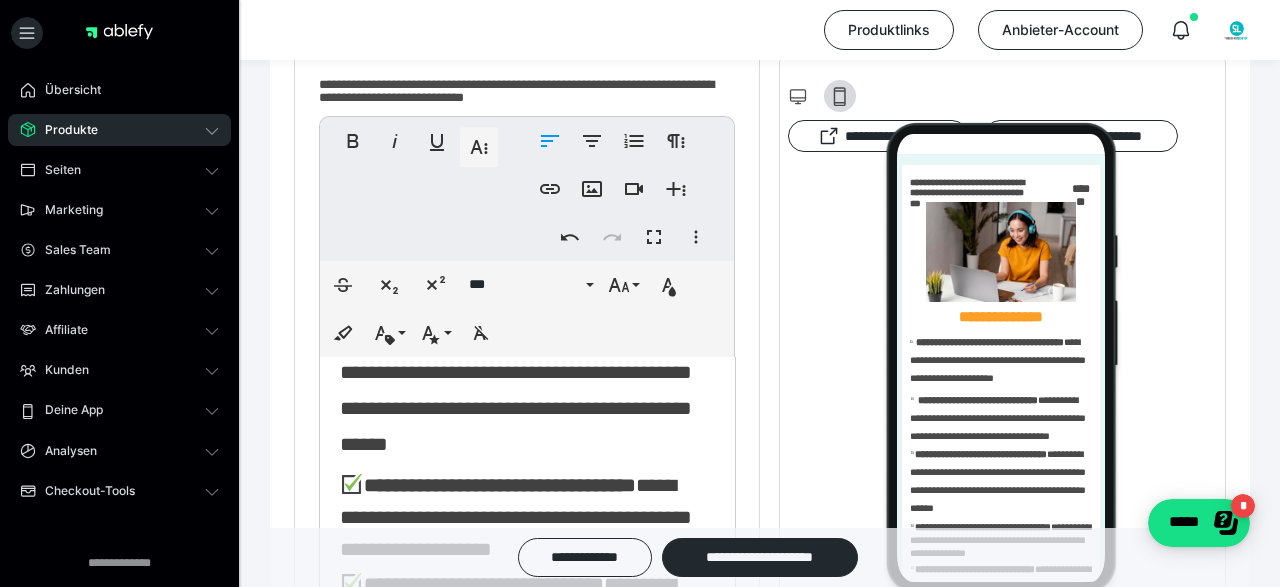 click on "**********" at bounding box center [520, 390] 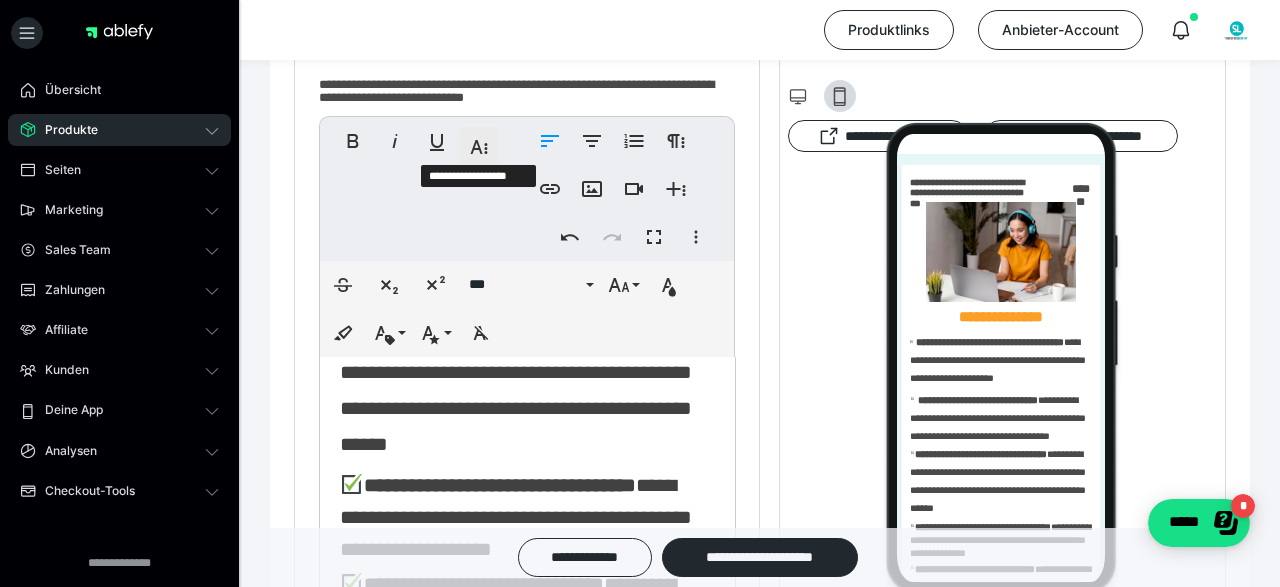 click 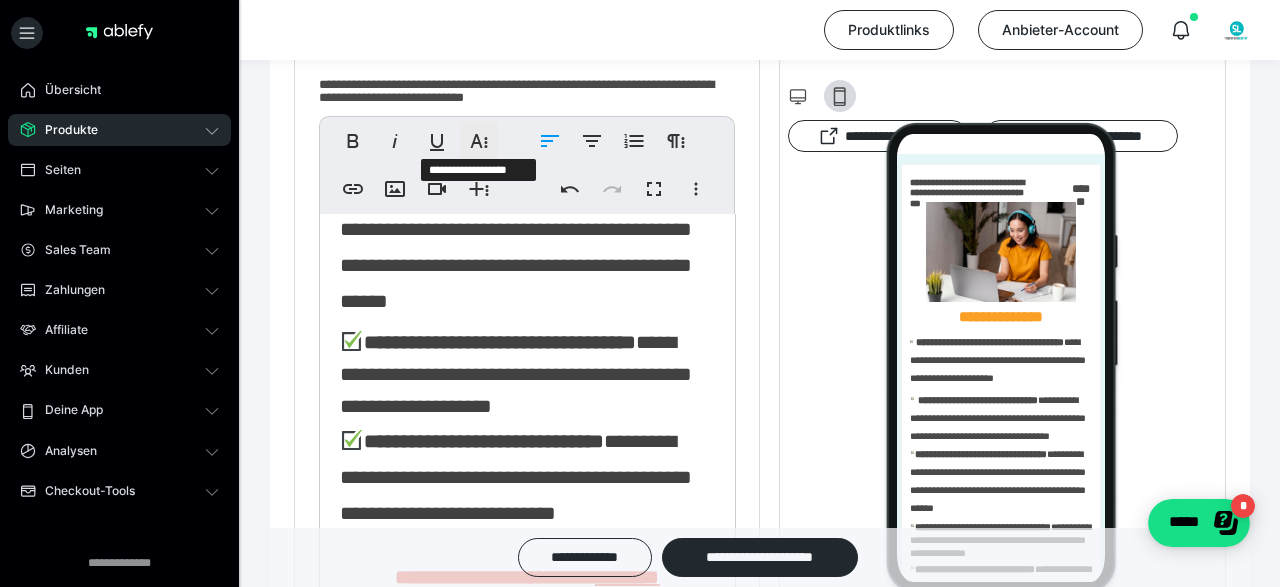 click 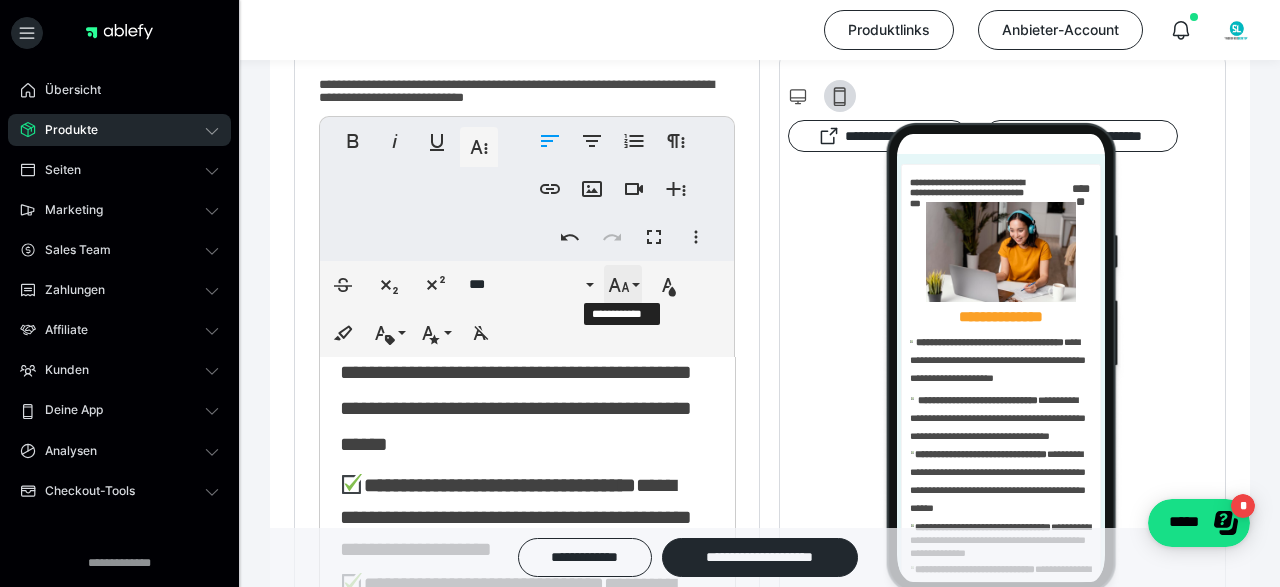 click on "**********" at bounding box center [623, 285] 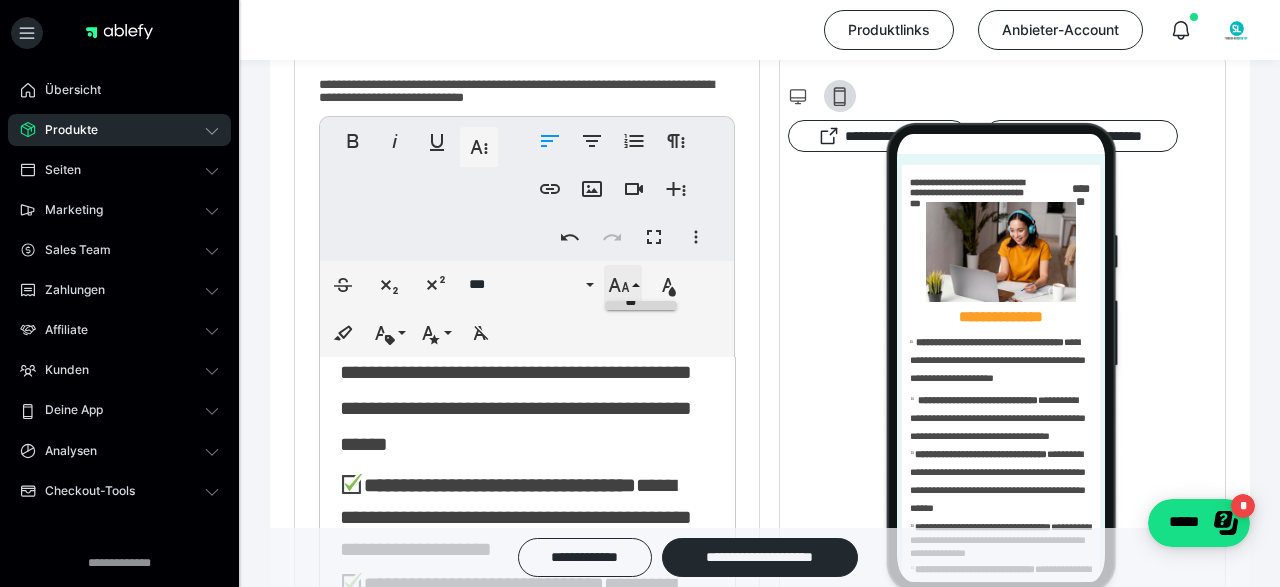scroll, scrollTop: 593, scrollLeft: 0, axis: vertical 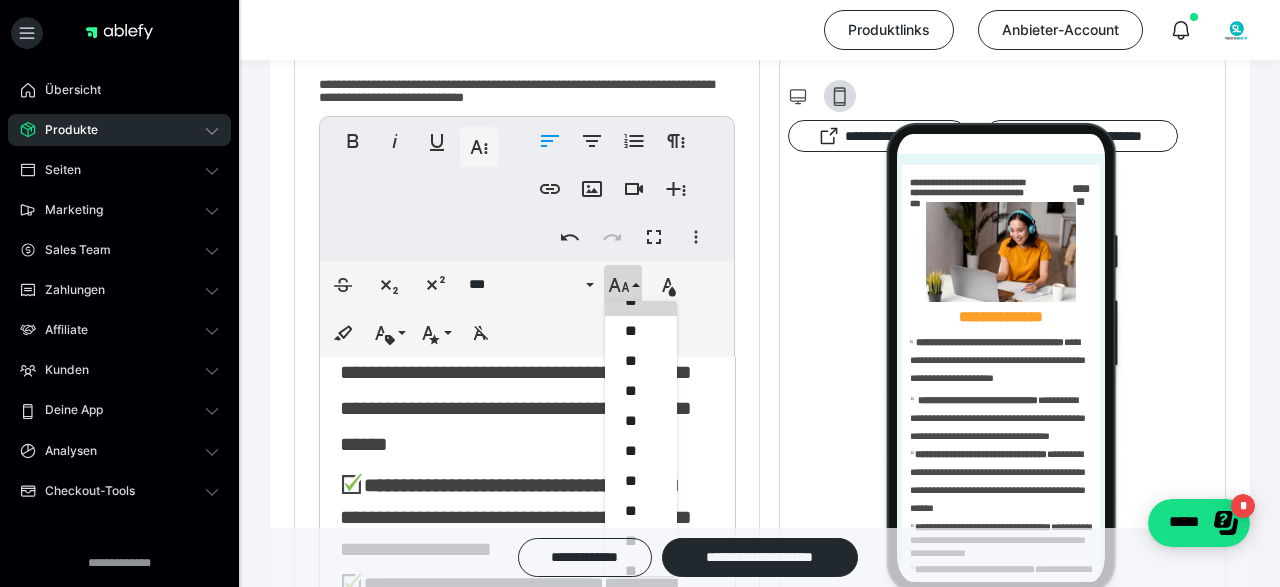 click on "**********" at bounding box center [520, 390] 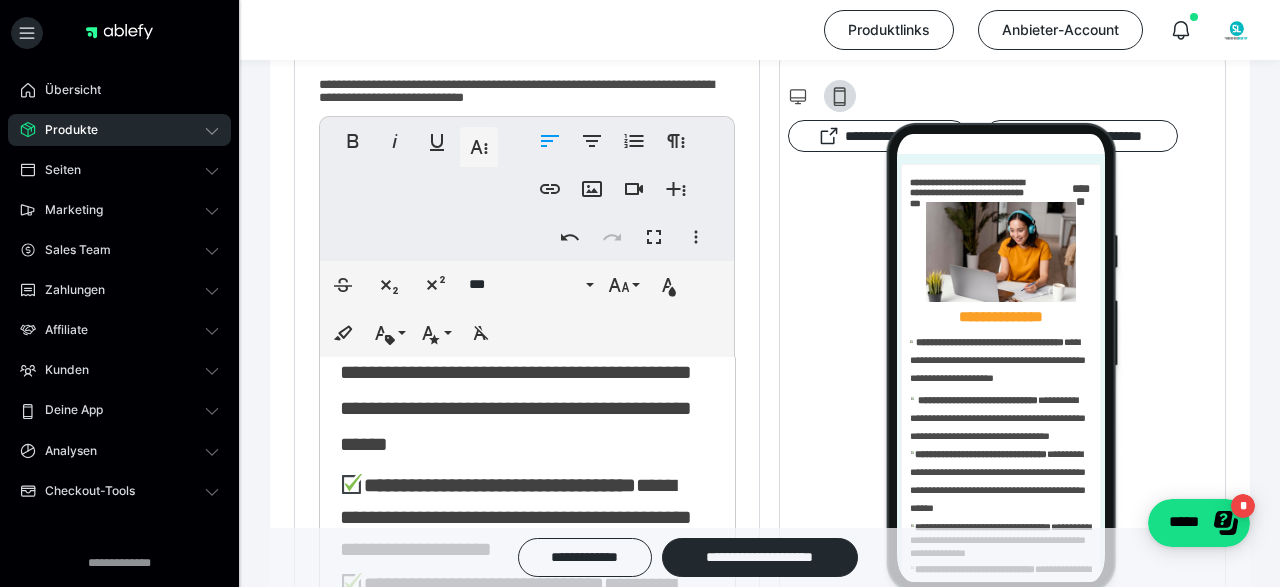 scroll, scrollTop: 692, scrollLeft: 0, axis: vertical 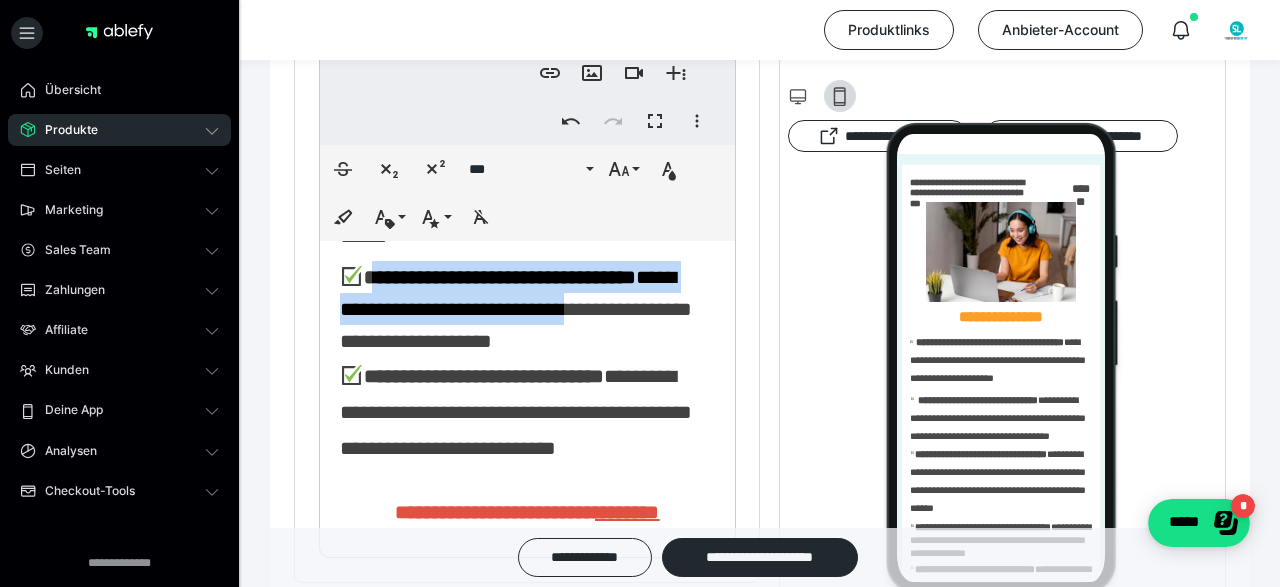 drag, startPoint x: 373, startPoint y: 327, endPoint x: 665, endPoint y: 374, distance: 295.75836 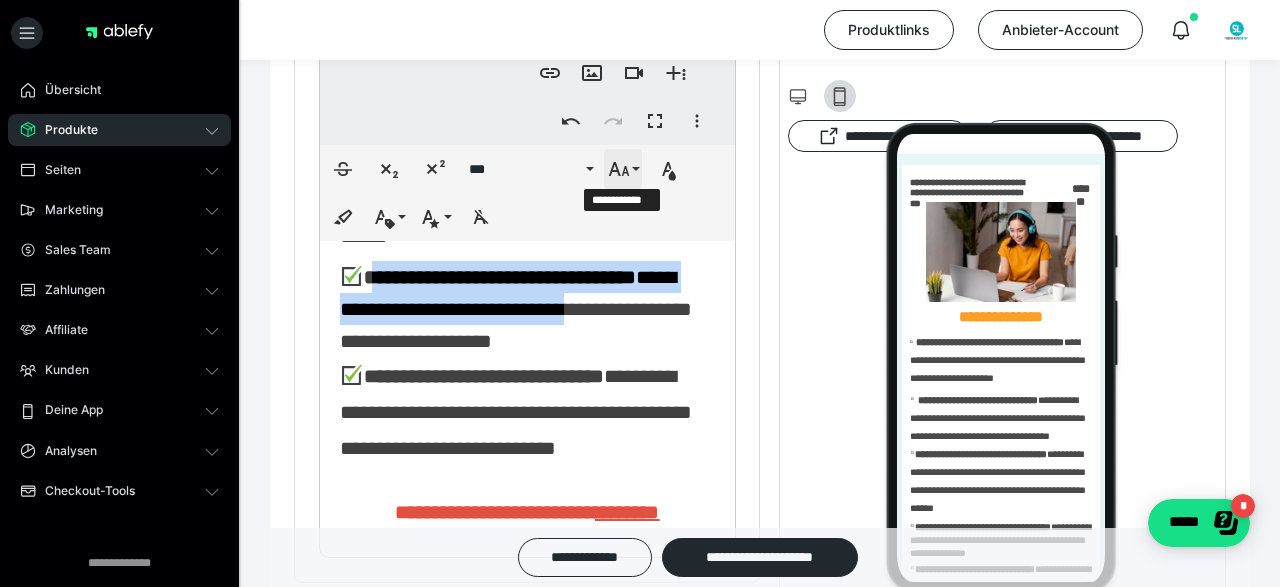 click on "**********" at bounding box center (623, 169) 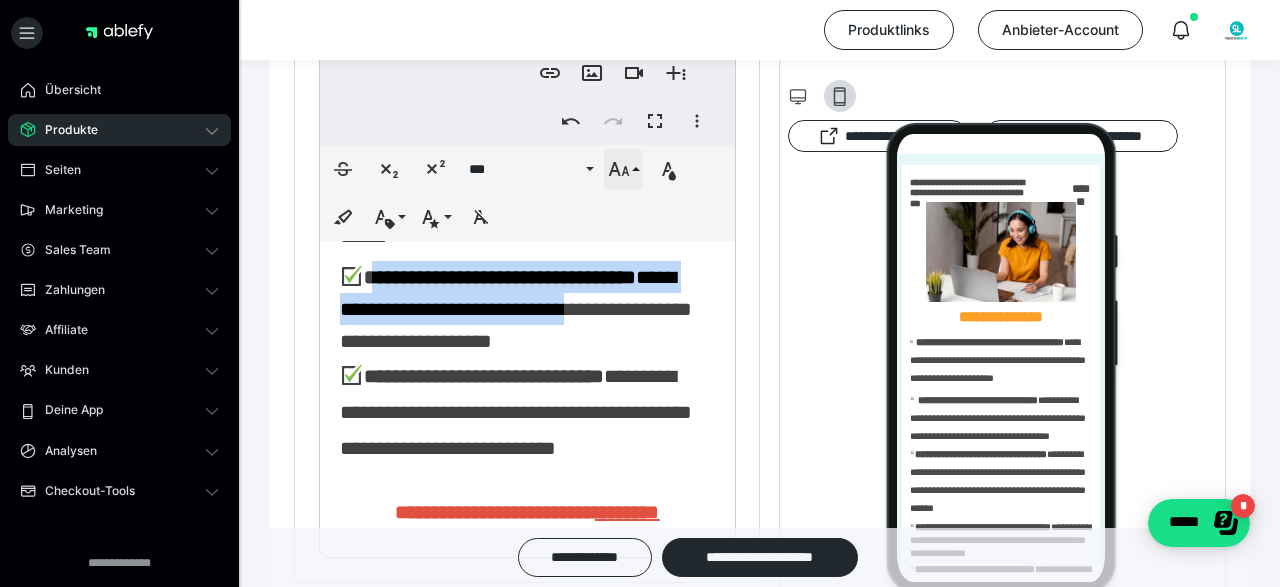 scroll, scrollTop: 593, scrollLeft: 0, axis: vertical 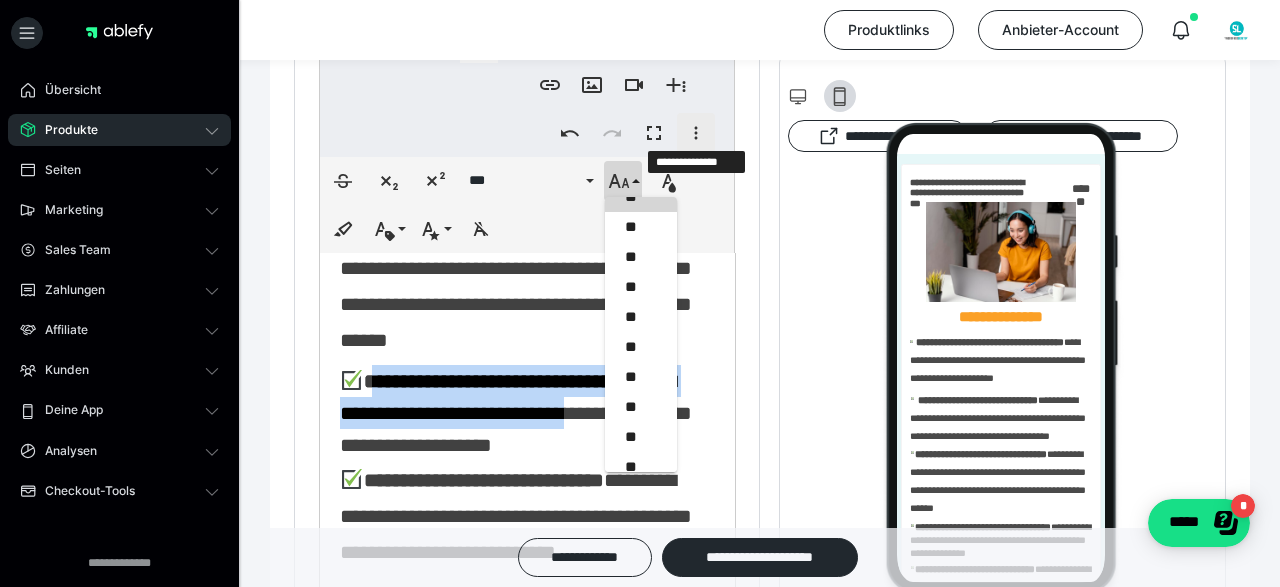 click 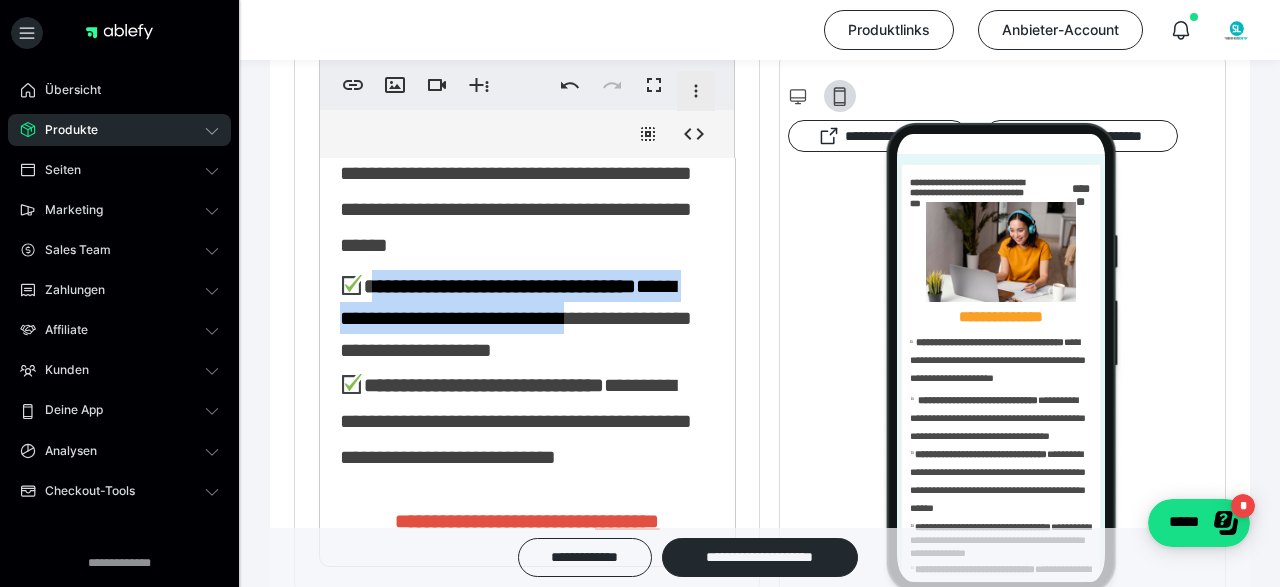 scroll, scrollTop: 593, scrollLeft: 0, axis: vertical 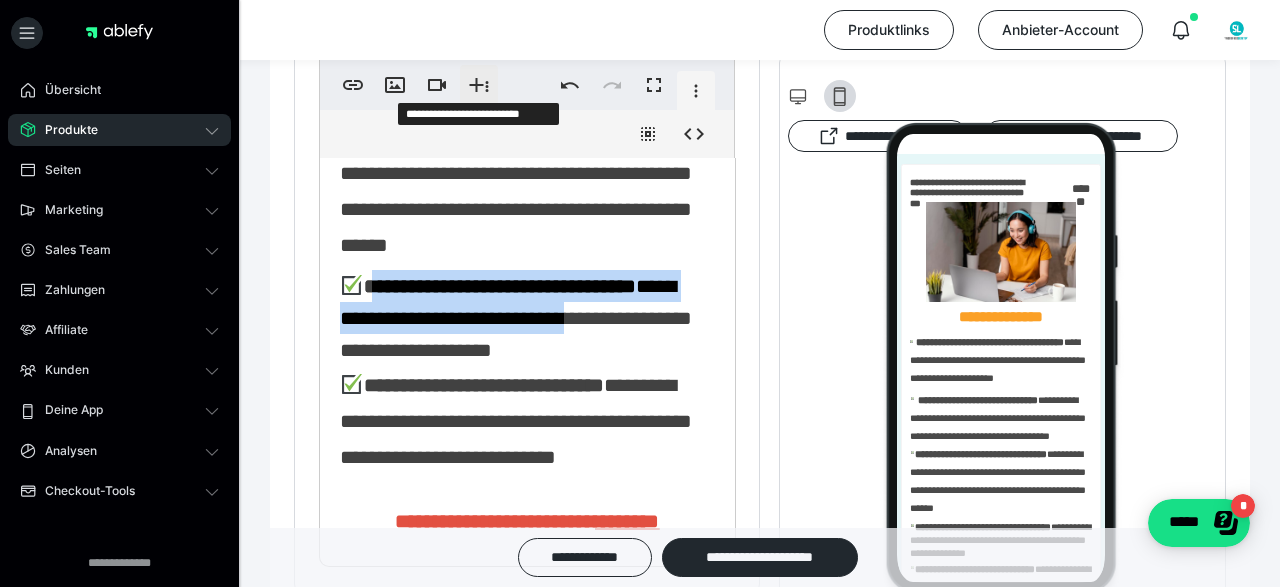 click 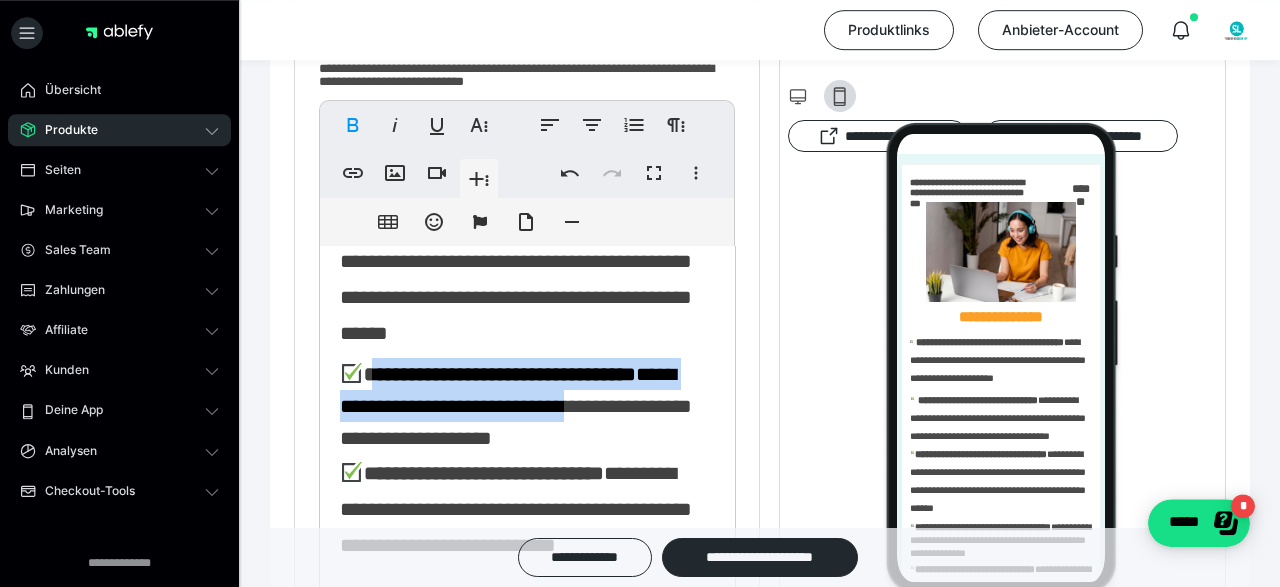 scroll, scrollTop: 624, scrollLeft: 0, axis: vertical 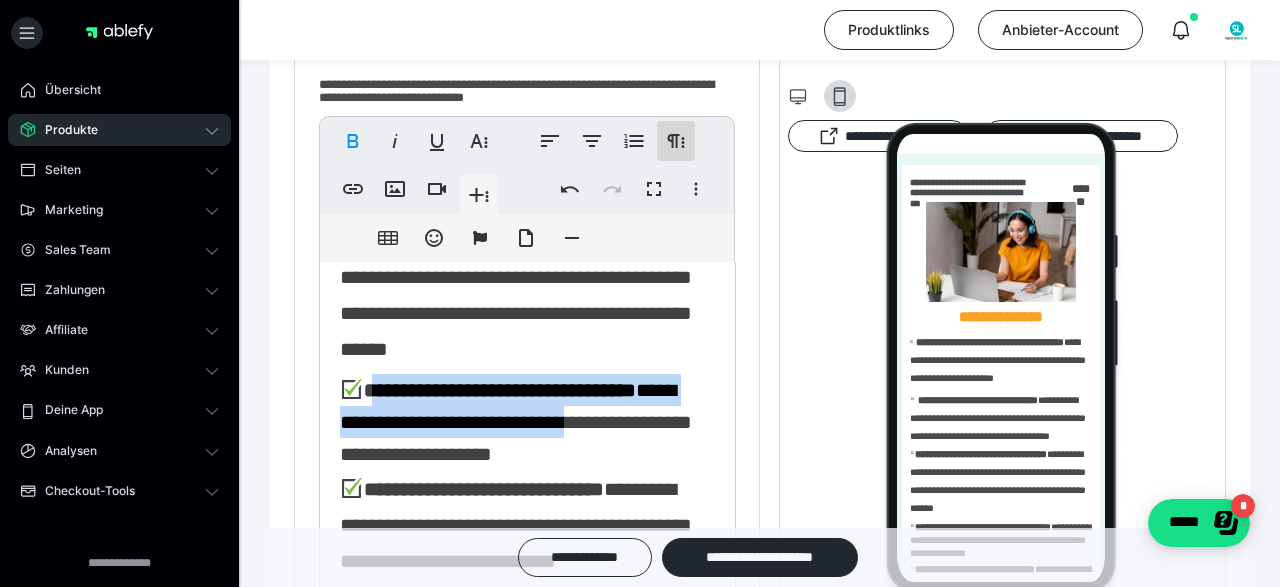 click 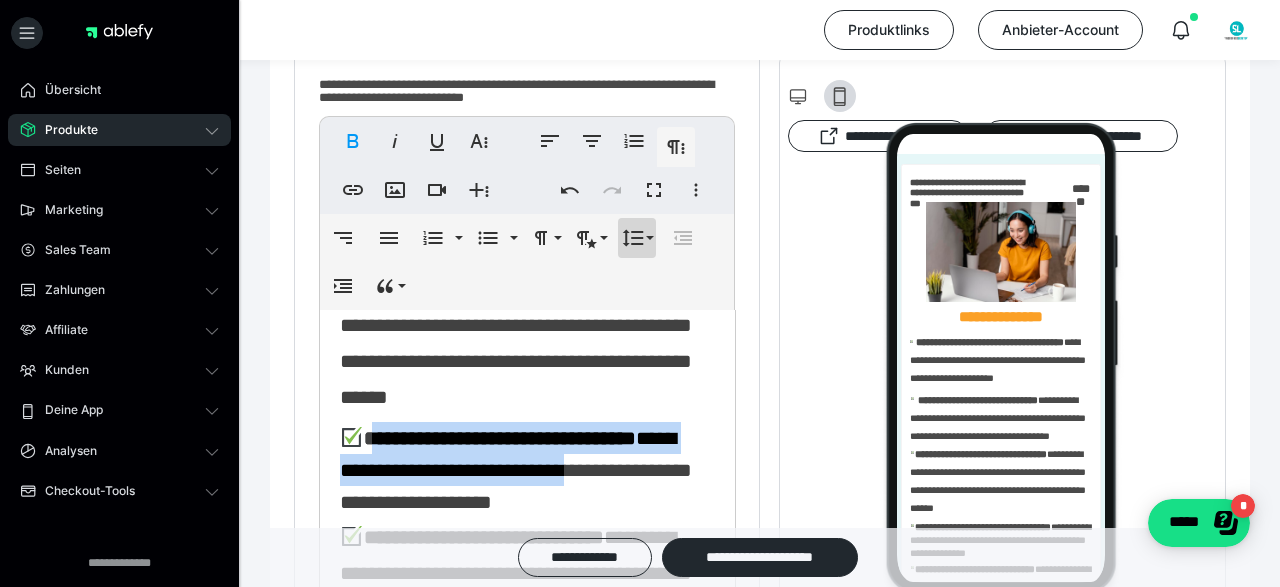 click on "**********" at bounding box center [637, 238] 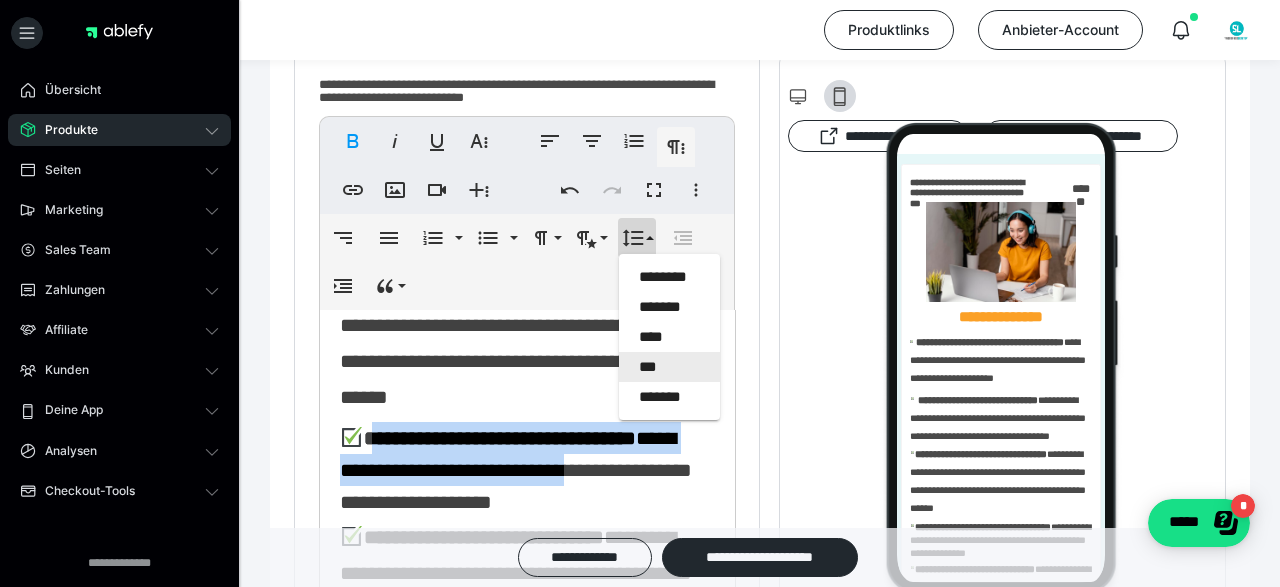click on "***" at bounding box center (669, 367) 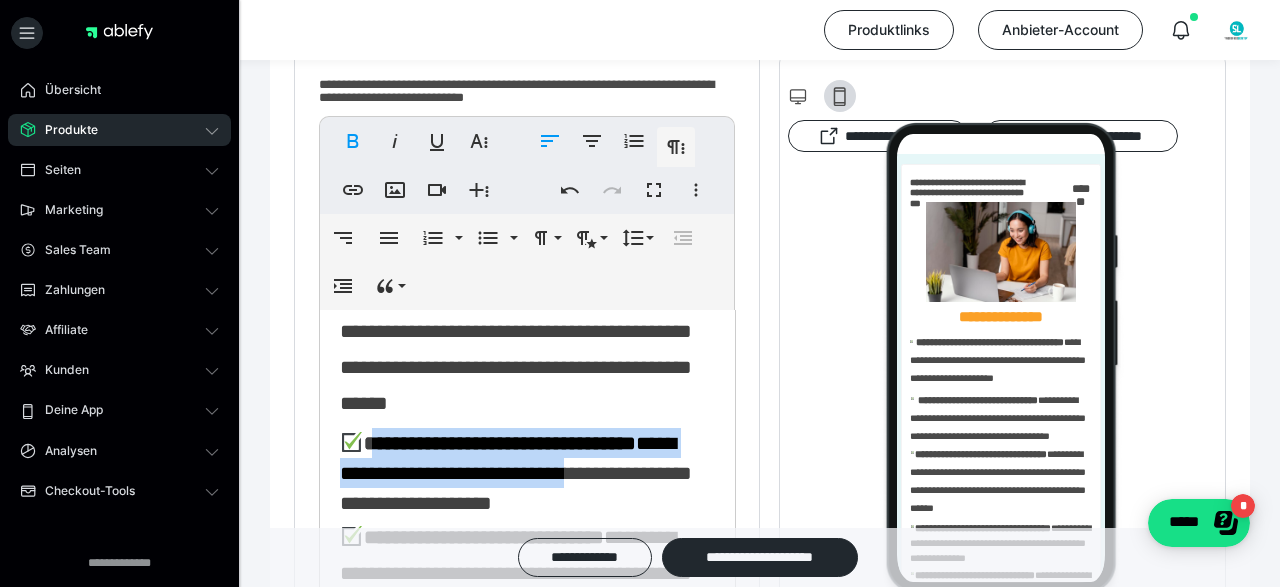 scroll, scrollTop: 686, scrollLeft: 0, axis: vertical 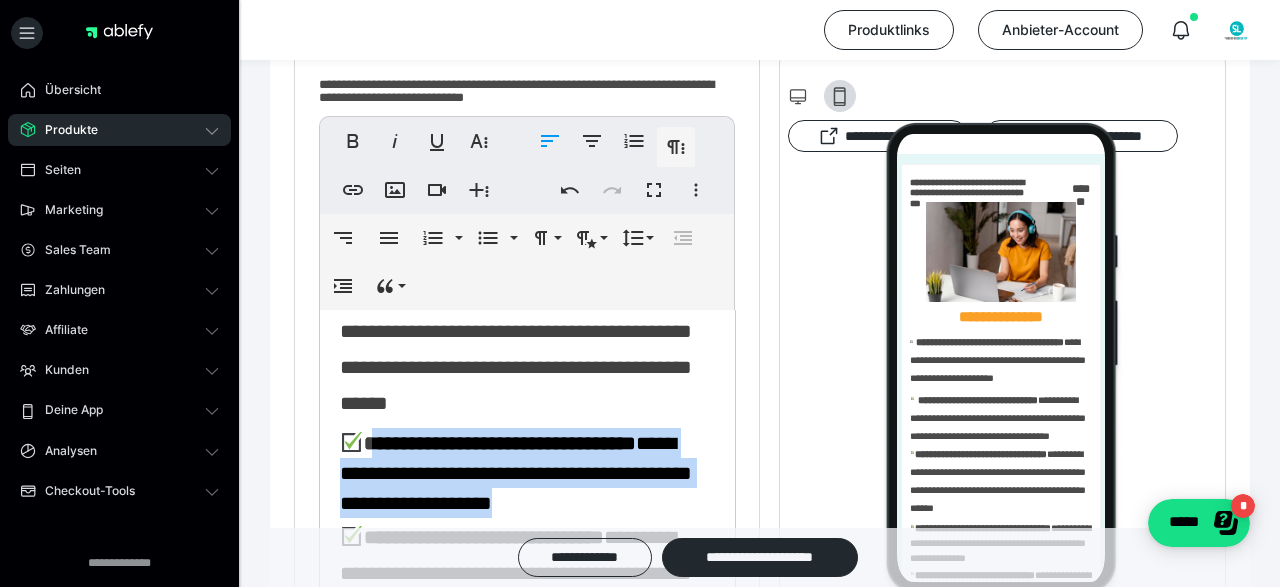 drag, startPoint x: 371, startPoint y: 395, endPoint x: 663, endPoint y: 461, distance: 299.366 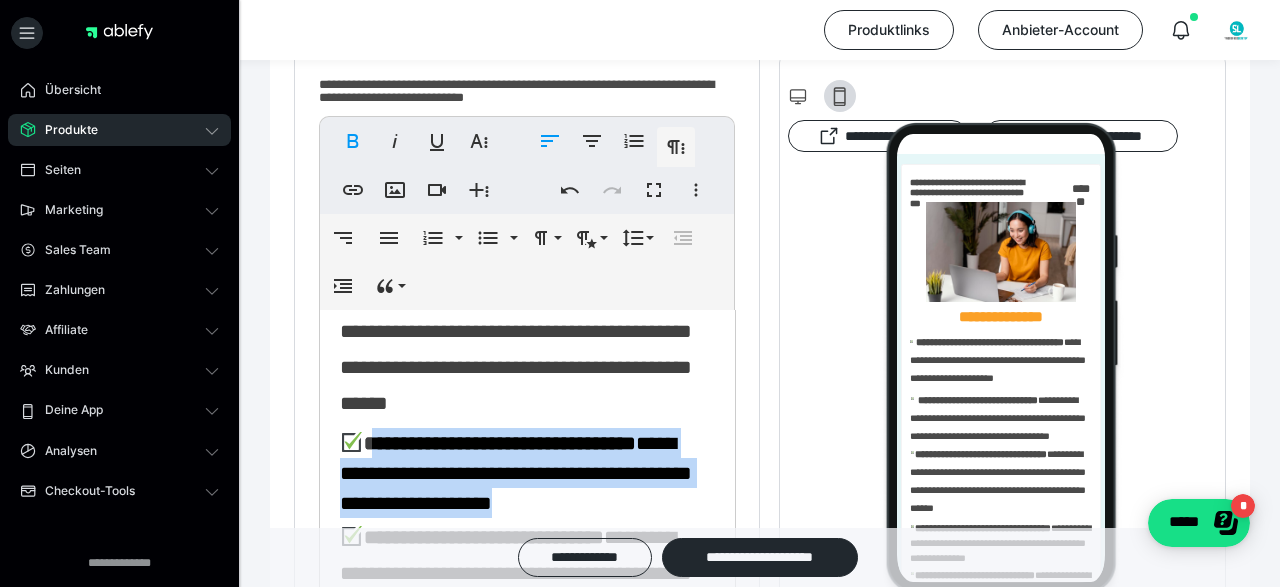 scroll, scrollTop: 486, scrollLeft: 0, axis: vertical 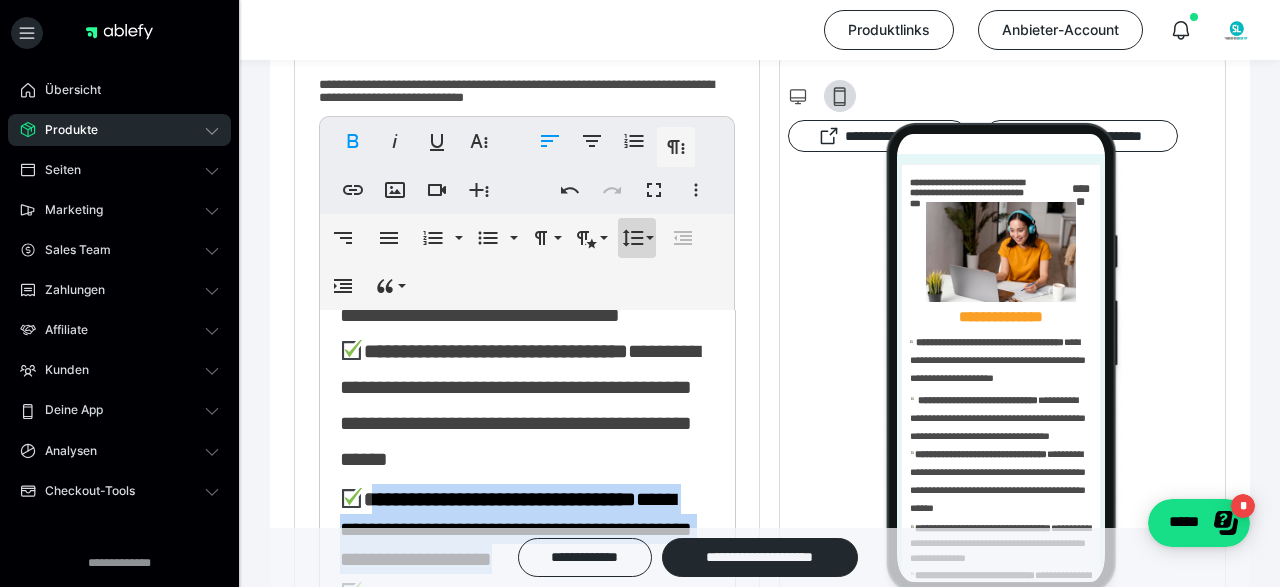 click on "**********" at bounding box center (637, 238) 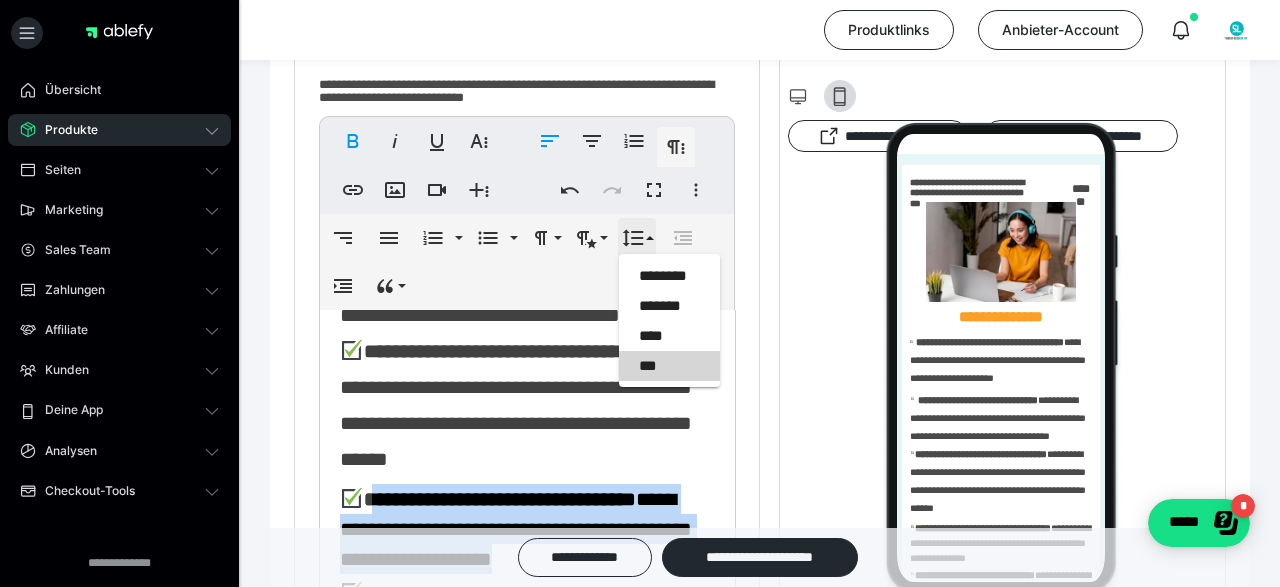 scroll, scrollTop: 0, scrollLeft: 0, axis: both 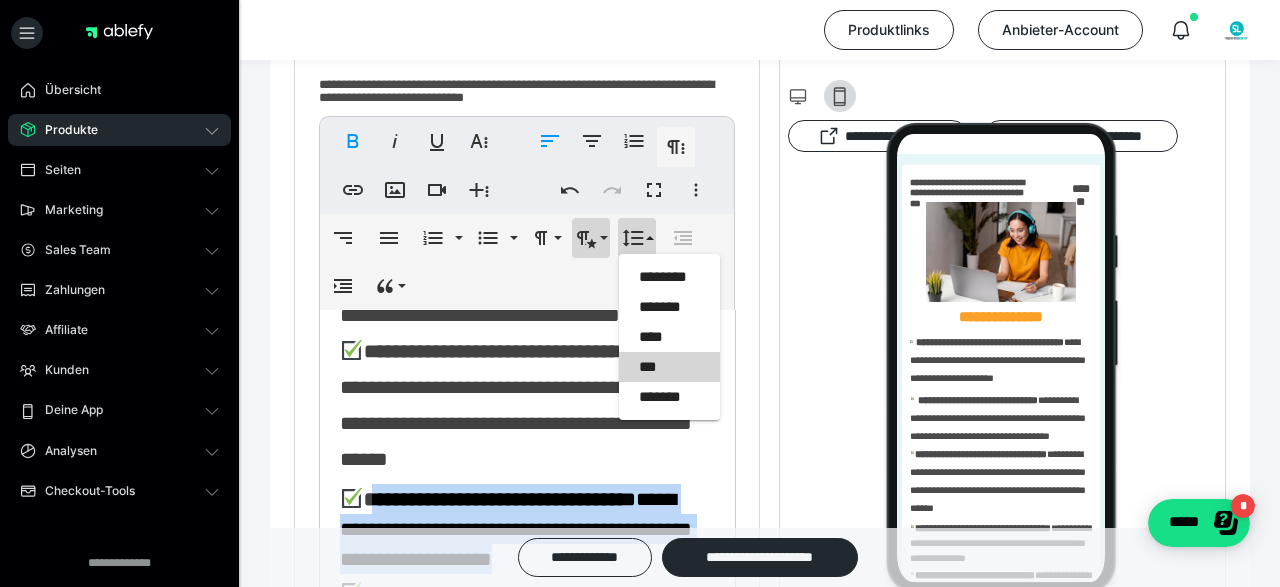 click on "**********" at bounding box center (591, 238) 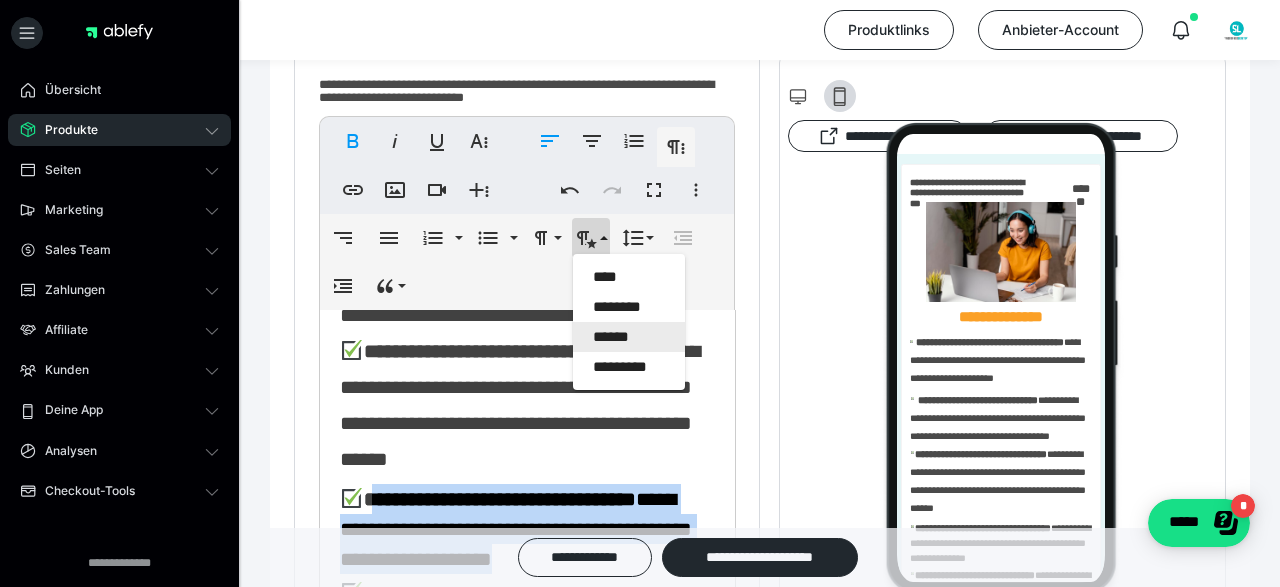 click on "******" at bounding box center (629, 337) 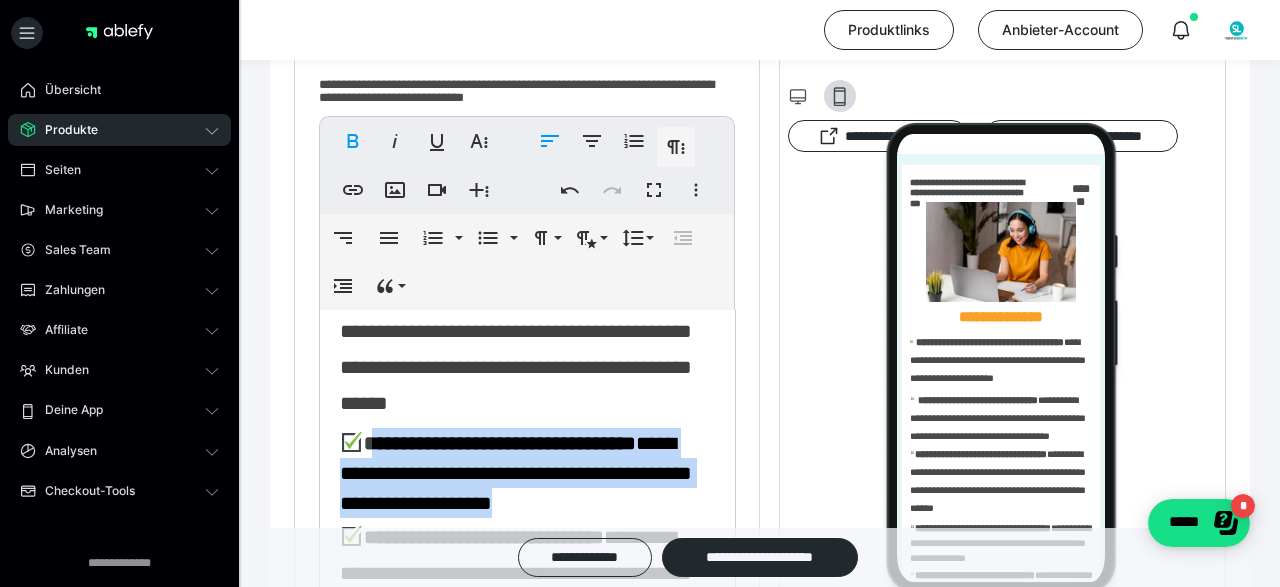 scroll, scrollTop: 686, scrollLeft: 0, axis: vertical 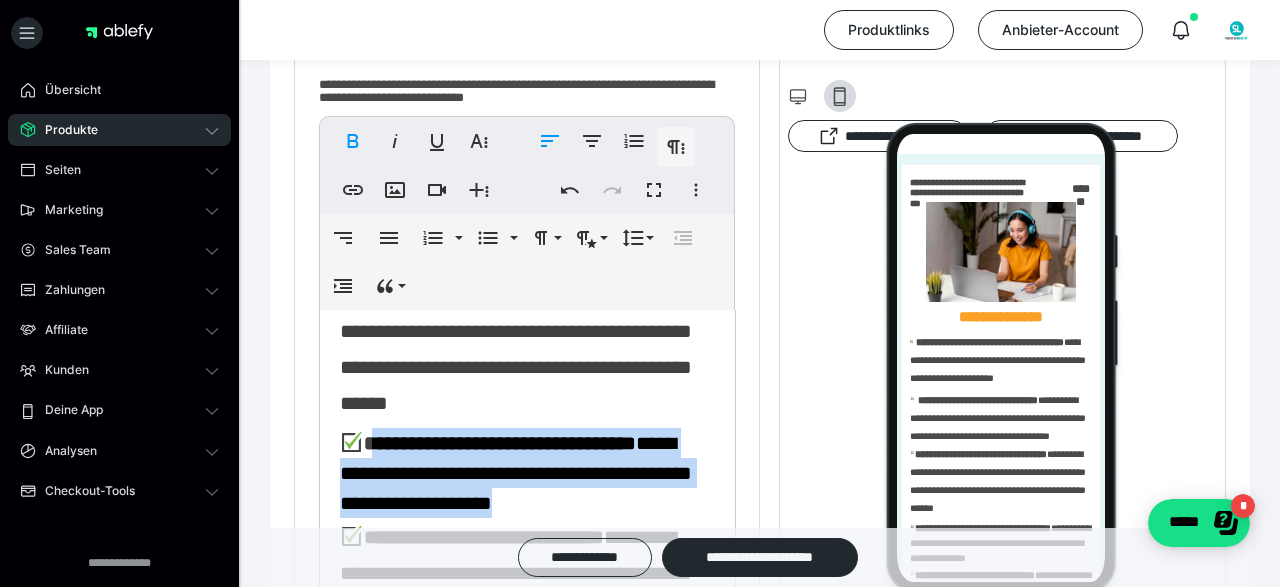 click on "**********" at bounding box center [516, 473] 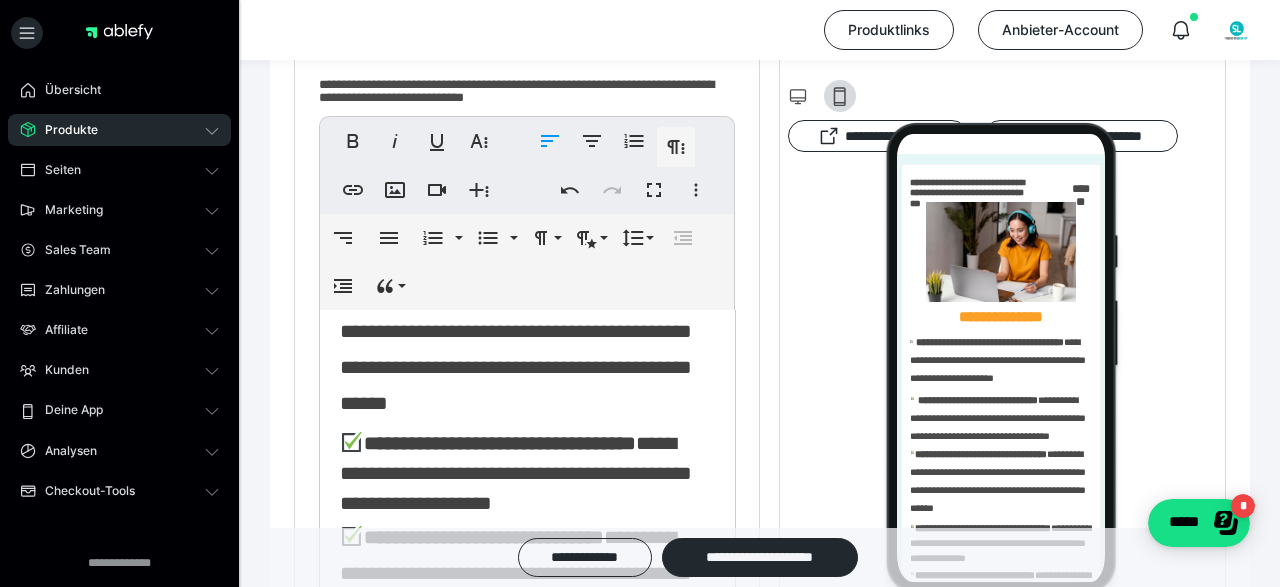 scroll, scrollTop: 686, scrollLeft: 0, axis: vertical 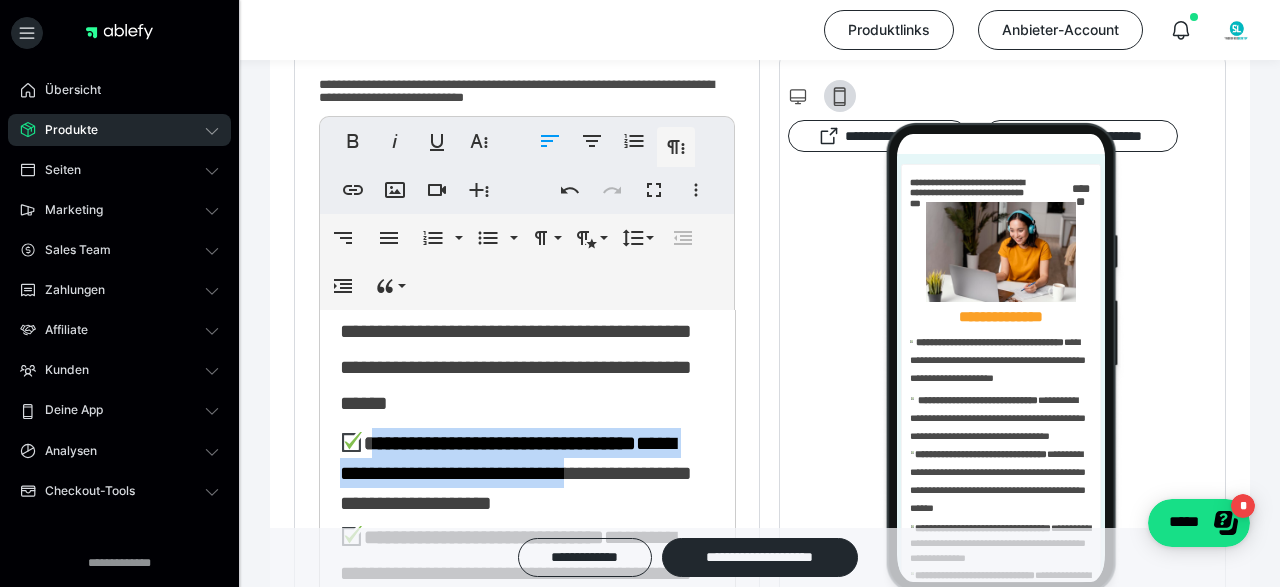 drag, startPoint x: 372, startPoint y: 395, endPoint x: 713, endPoint y: 438, distance: 343.70044 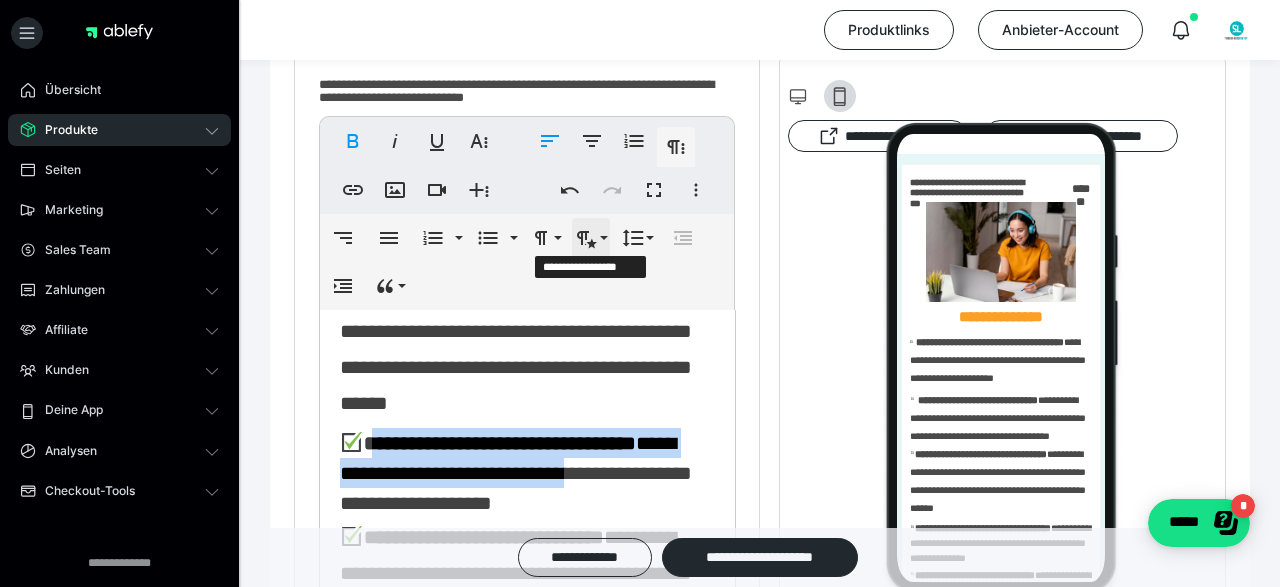 click on "**********" at bounding box center (591, 238) 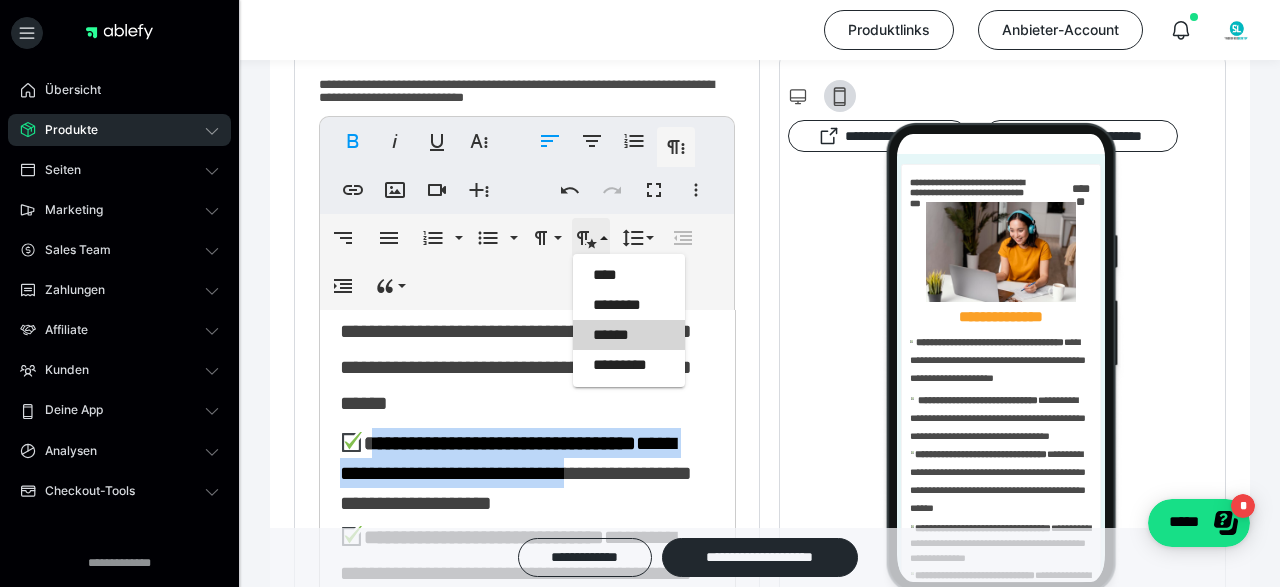 scroll, scrollTop: 0, scrollLeft: 0, axis: both 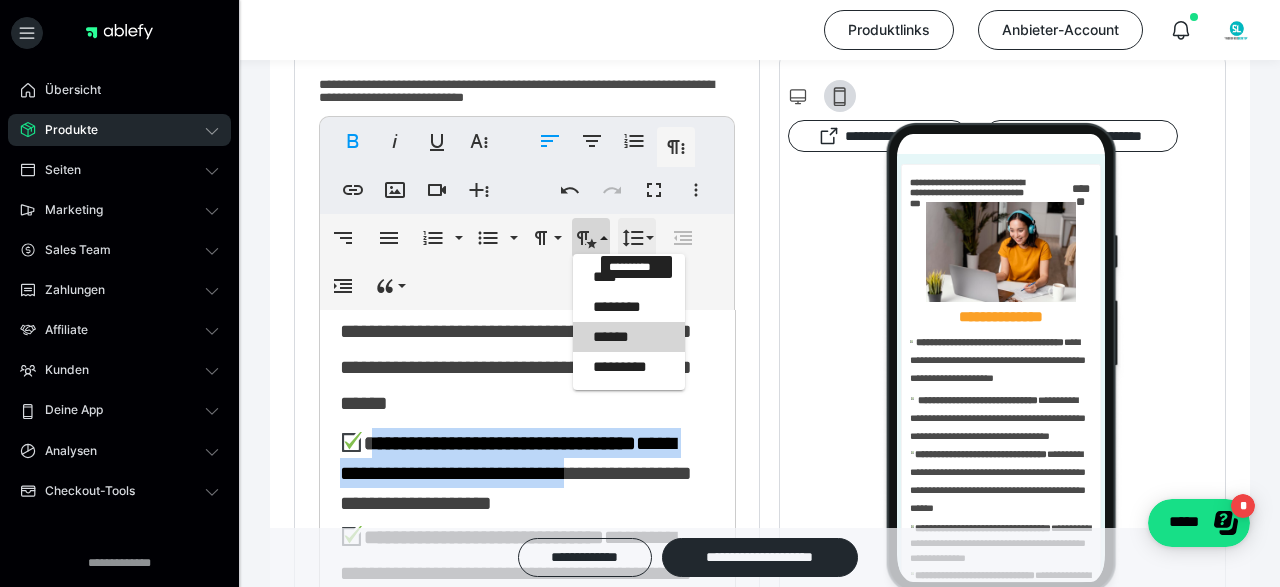 click on "**********" at bounding box center (637, 238) 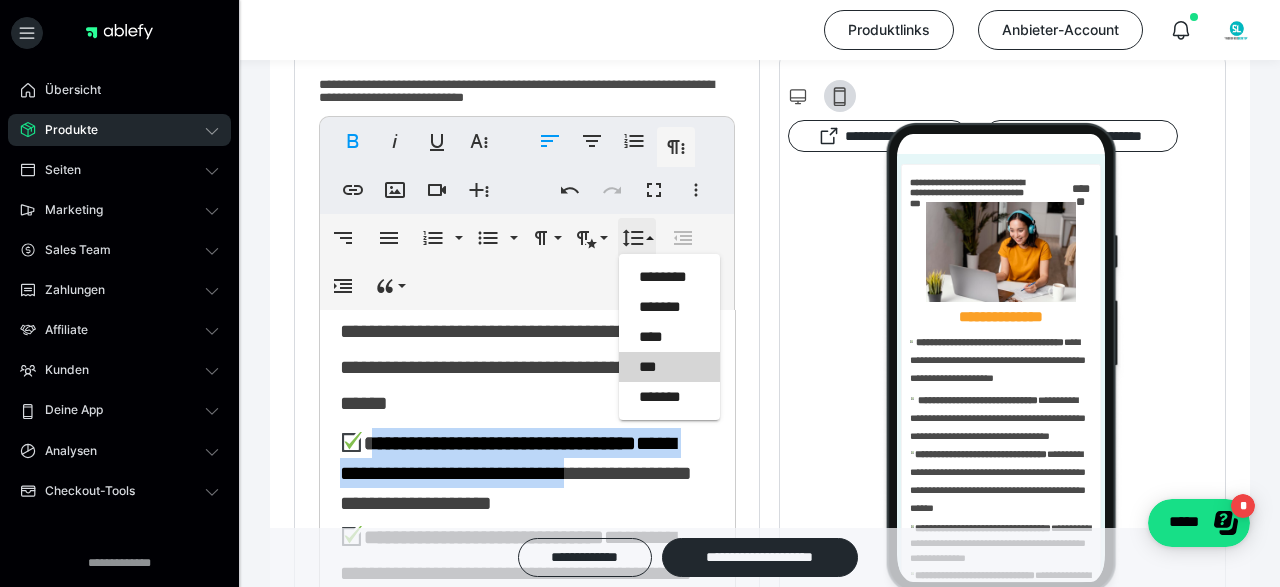 scroll, scrollTop: 0, scrollLeft: 0, axis: both 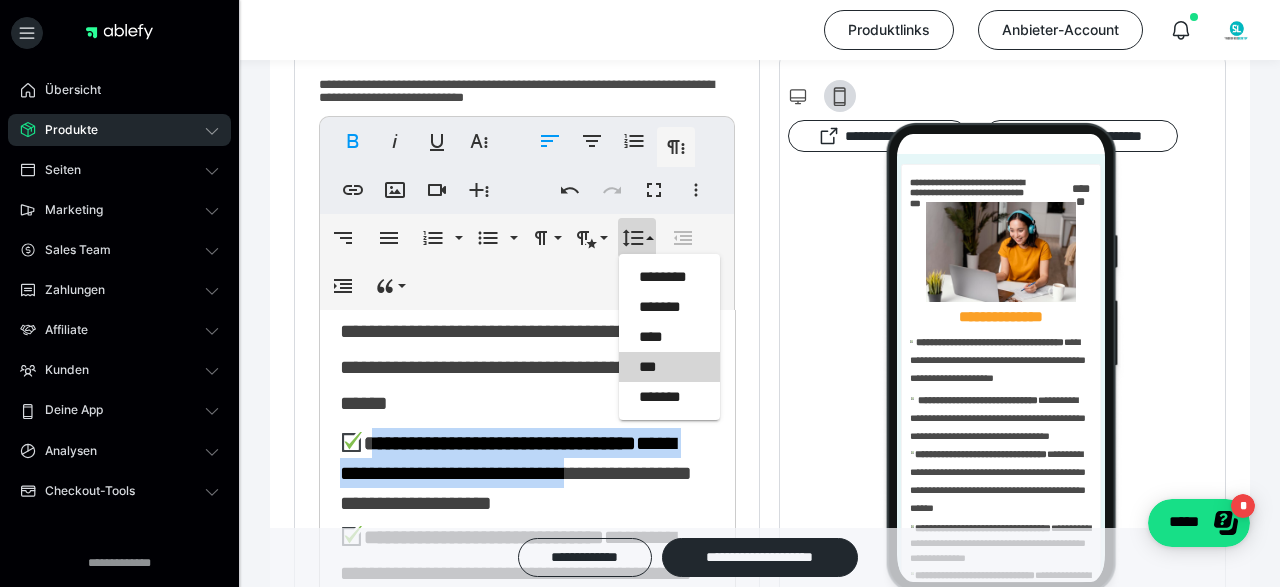 click on "**********" at bounding box center (516, 473) 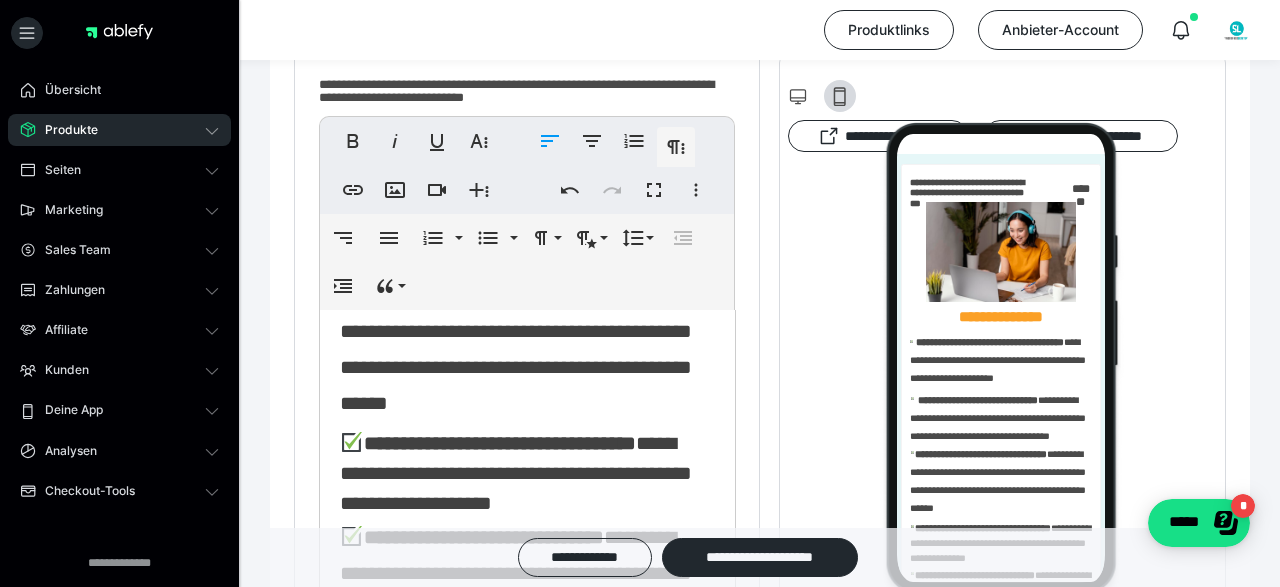 scroll, scrollTop: 586, scrollLeft: 0, axis: vertical 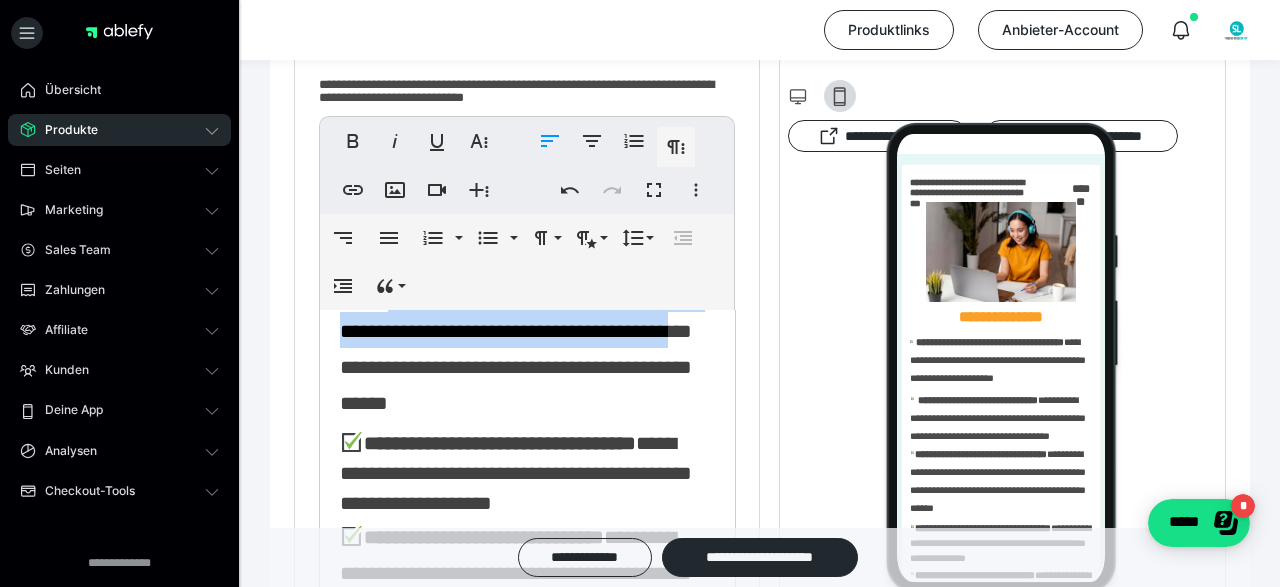 drag, startPoint x: 407, startPoint y: 324, endPoint x: 529, endPoint y: 398, distance: 142.68848 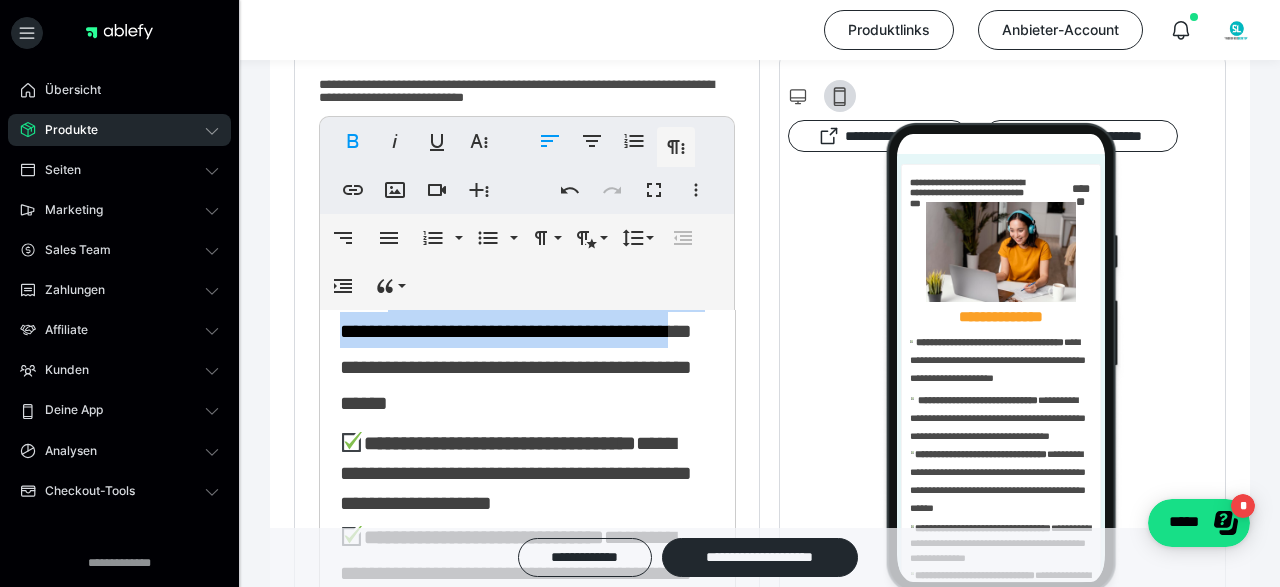 click on "**********" at bounding box center (527, 262) 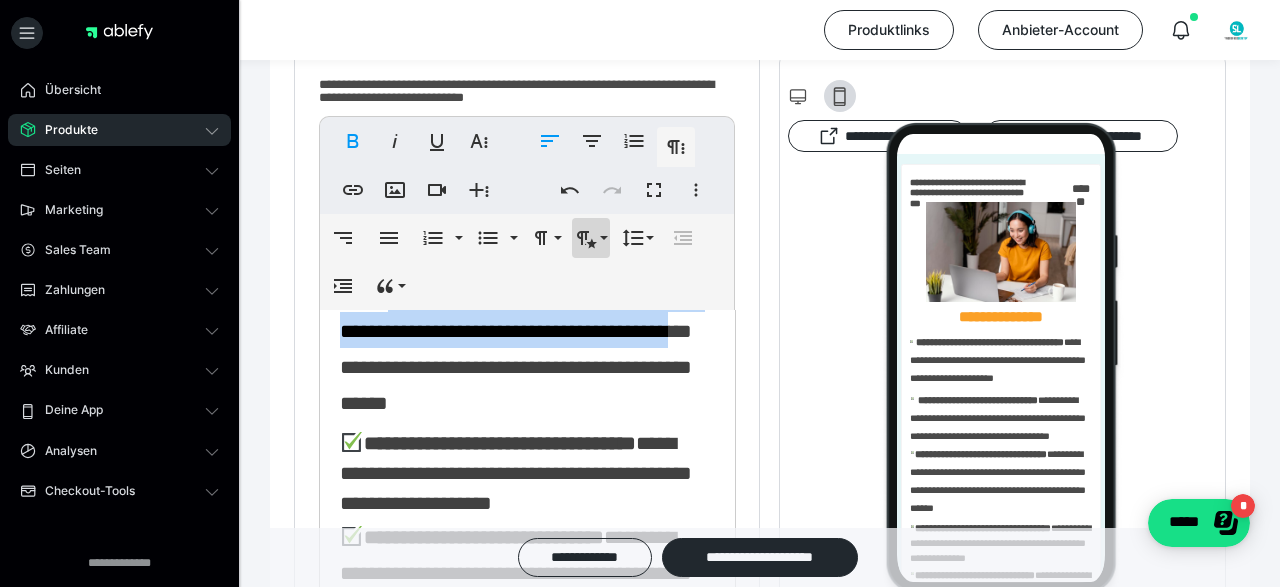 click on "**********" at bounding box center (591, 238) 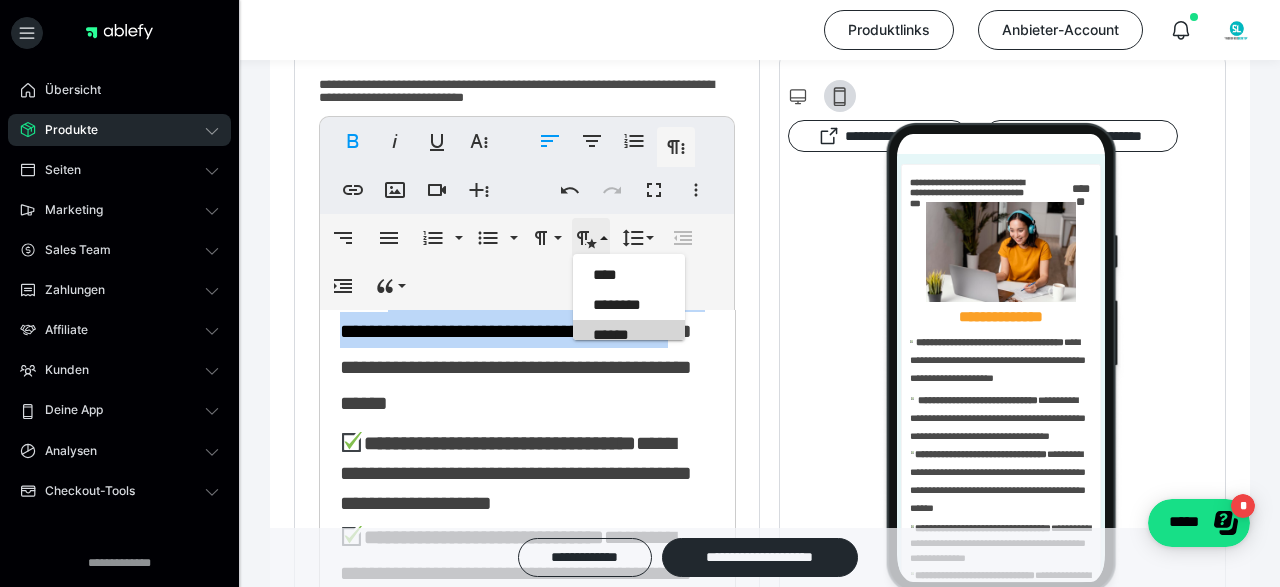 scroll, scrollTop: 0, scrollLeft: 0, axis: both 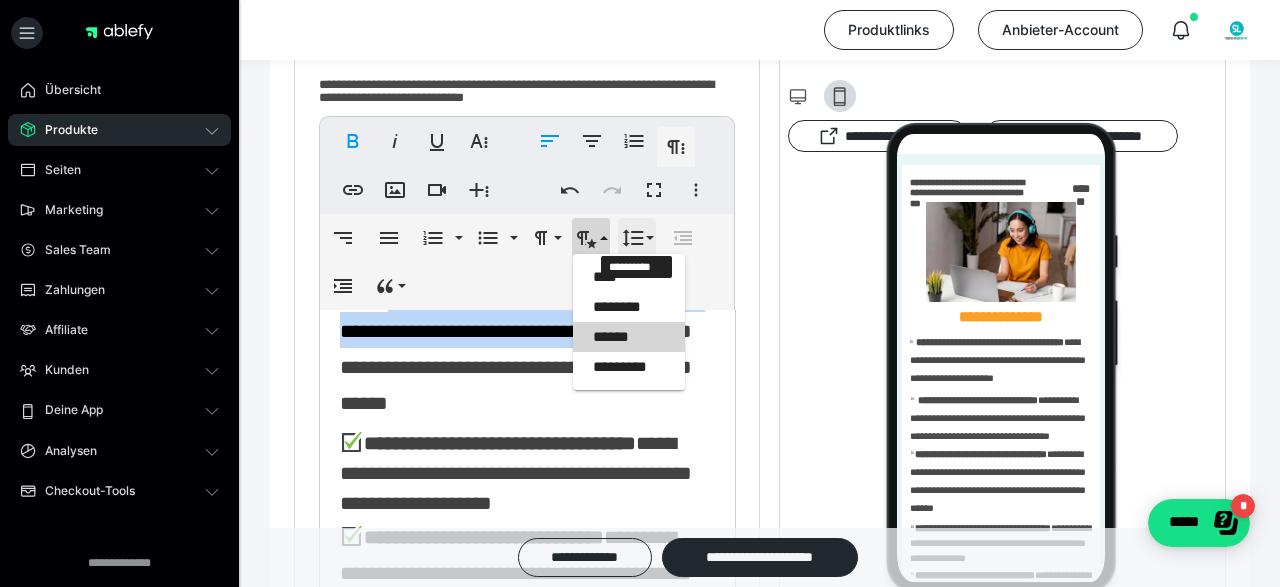 click on "**********" at bounding box center [637, 238] 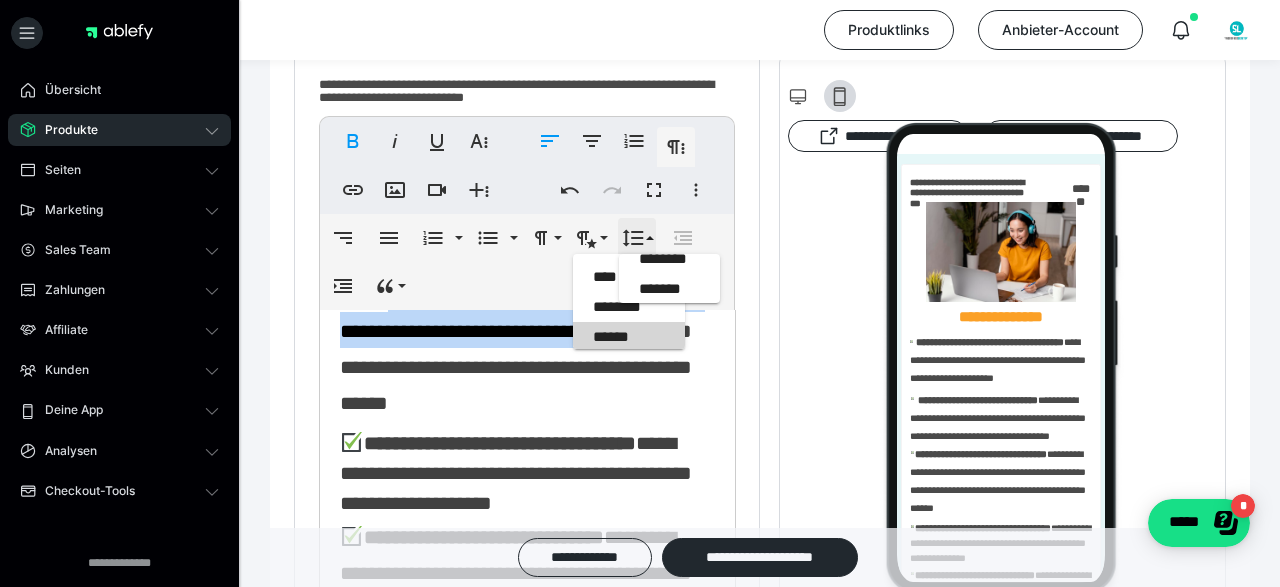 scroll, scrollTop: 0, scrollLeft: 0, axis: both 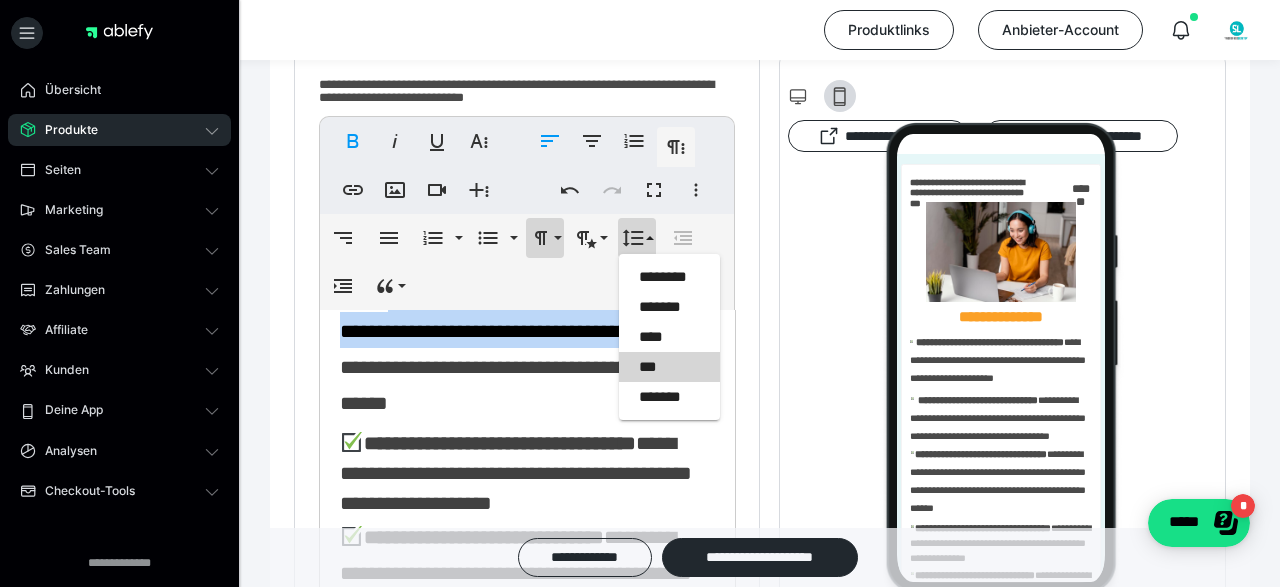 click on "**********" at bounding box center (545, 238) 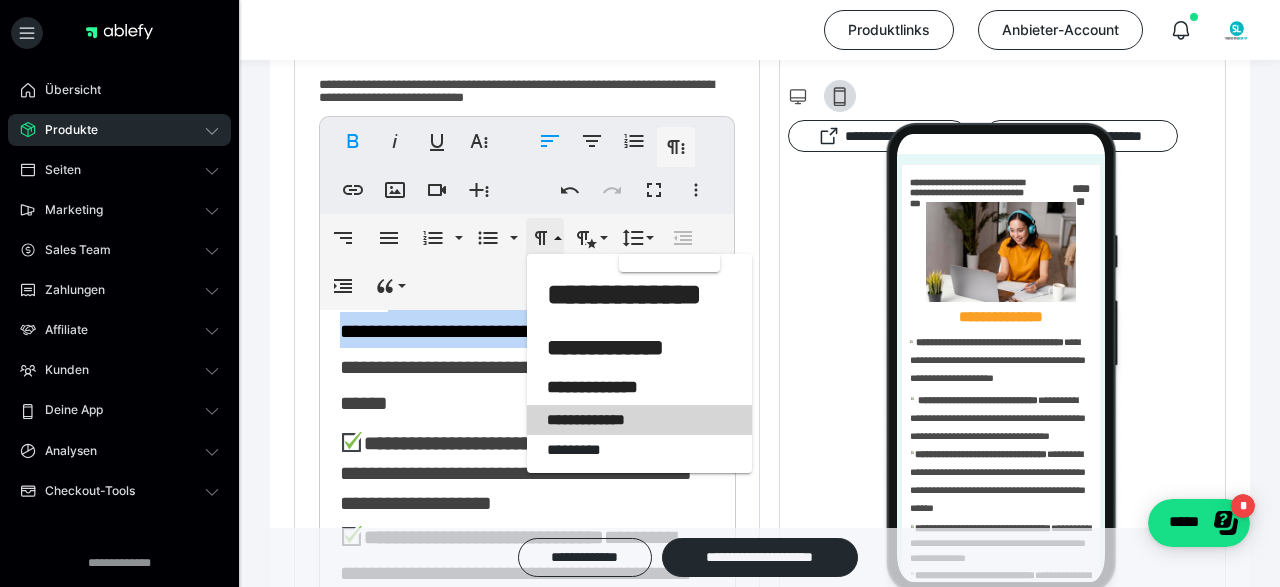 scroll, scrollTop: 0, scrollLeft: 0, axis: both 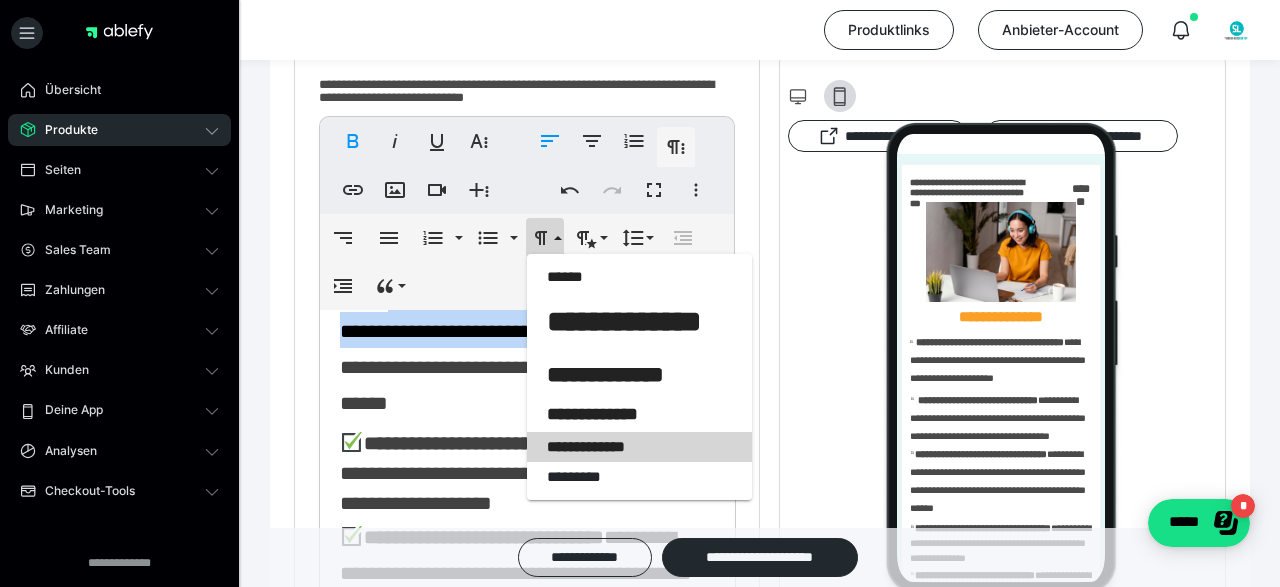 click on "**********" at bounding box center [527, 294] 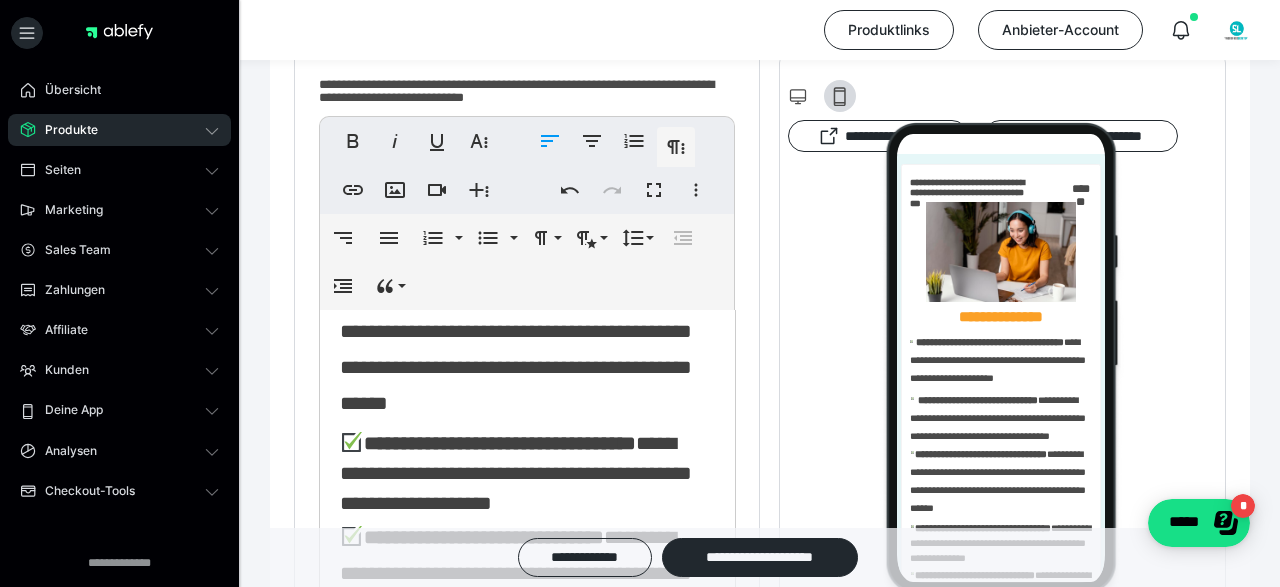 scroll, scrollTop: 686, scrollLeft: 0, axis: vertical 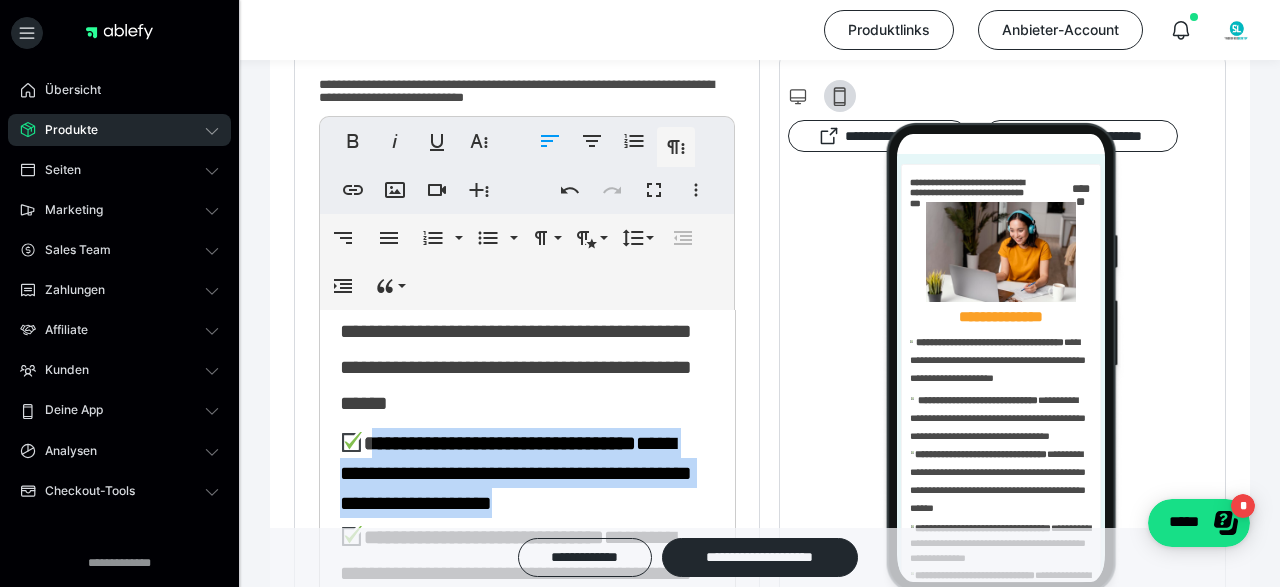 drag, startPoint x: 379, startPoint y: 399, endPoint x: 704, endPoint y: 453, distance: 329.4556 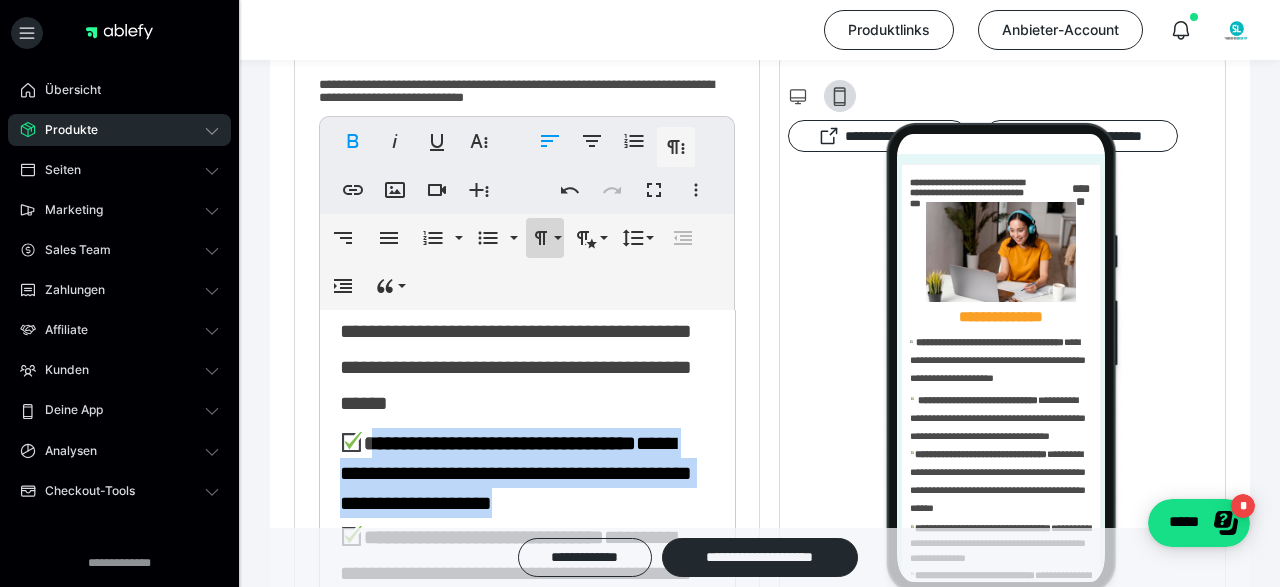 click on "**********" at bounding box center (545, 238) 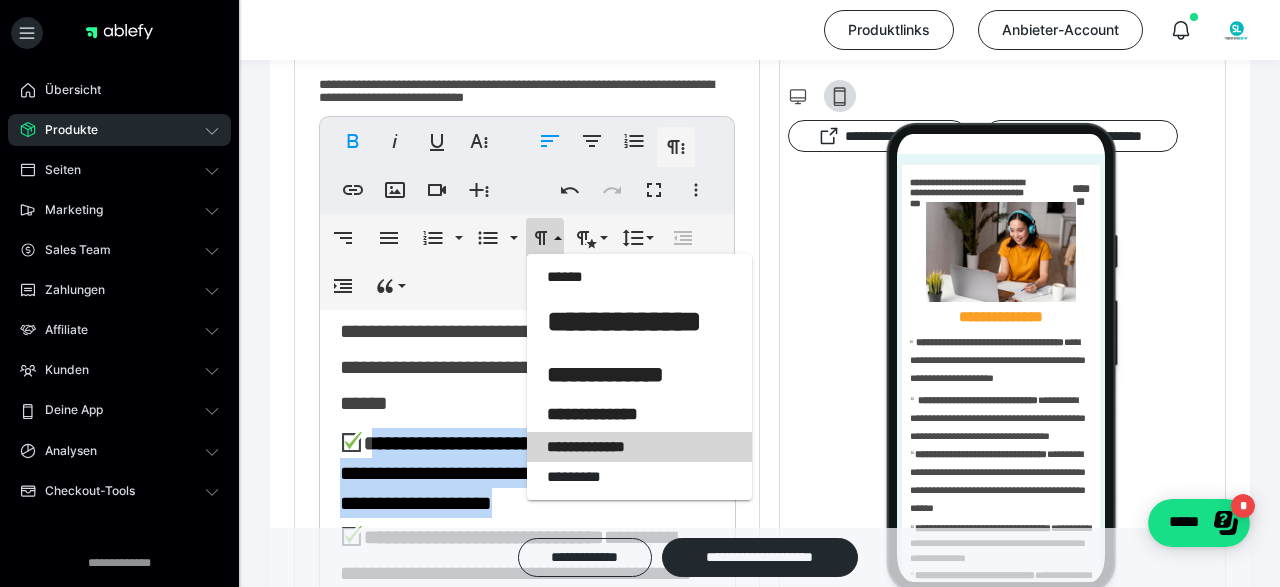 click on "**********" at bounding box center [639, 447] 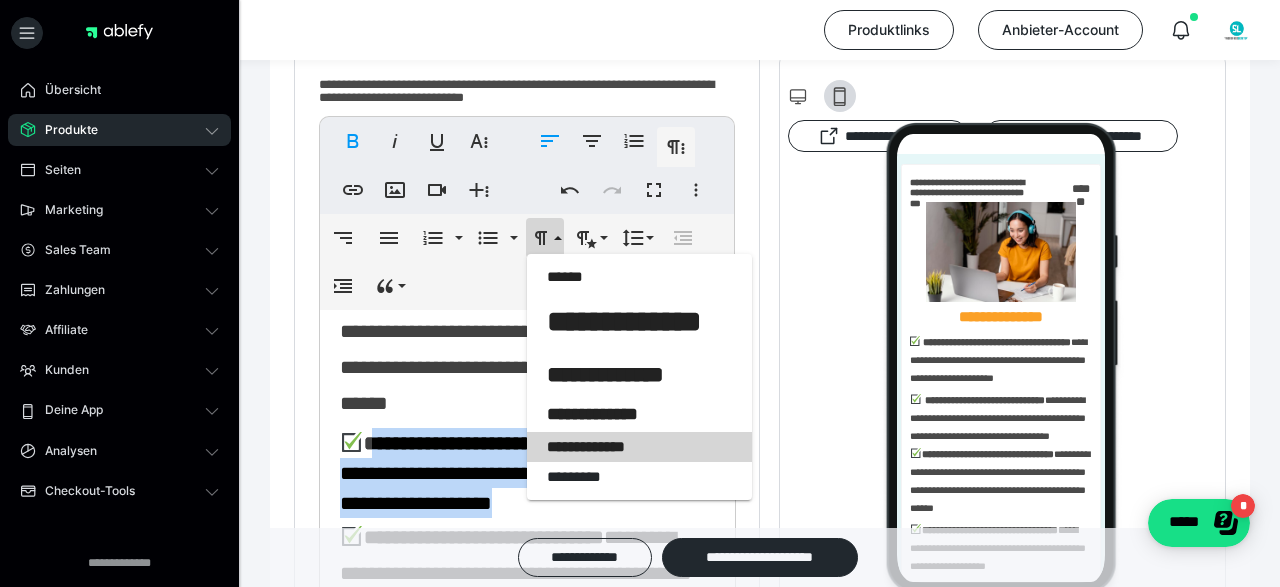 scroll, scrollTop: 487, scrollLeft: 0, axis: vertical 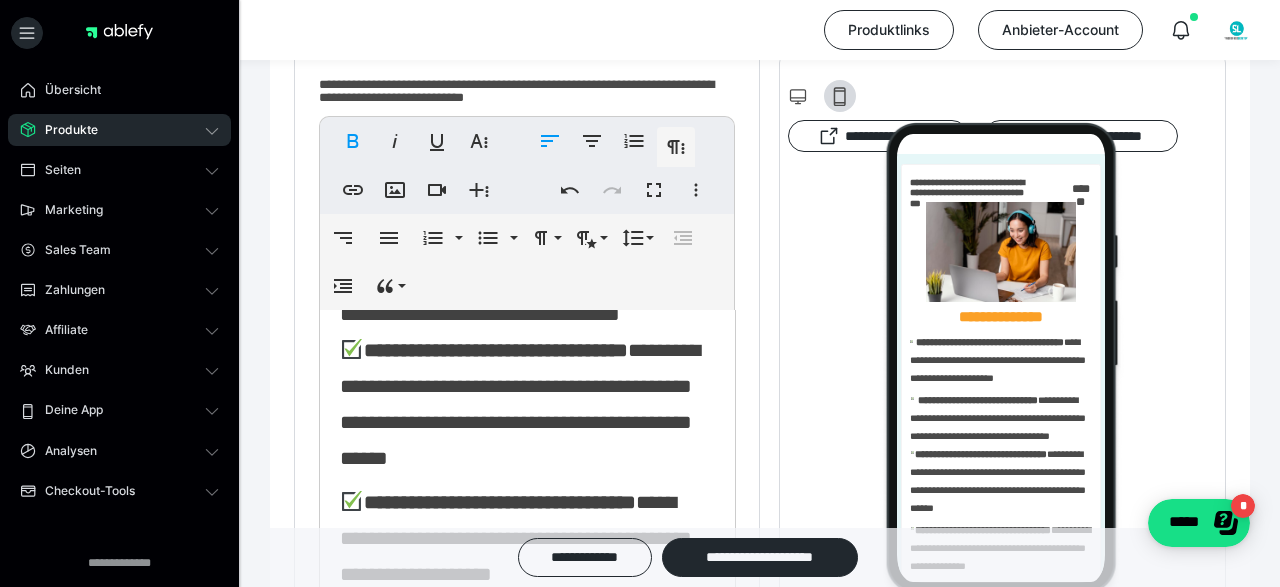 click on "**********" at bounding box center (517, 126) 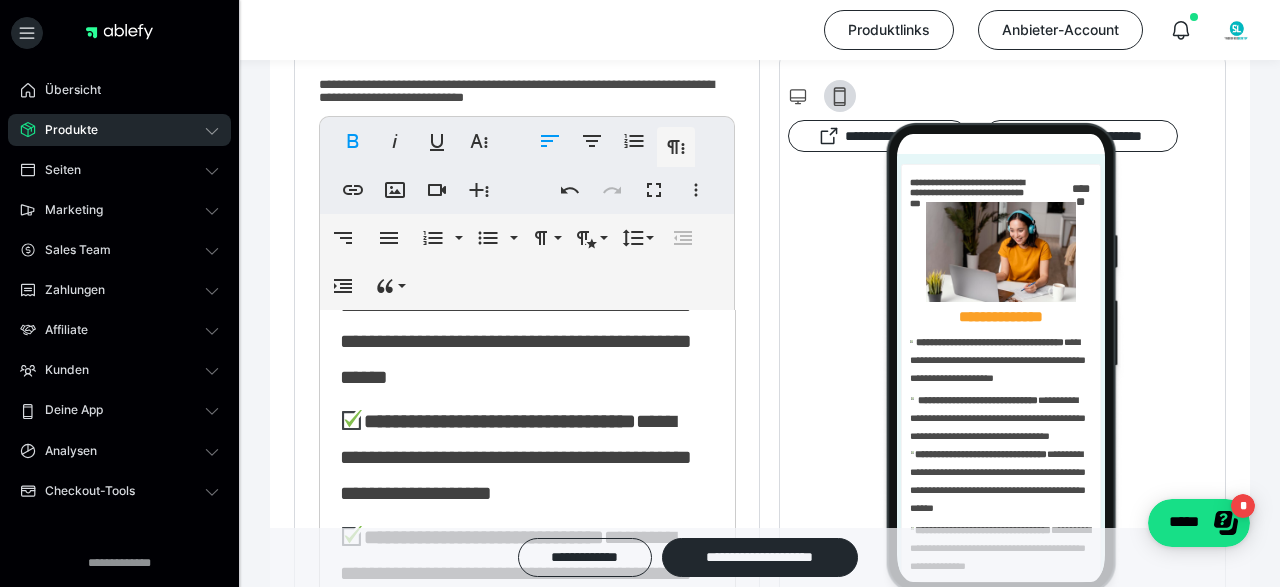 scroll, scrollTop: 712, scrollLeft: 0, axis: vertical 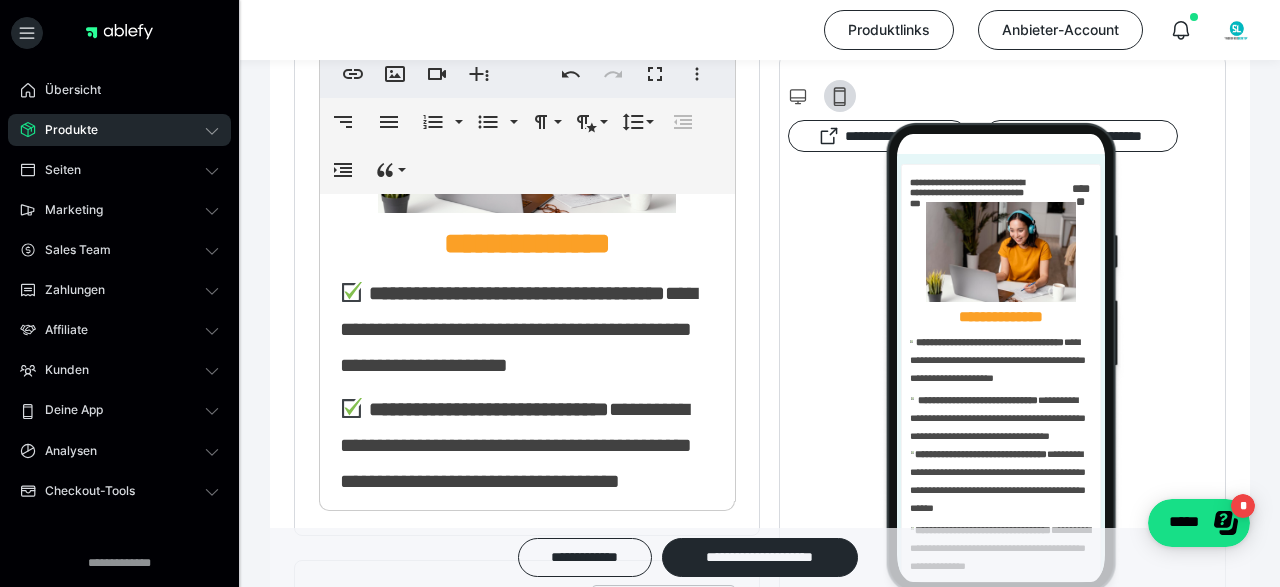 click on "**********" at bounding box center [517, 293] 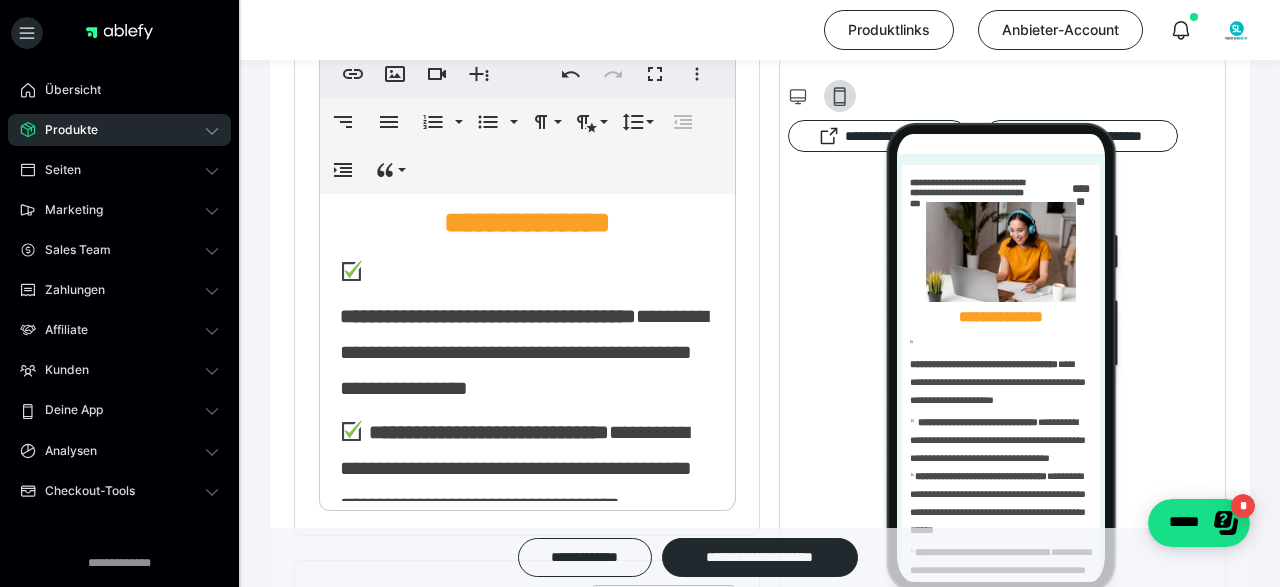 scroll, scrollTop: 112, scrollLeft: 0, axis: vertical 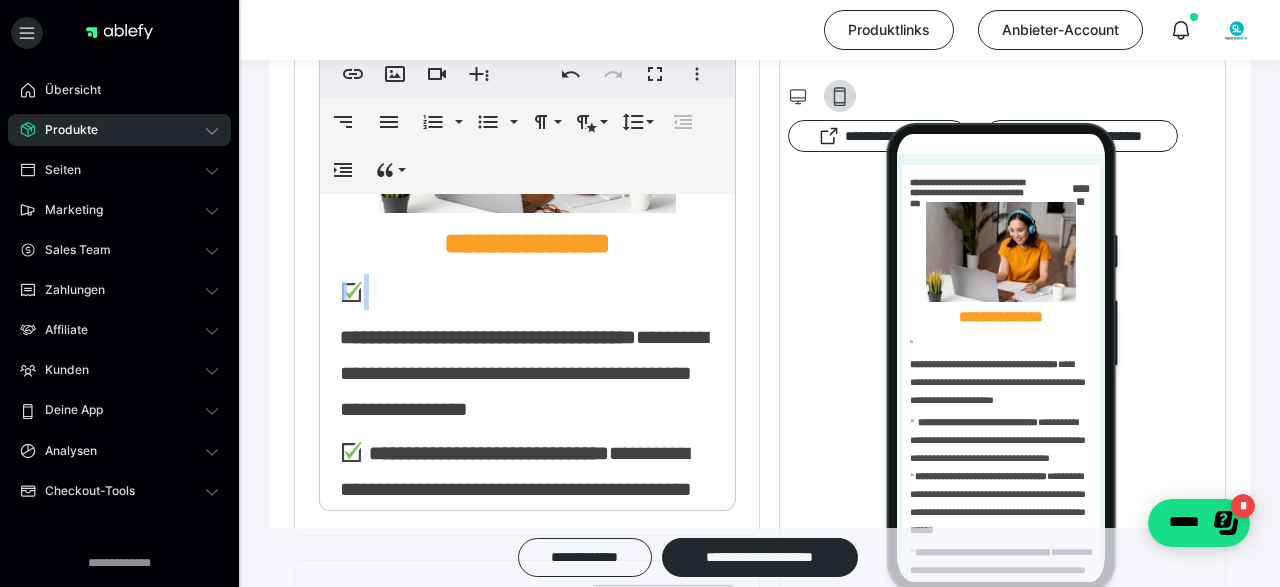 drag, startPoint x: 339, startPoint y: 277, endPoint x: 368, endPoint y: 281, distance: 29.274563 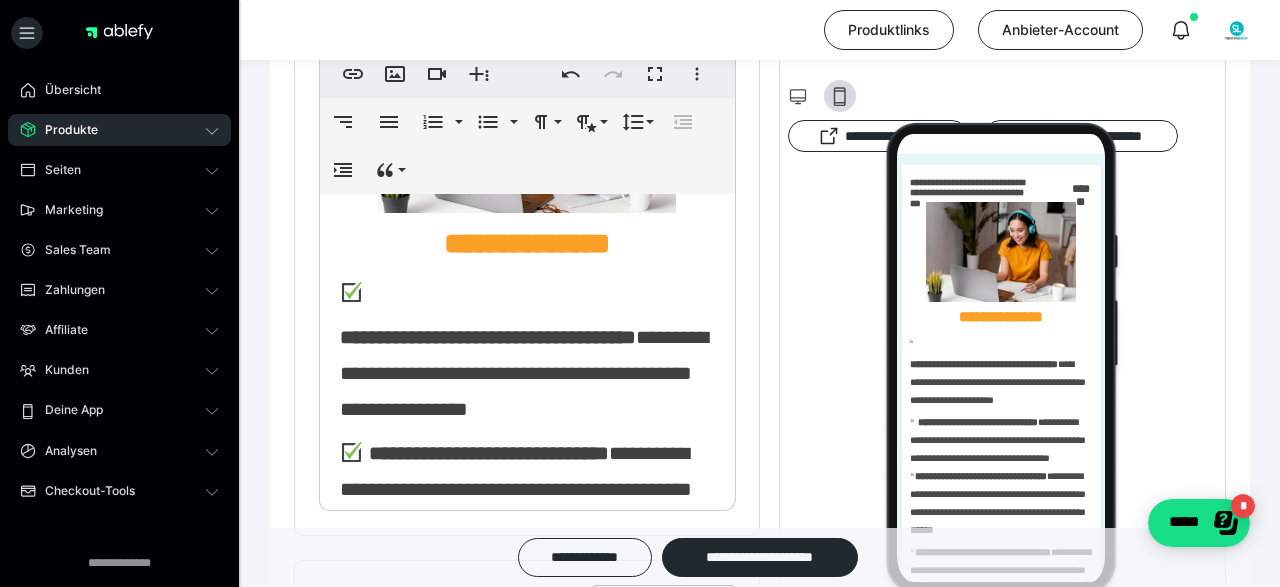 click on "**********" at bounding box center [527, 495] 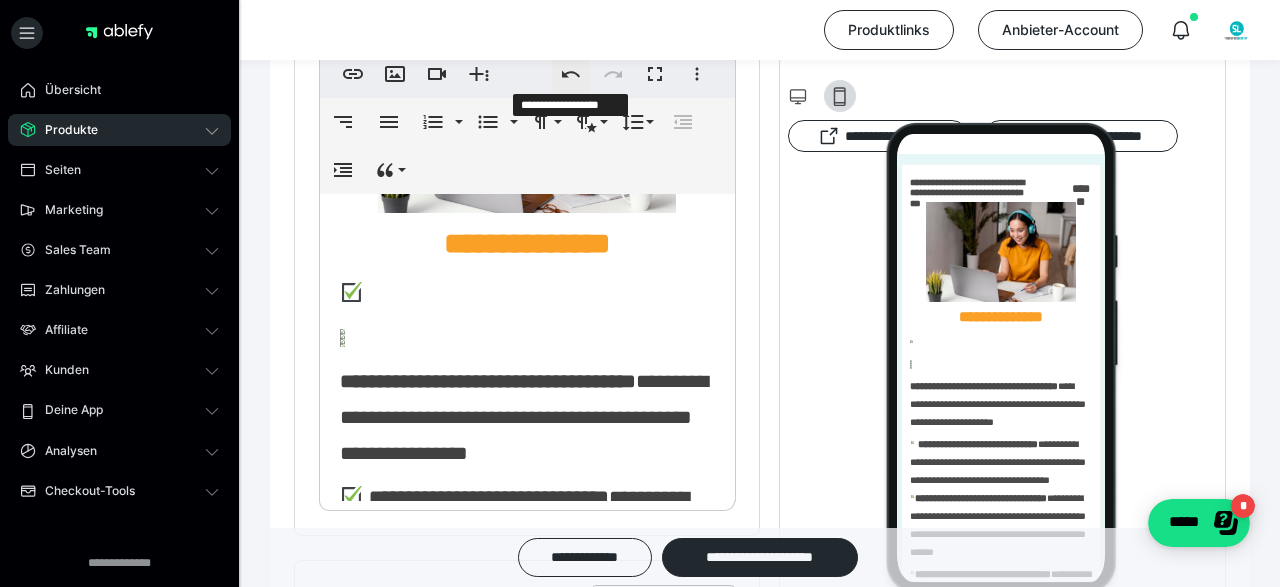click 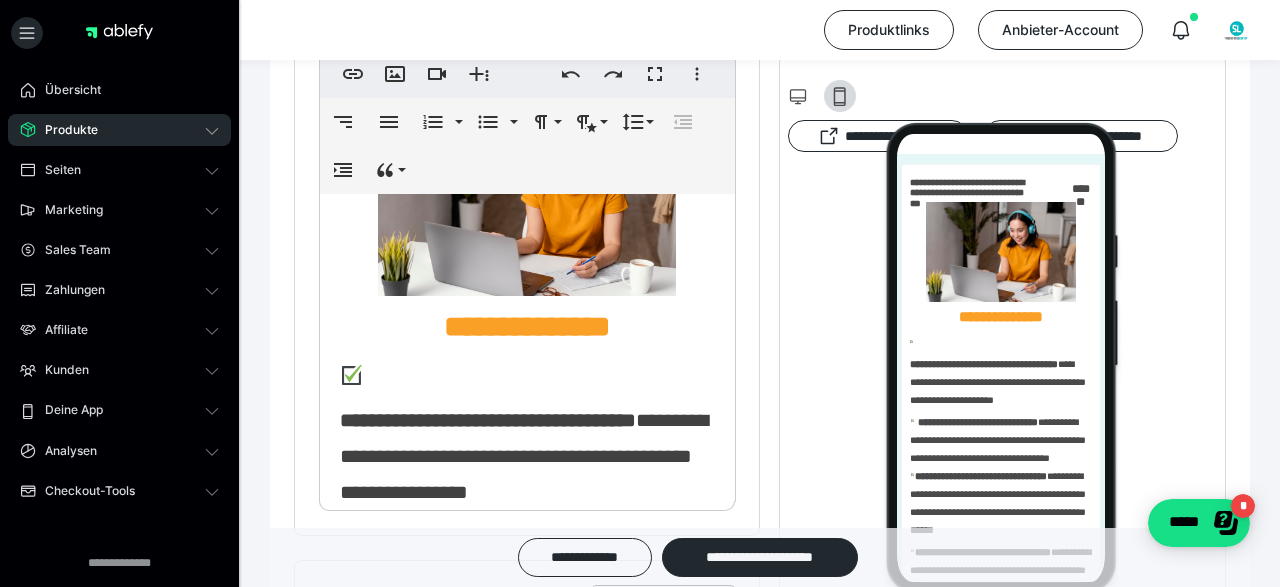 scroll, scrollTop: 0, scrollLeft: 0, axis: both 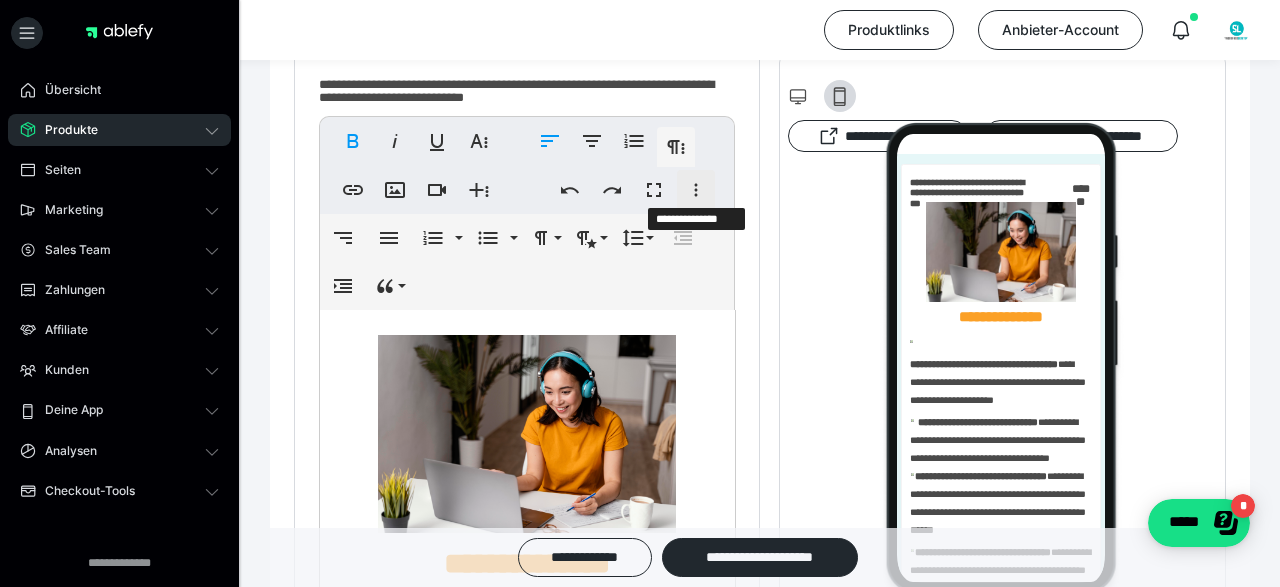 click 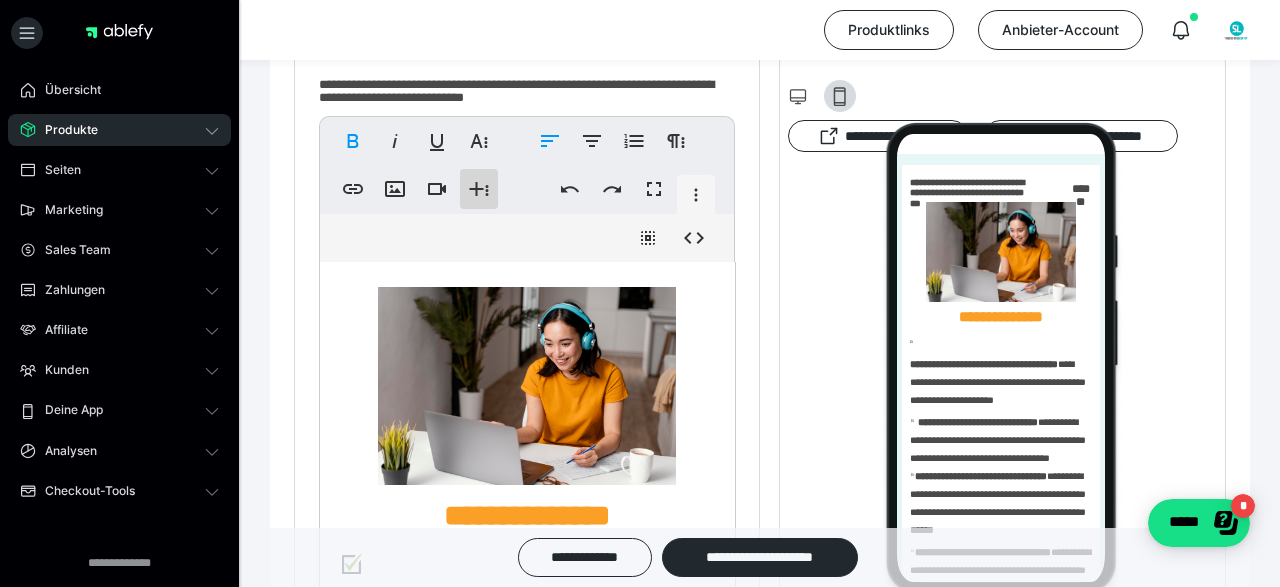 click 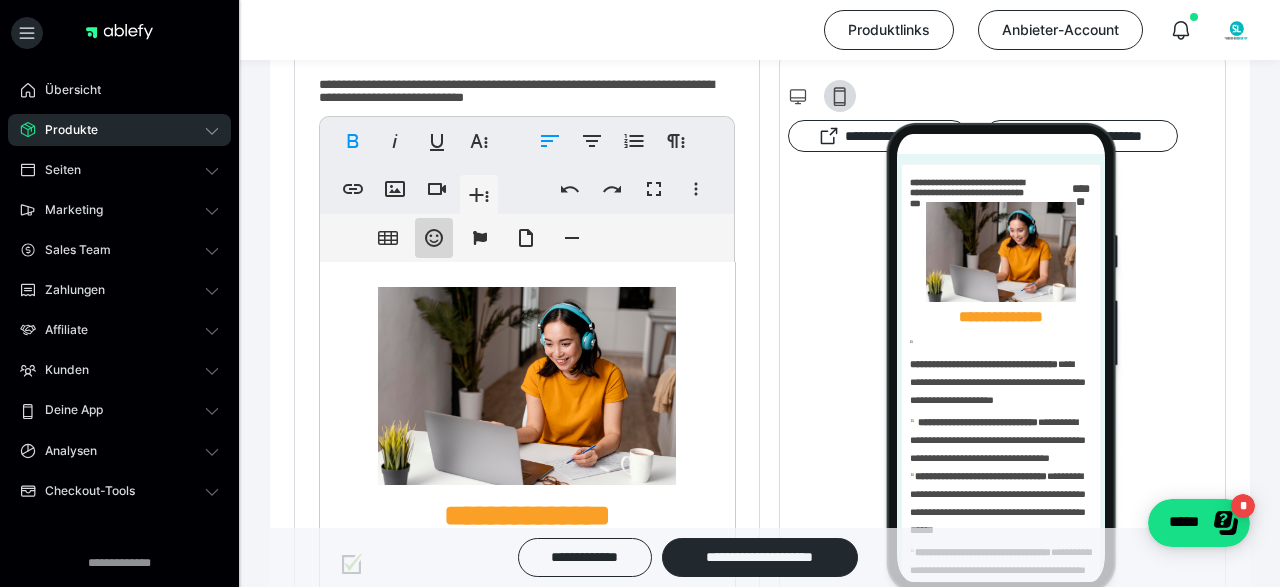 click 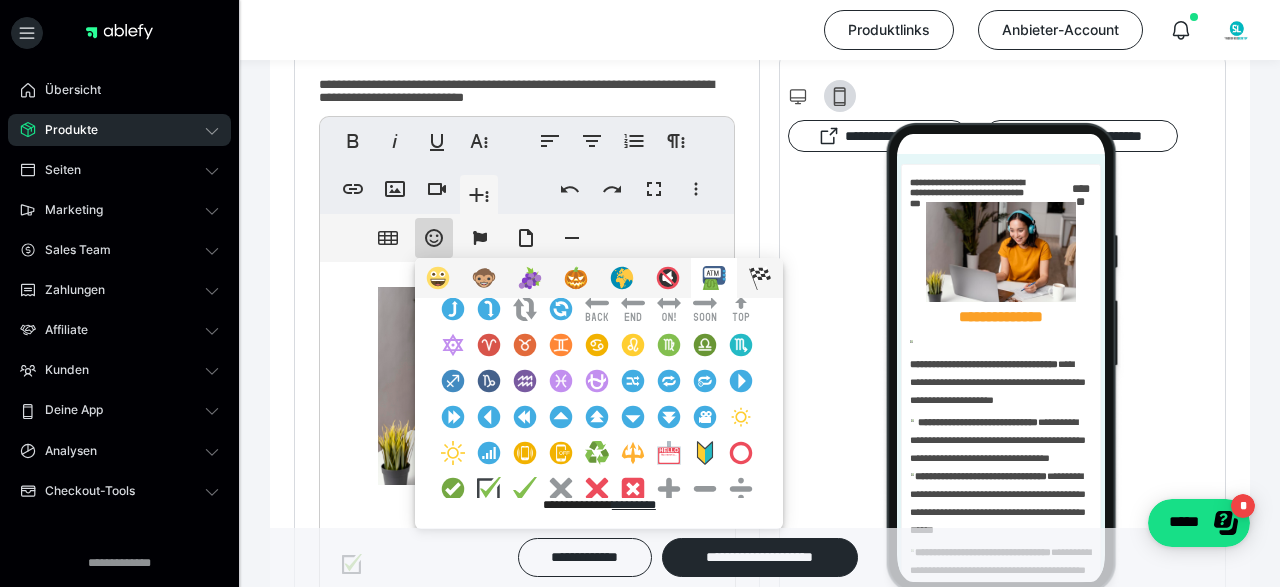scroll, scrollTop: 184, scrollLeft: 0, axis: vertical 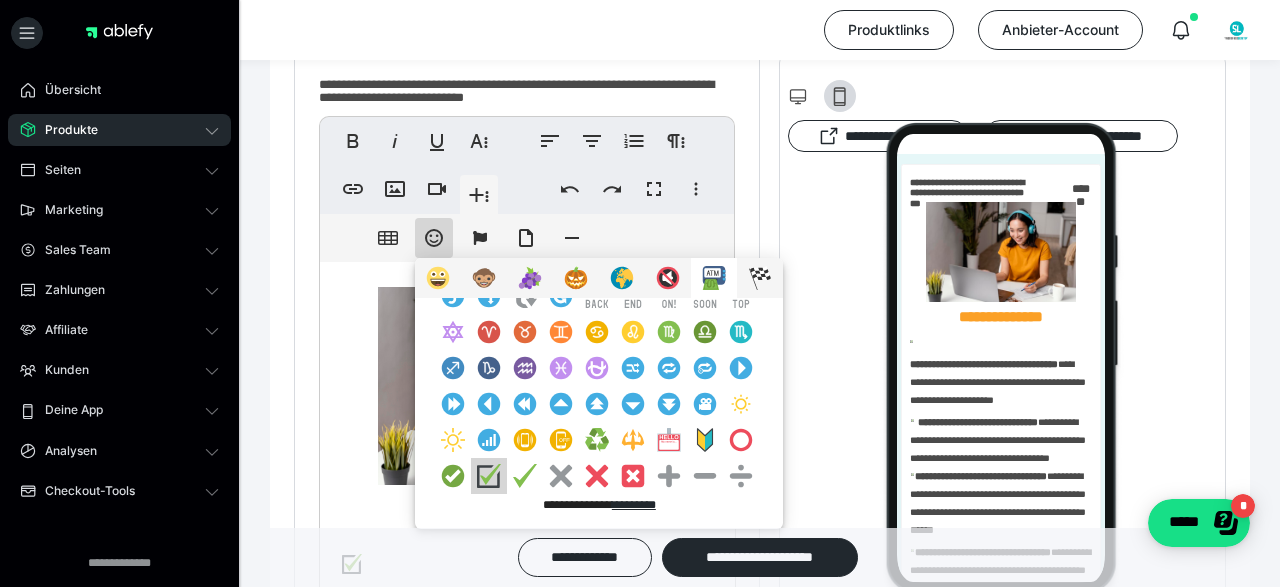 click at bounding box center [489, 476] 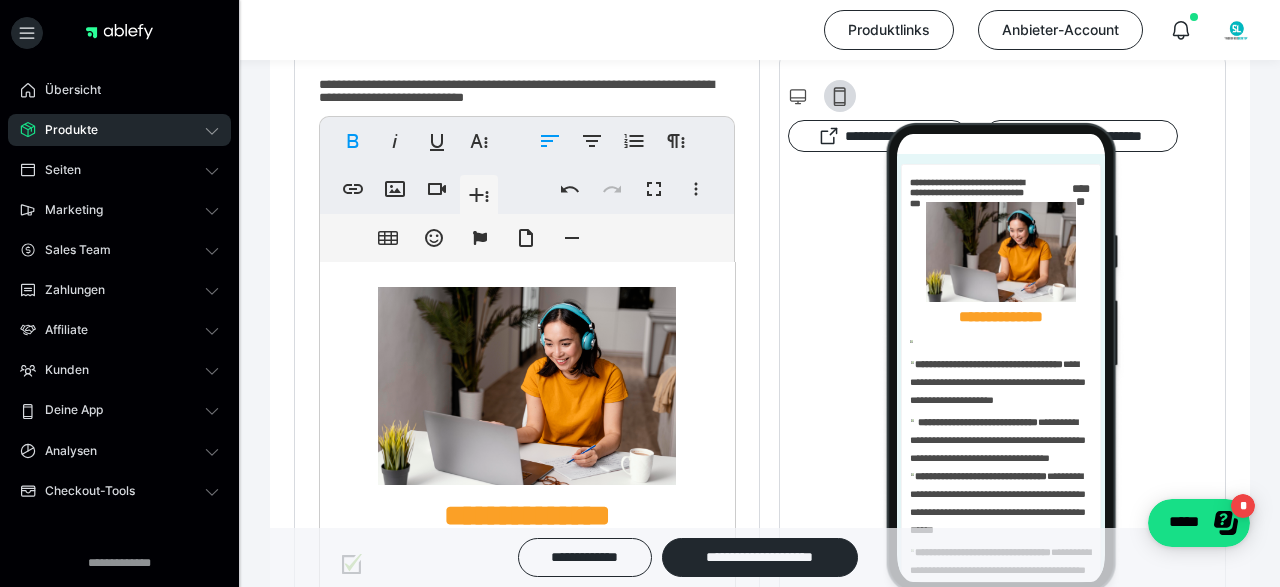 scroll, scrollTop: 832, scrollLeft: 0, axis: vertical 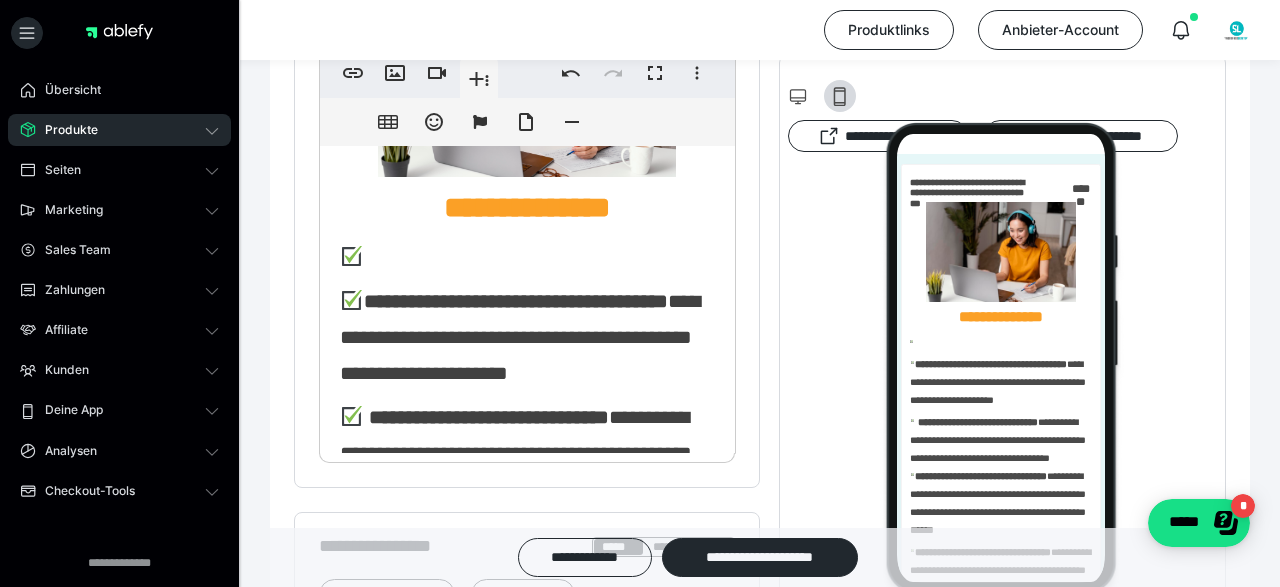 click at bounding box center [527, 256] 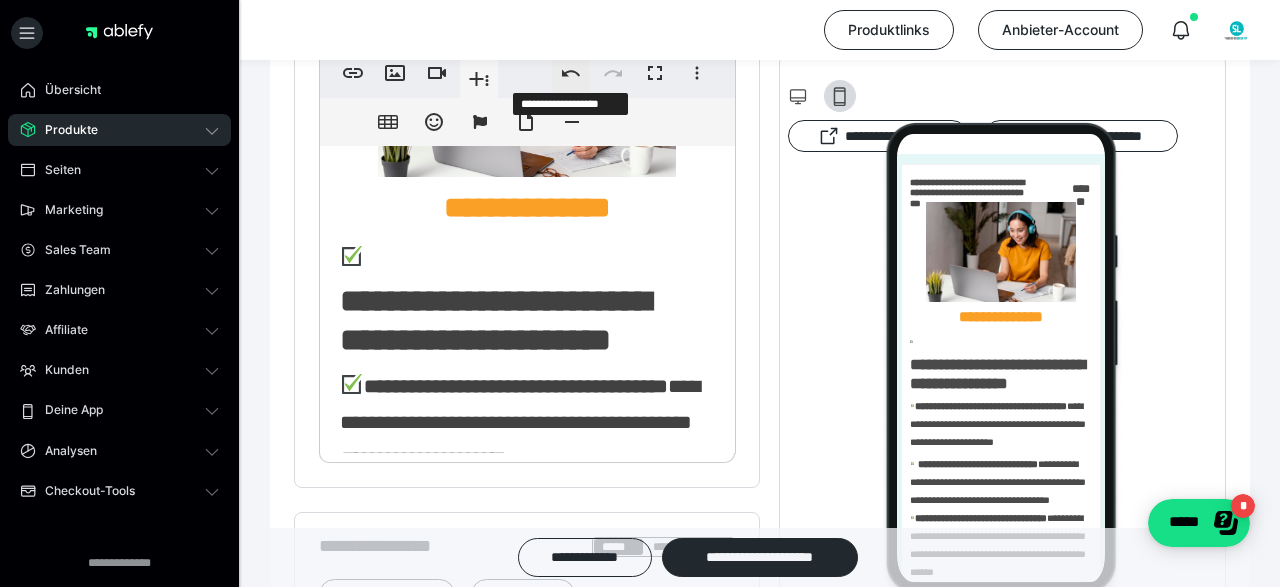 click 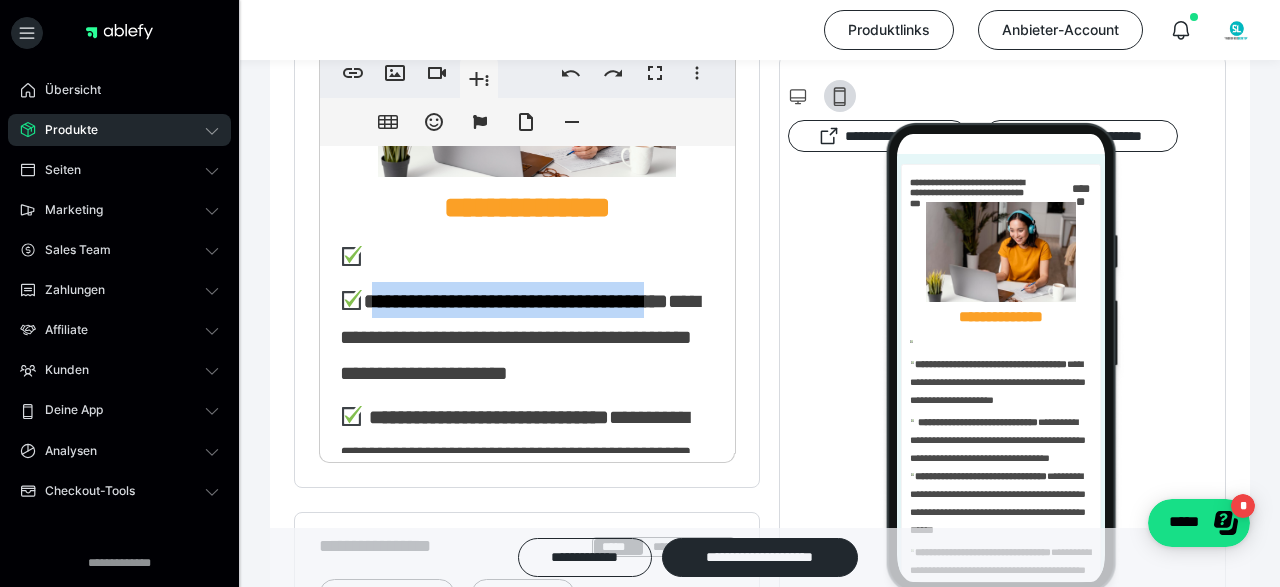 drag, startPoint x: 374, startPoint y: 290, endPoint x: 445, endPoint y: 331, distance: 81.9878 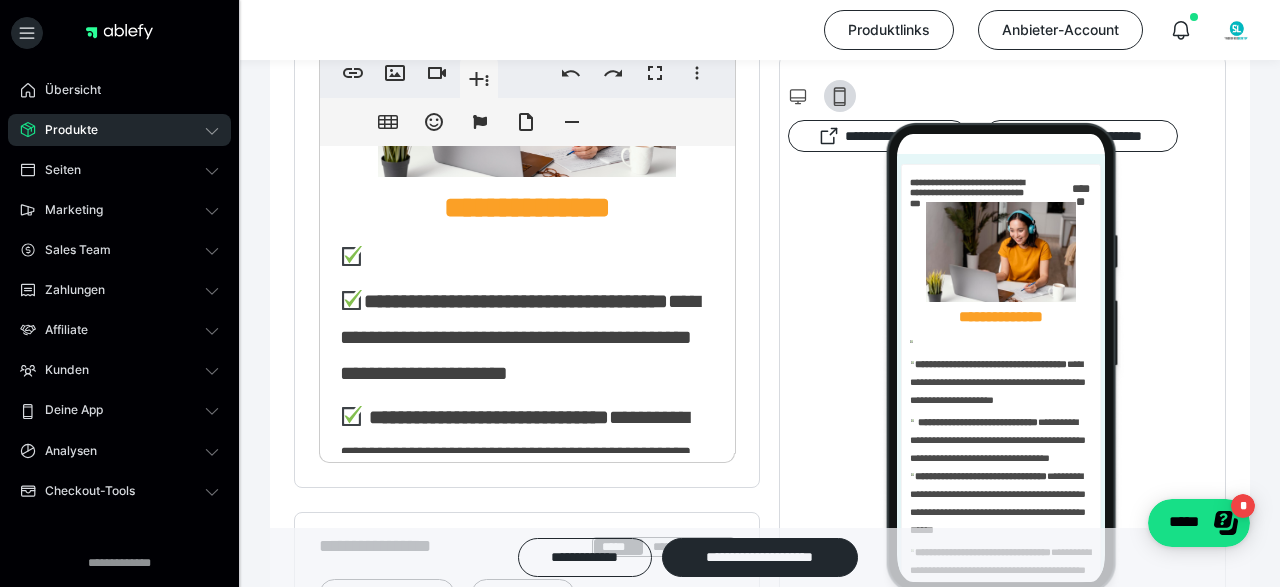 click at bounding box center [527, 256] 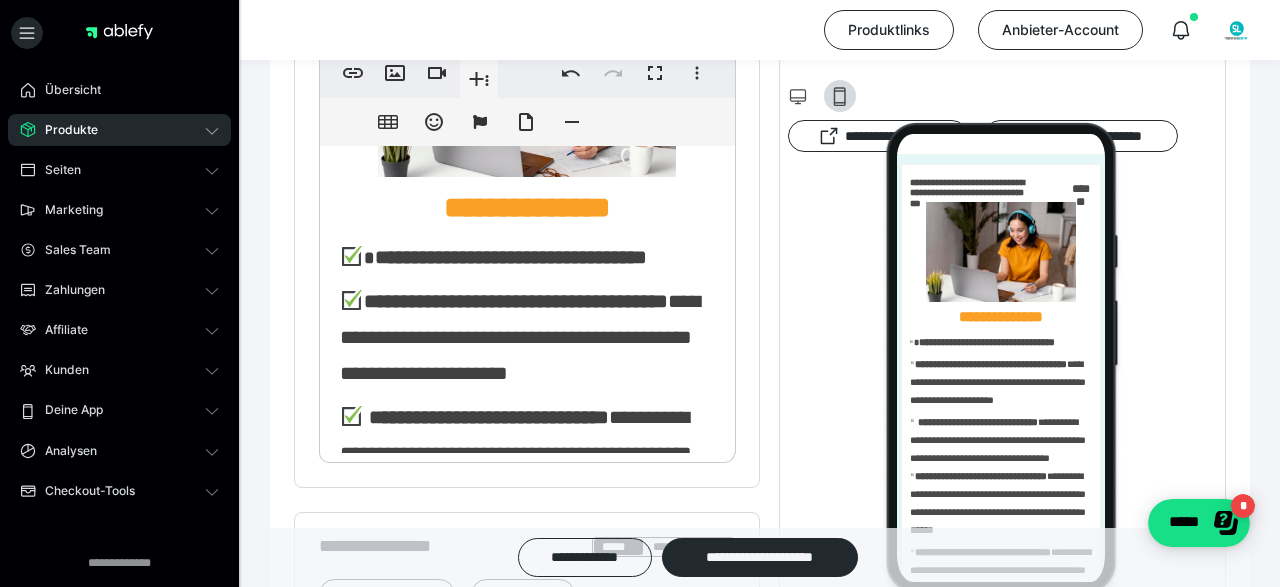 click on "**********" at bounding box center (511, 257) 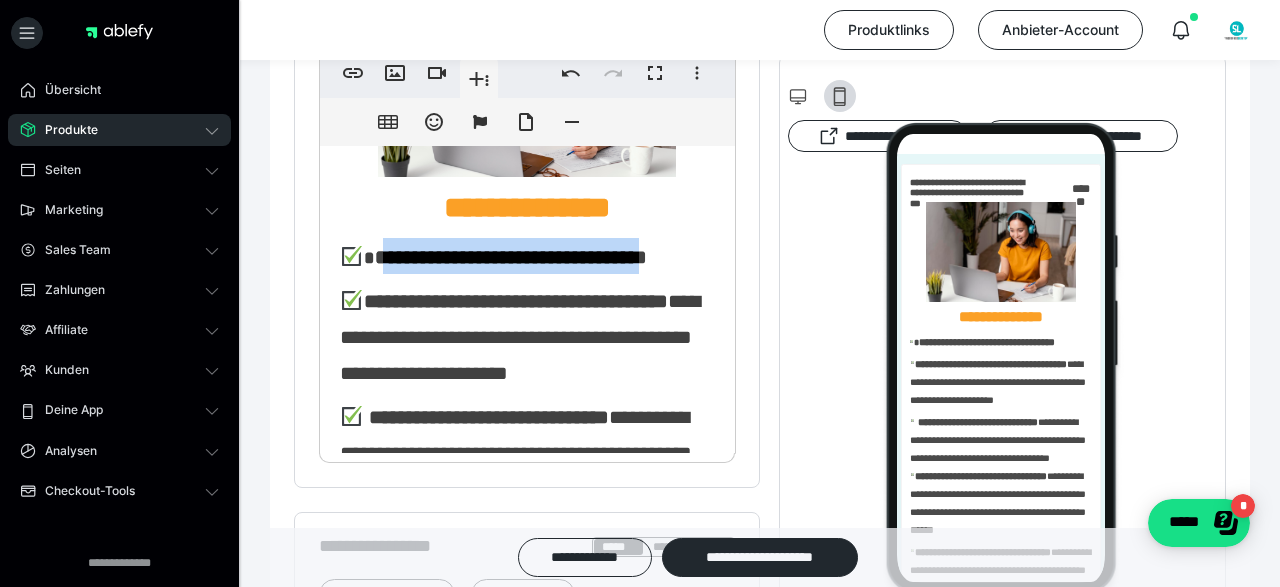 drag, startPoint x: 434, startPoint y: 294, endPoint x: 383, endPoint y: 253, distance: 65.43699 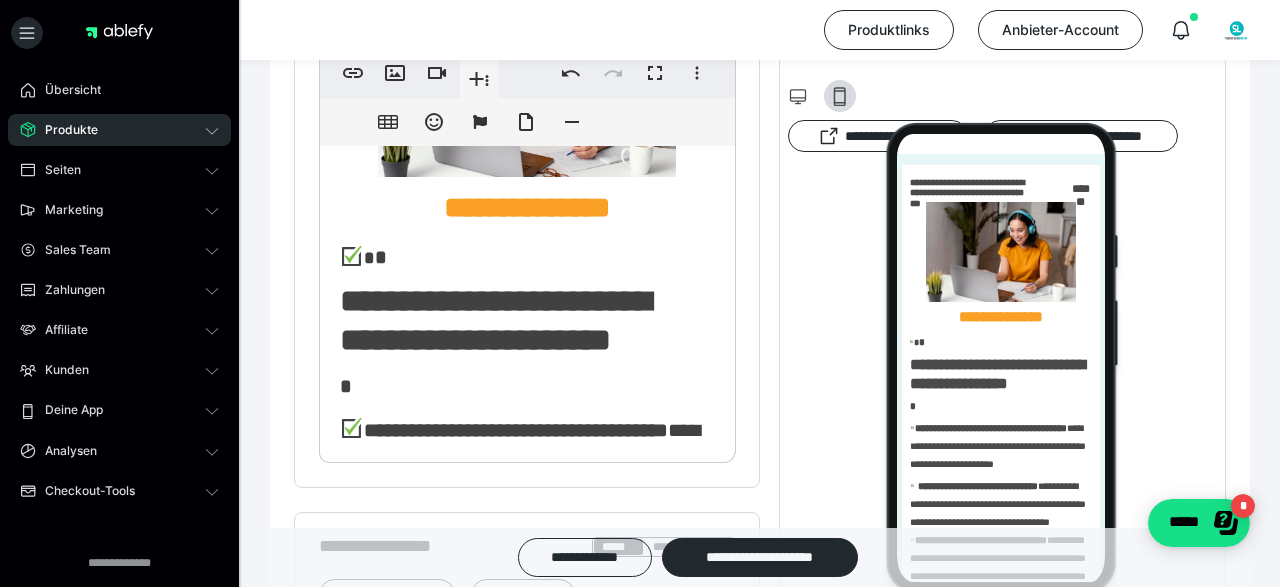 click on "**********" at bounding box center (504, 430) 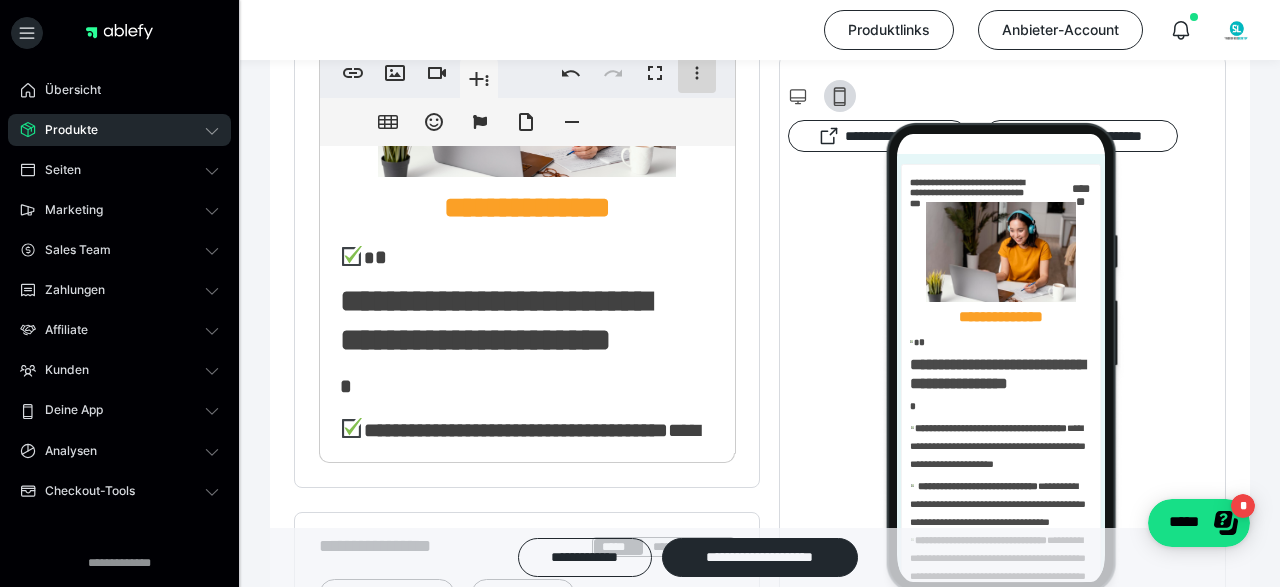 drag, startPoint x: 694, startPoint y: 67, endPoint x: 683, endPoint y: 77, distance: 14.866069 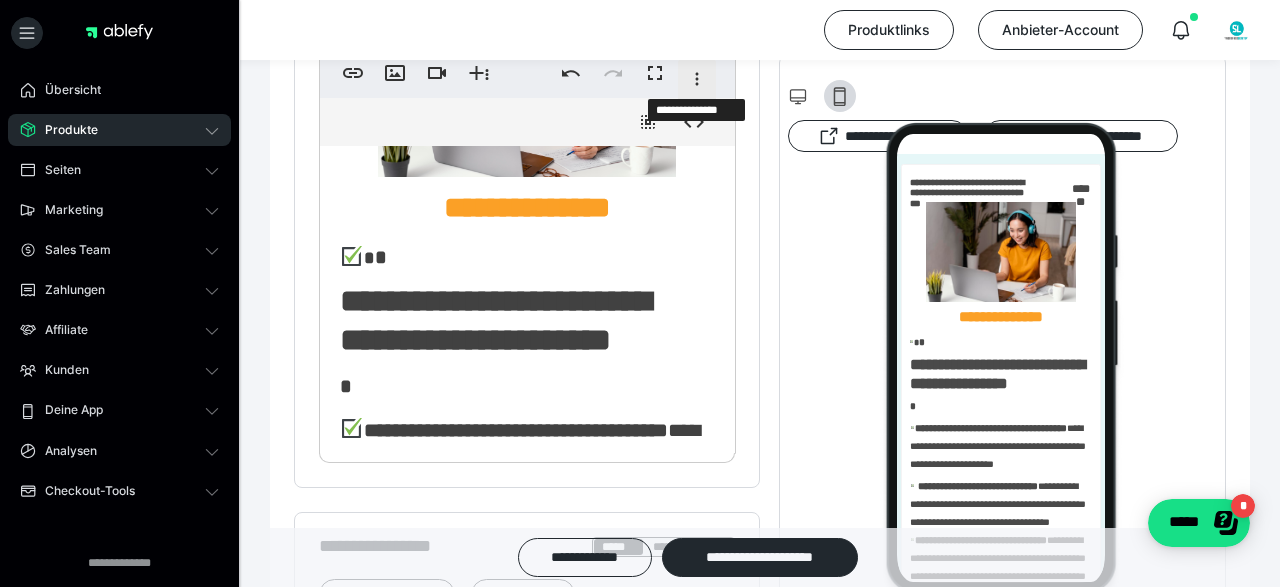 click 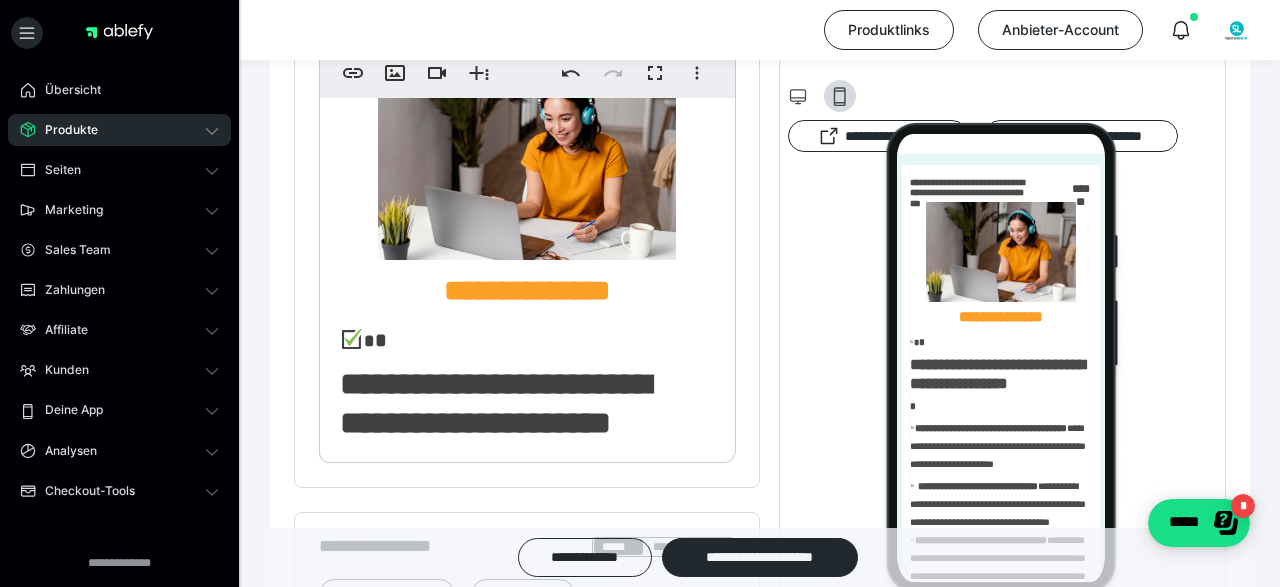scroll, scrollTop: 0, scrollLeft: 0, axis: both 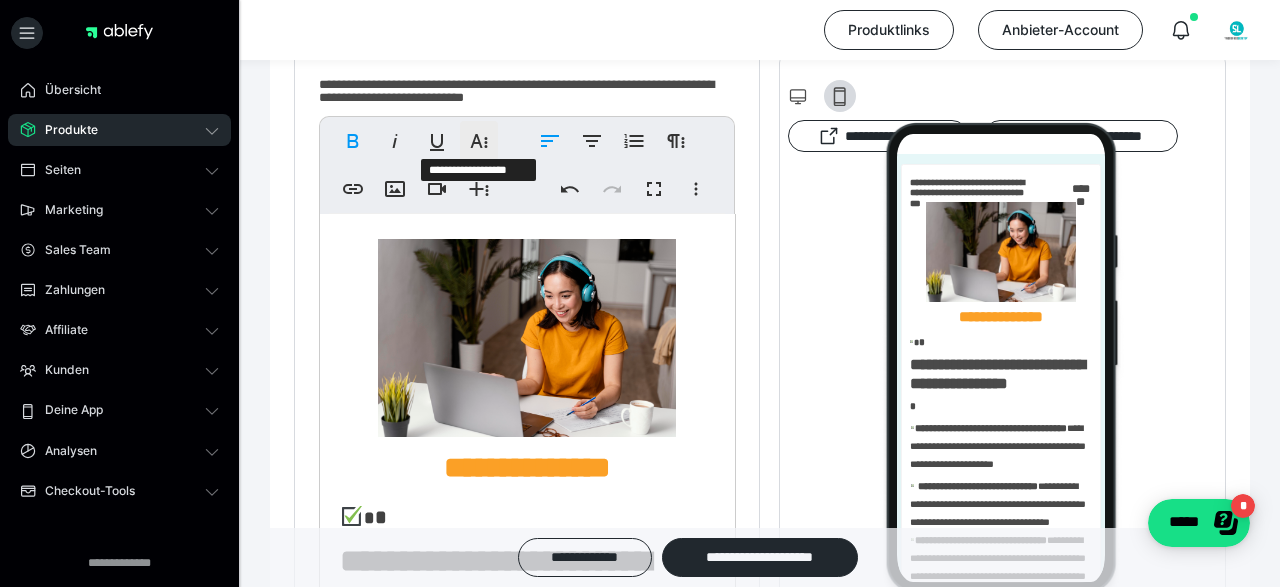 click 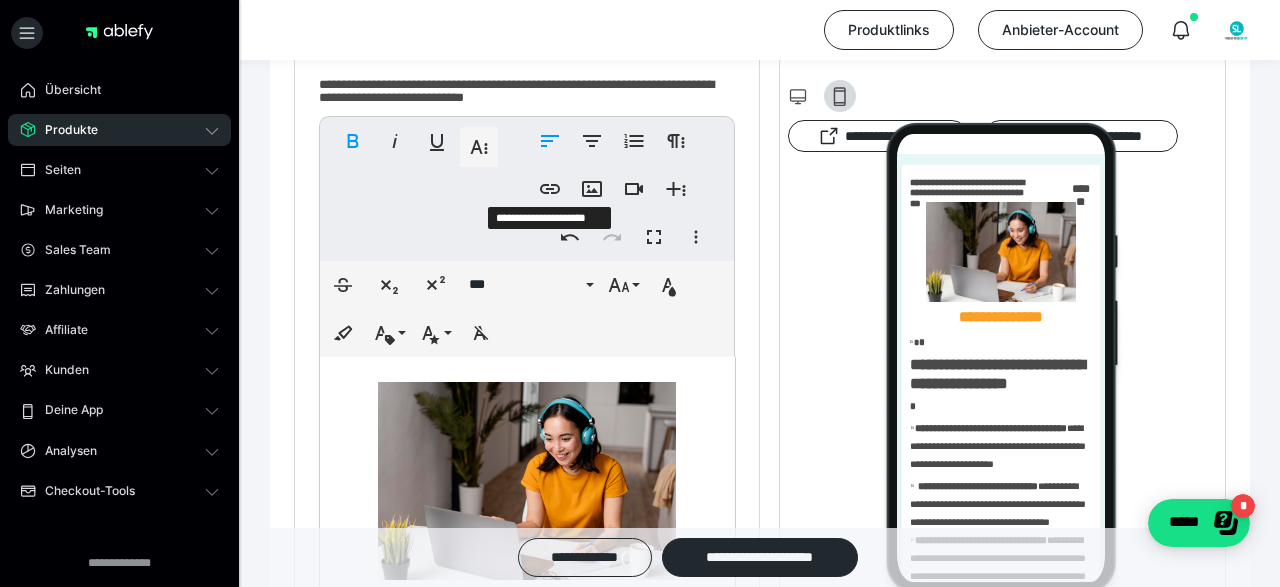 scroll, scrollTop: 832, scrollLeft: 0, axis: vertical 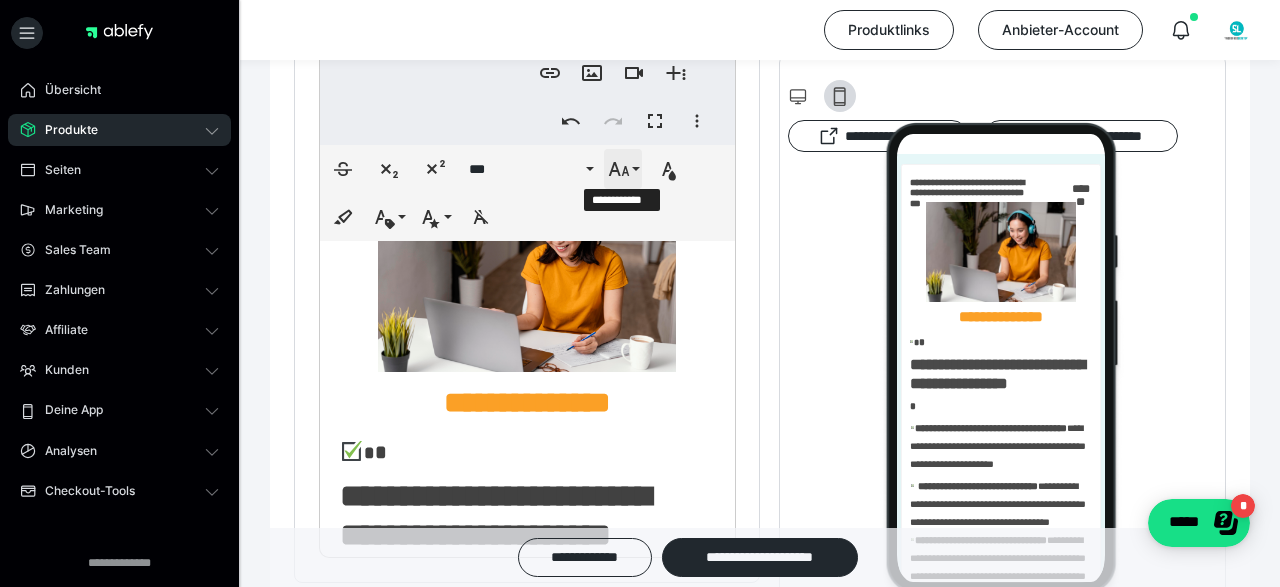 click 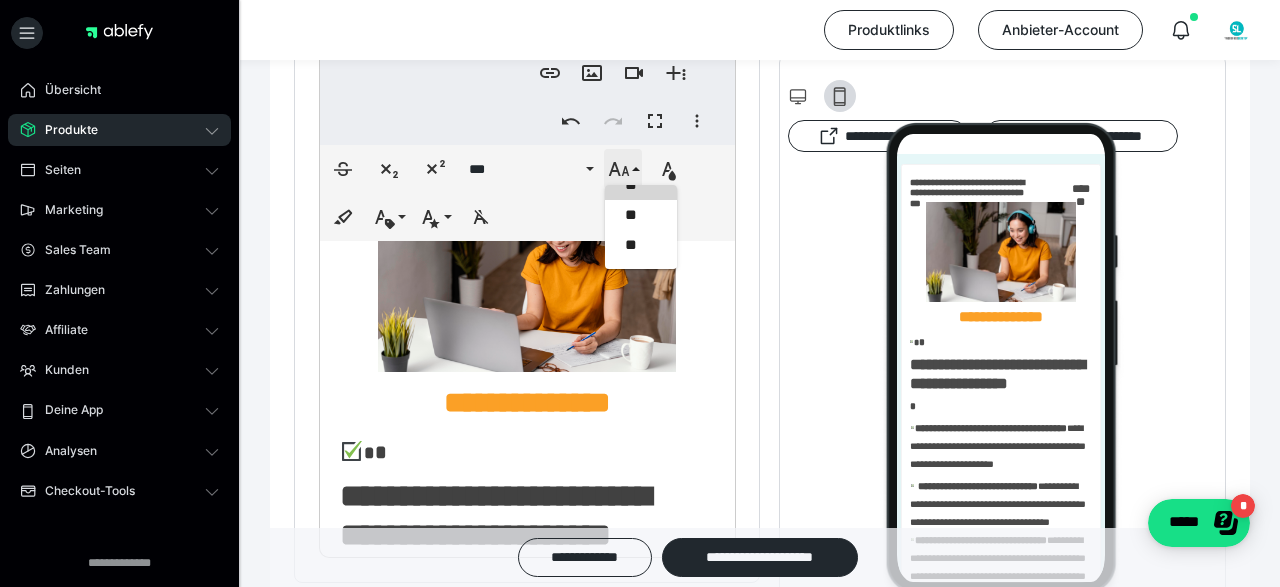 scroll, scrollTop: 593, scrollLeft: 0, axis: vertical 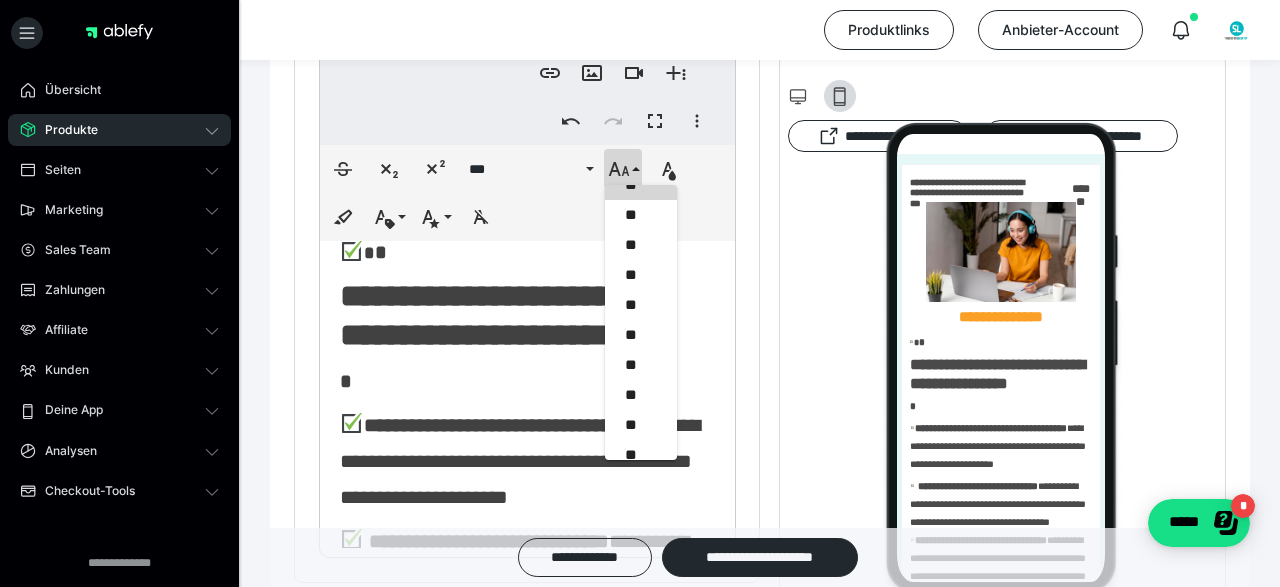 click on "**********" at bounding box center (495, 315) 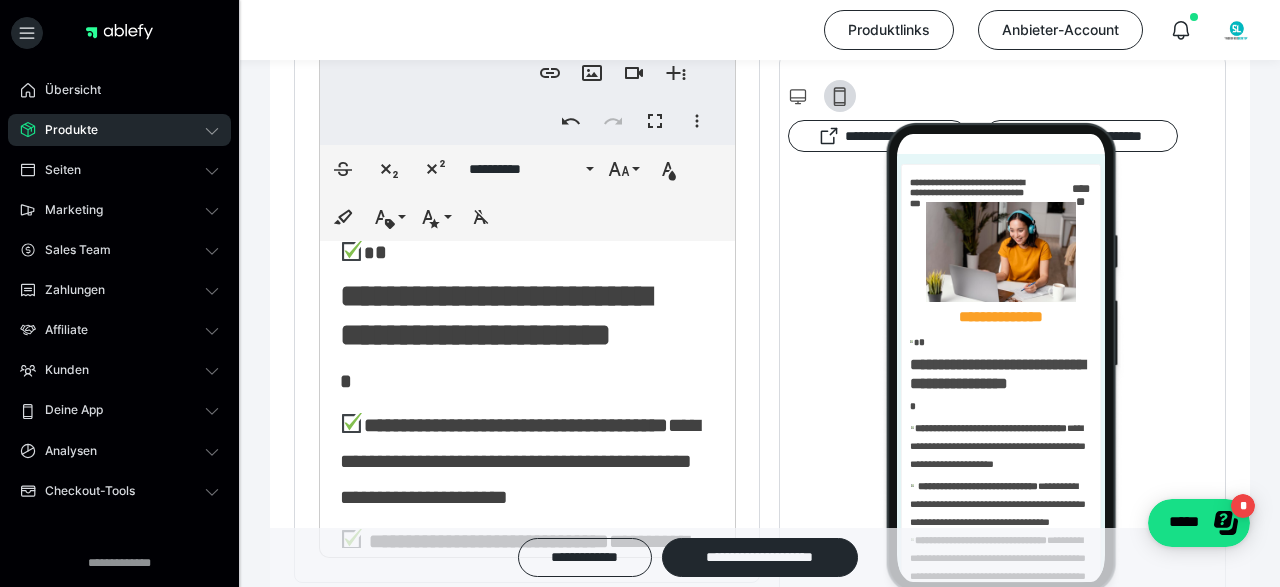 click on "**********" at bounding box center [527, 519] 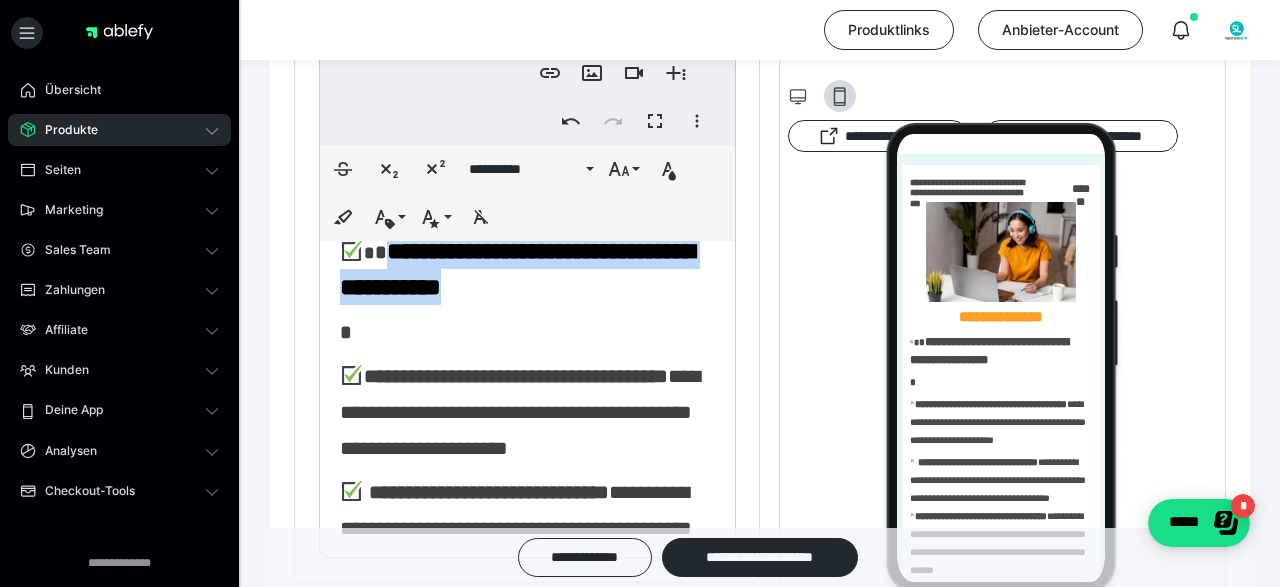 drag, startPoint x: 639, startPoint y: 291, endPoint x: 388, endPoint y: 243, distance: 255.54843 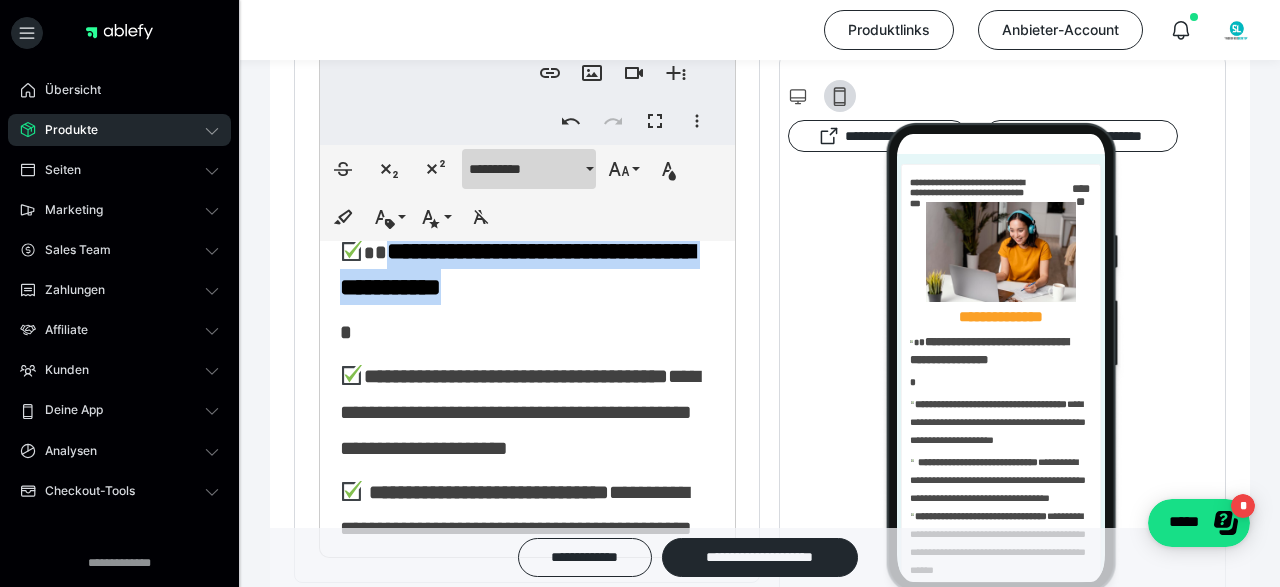 click on "**********" at bounding box center [529, 169] 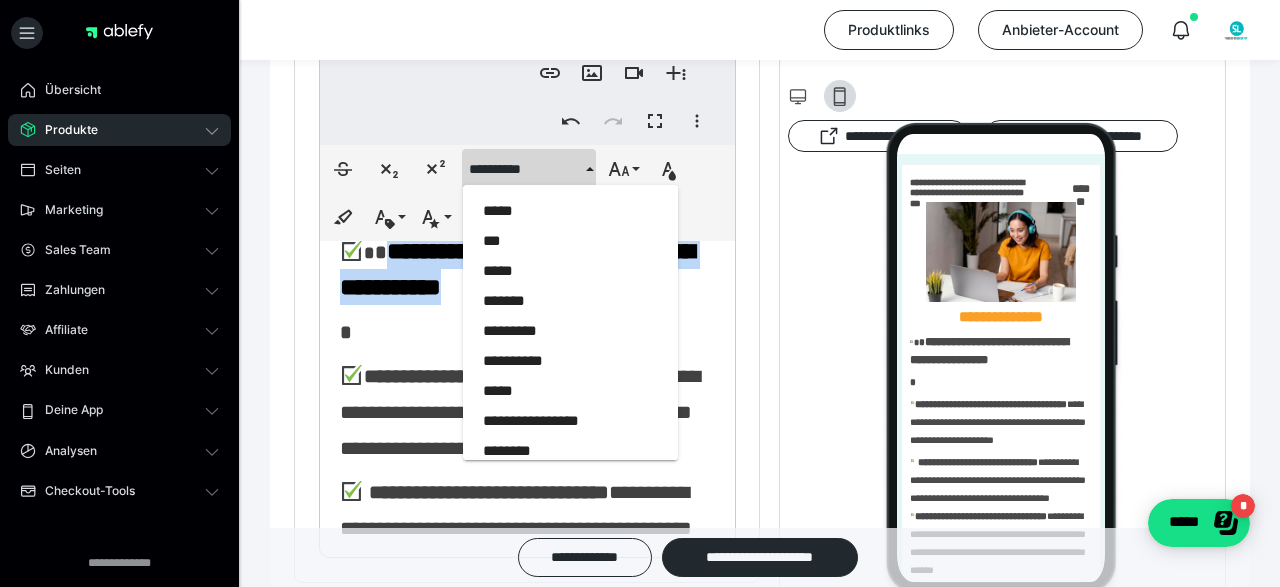 scroll, scrollTop: 1012, scrollLeft: 0, axis: vertical 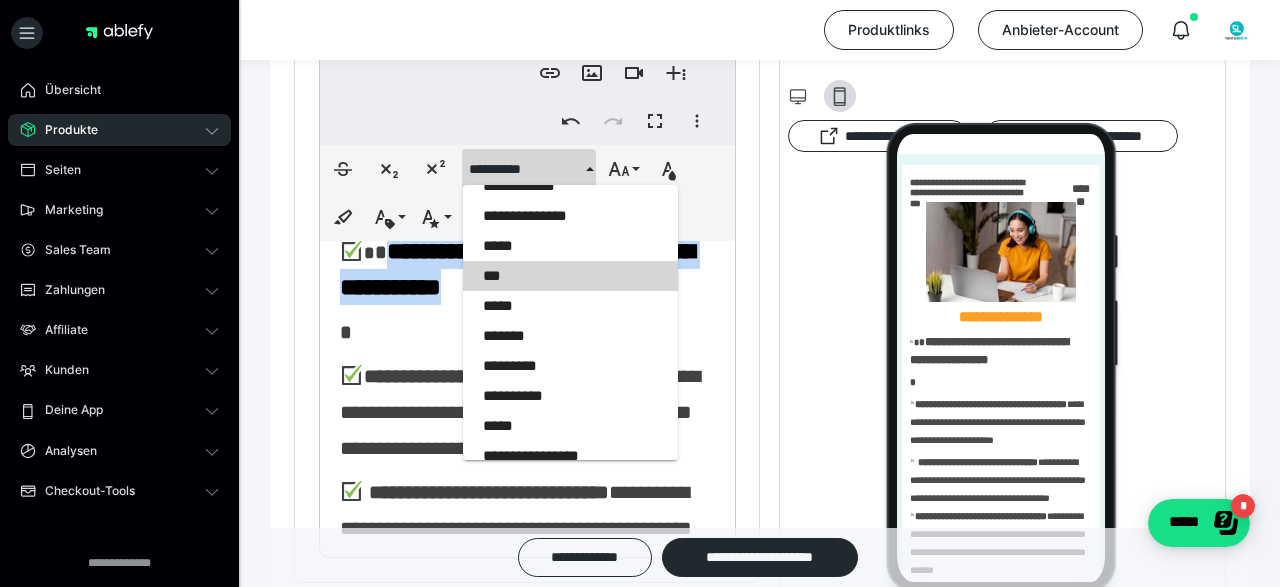 click on "***" at bounding box center [570, 276] 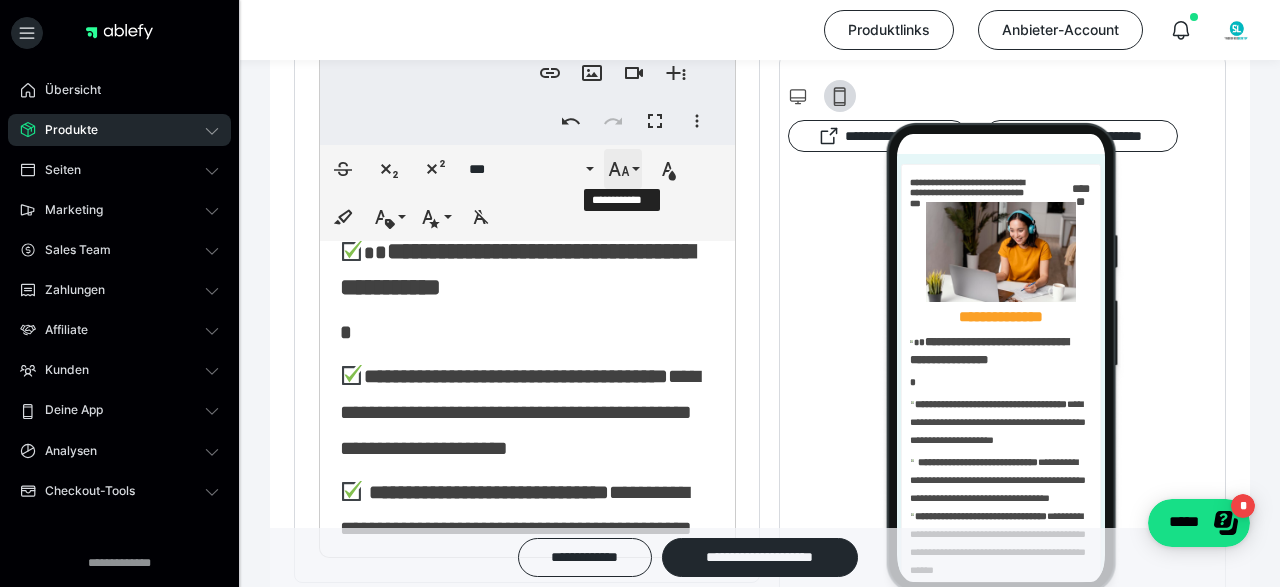 click 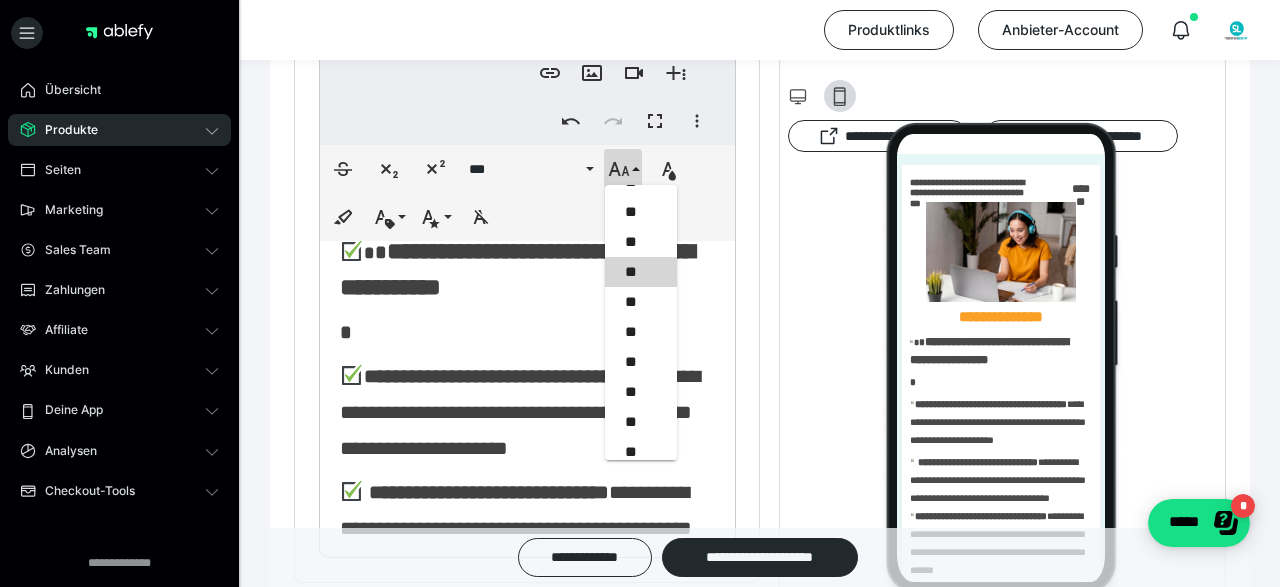 scroll, scrollTop: 529, scrollLeft: 0, axis: vertical 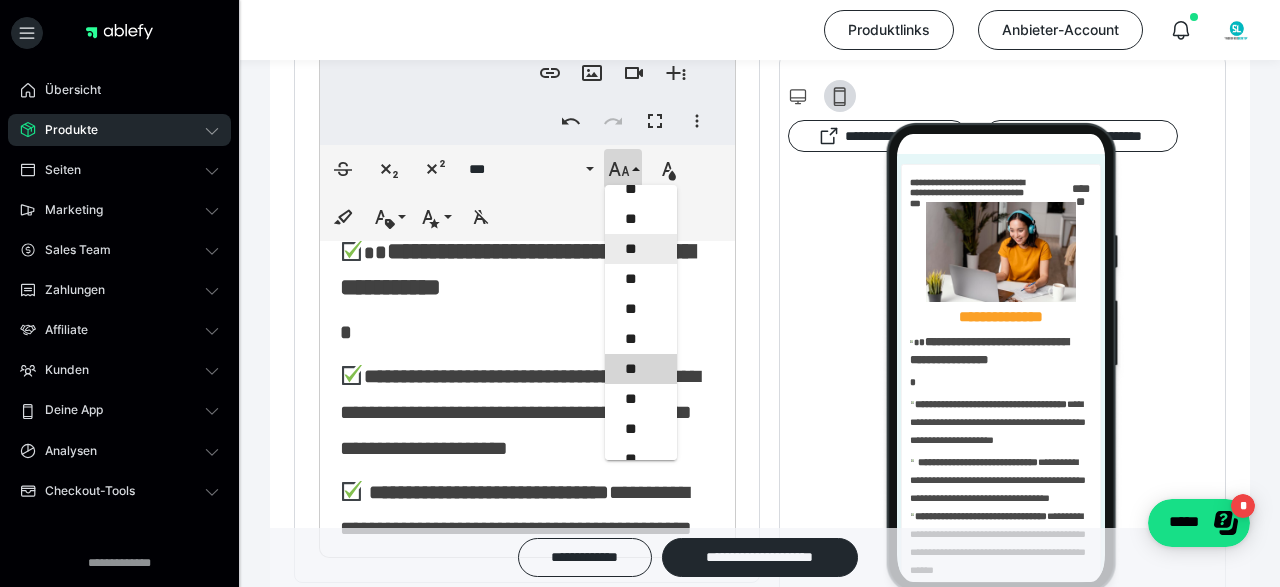 click on "**" at bounding box center [641, 249] 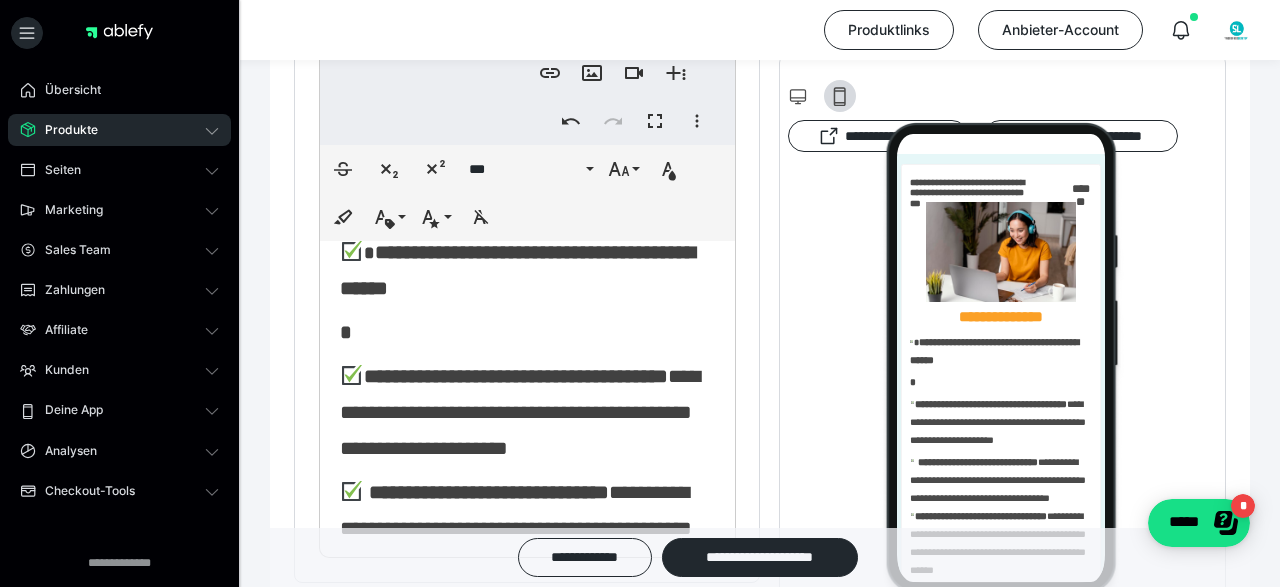 click on "*" at bounding box center [383, 252] 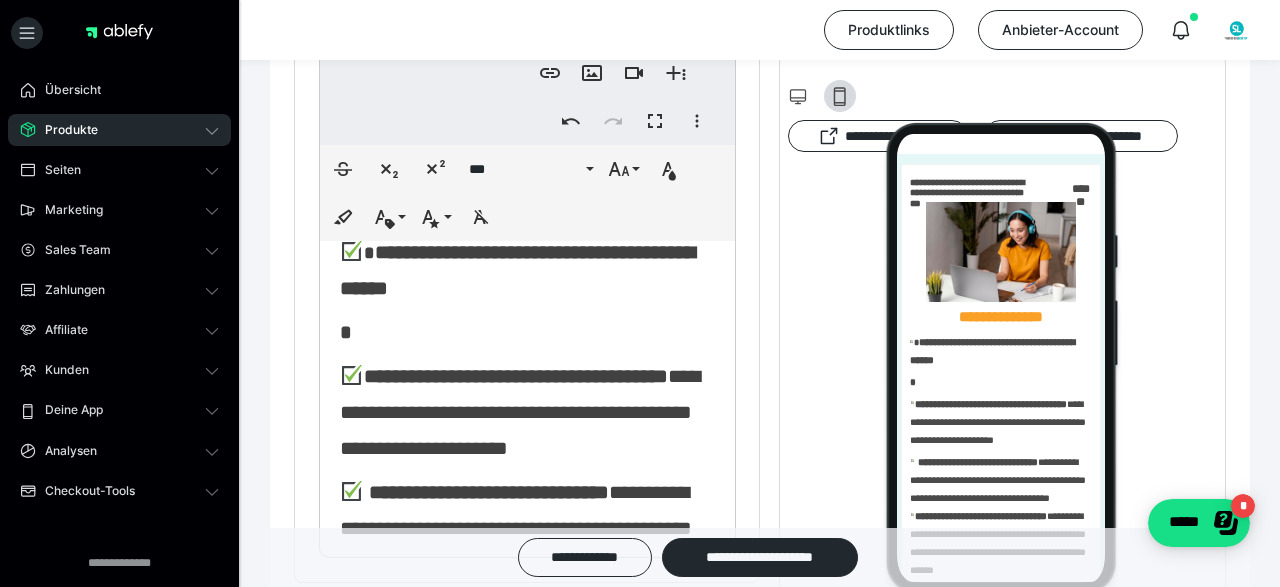 click on "*" at bounding box center (527, 331) 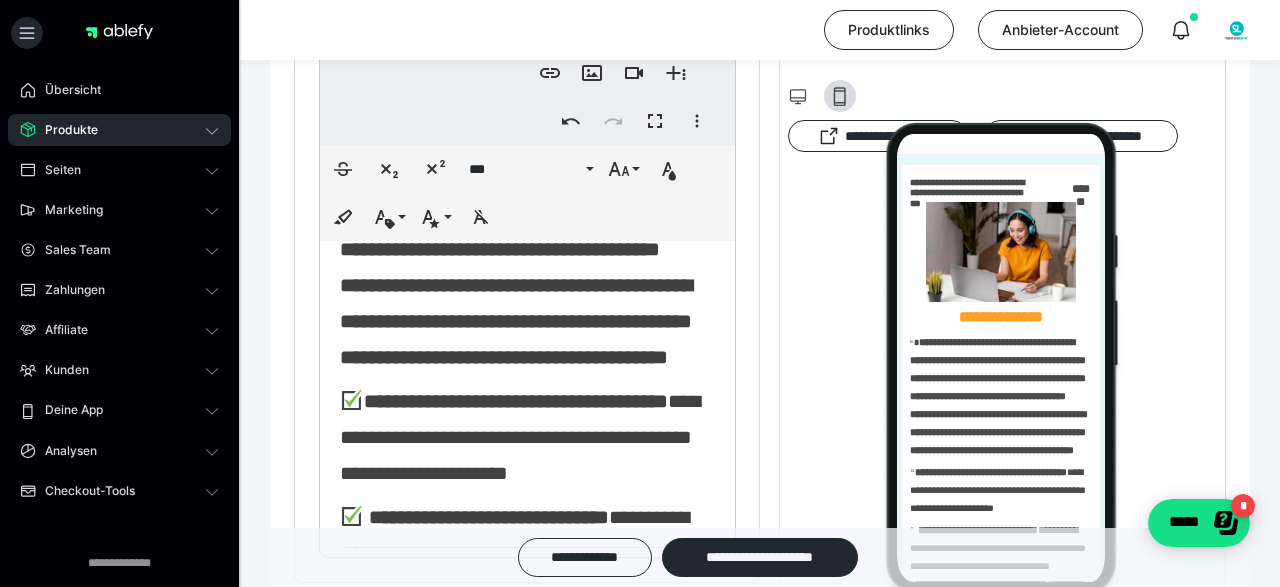 scroll, scrollTop: 335, scrollLeft: 0, axis: vertical 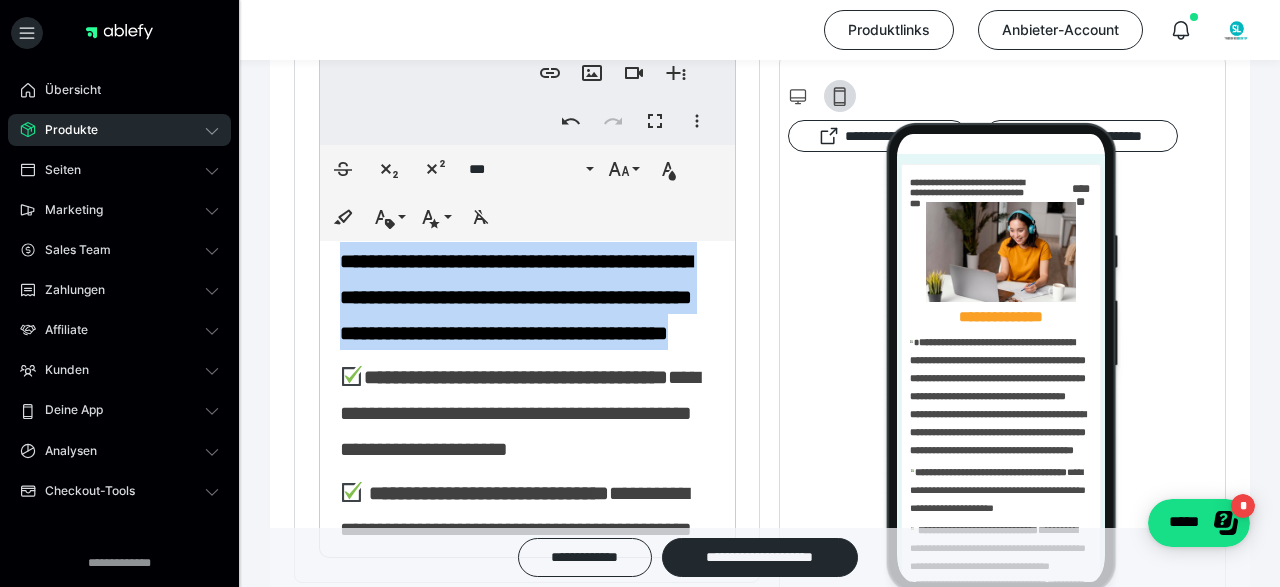 drag, startPoint x: 709, startPoint y: 449, endPoint x: 343, endPoint y: 331, distance: 384.5517 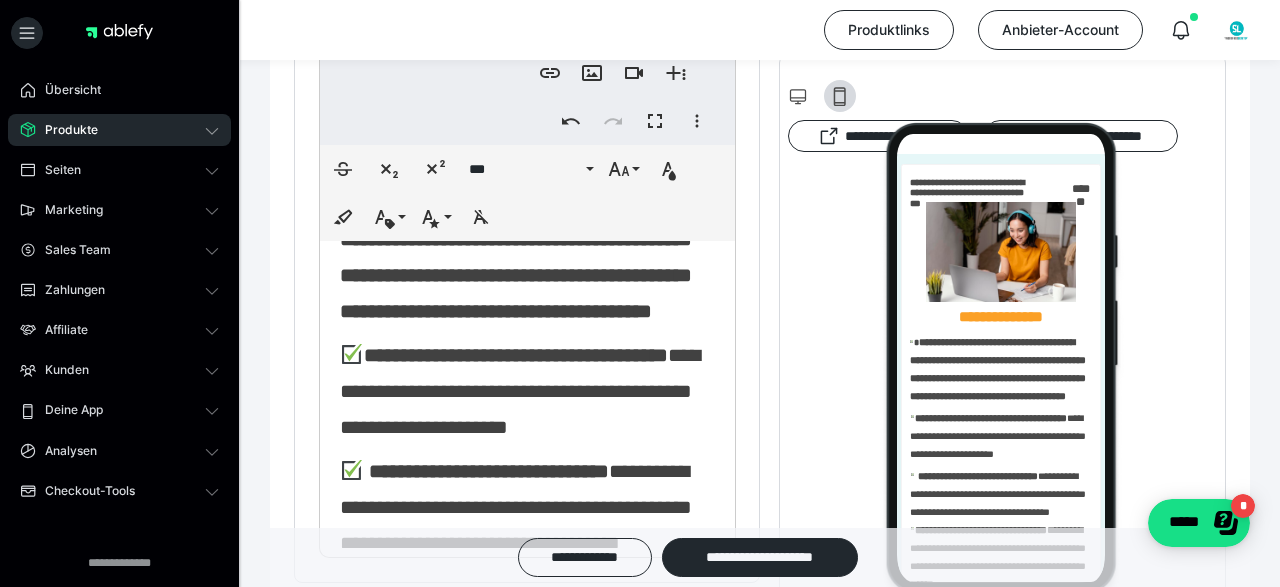 scroll, scrollTop: 235, scrollLeft: 0, axis: vertical 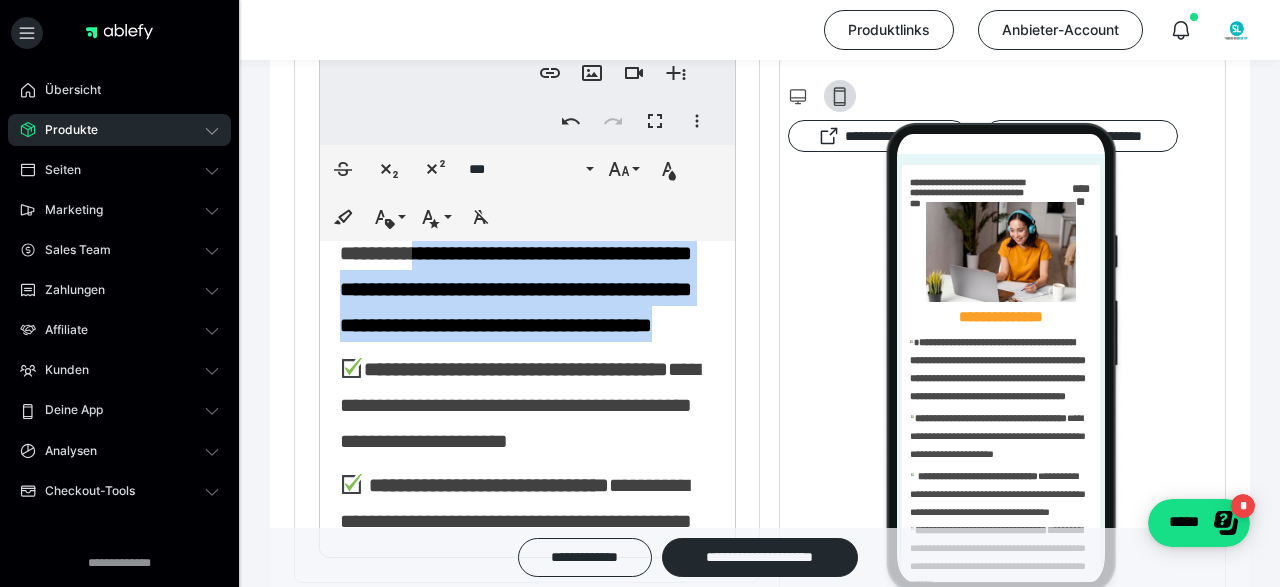 drag, startPoint x: 598, startPoint y: 244, endPoint x: 642, endPoint y: 383, distance: 145.7978 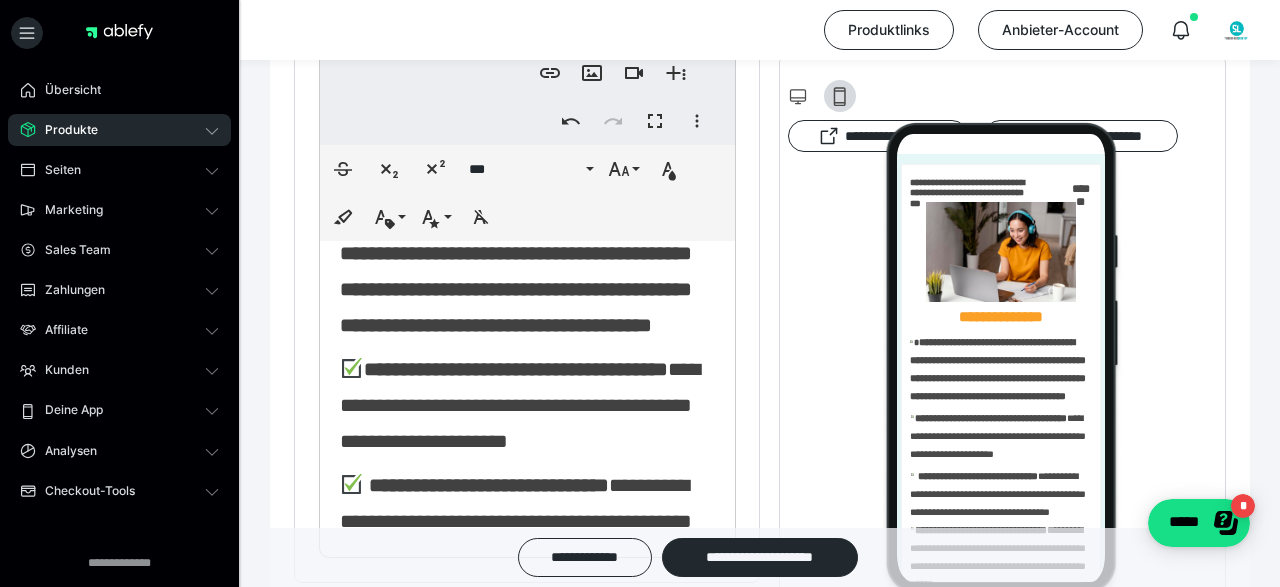 click on "**********" at bounding box center [517, 271] 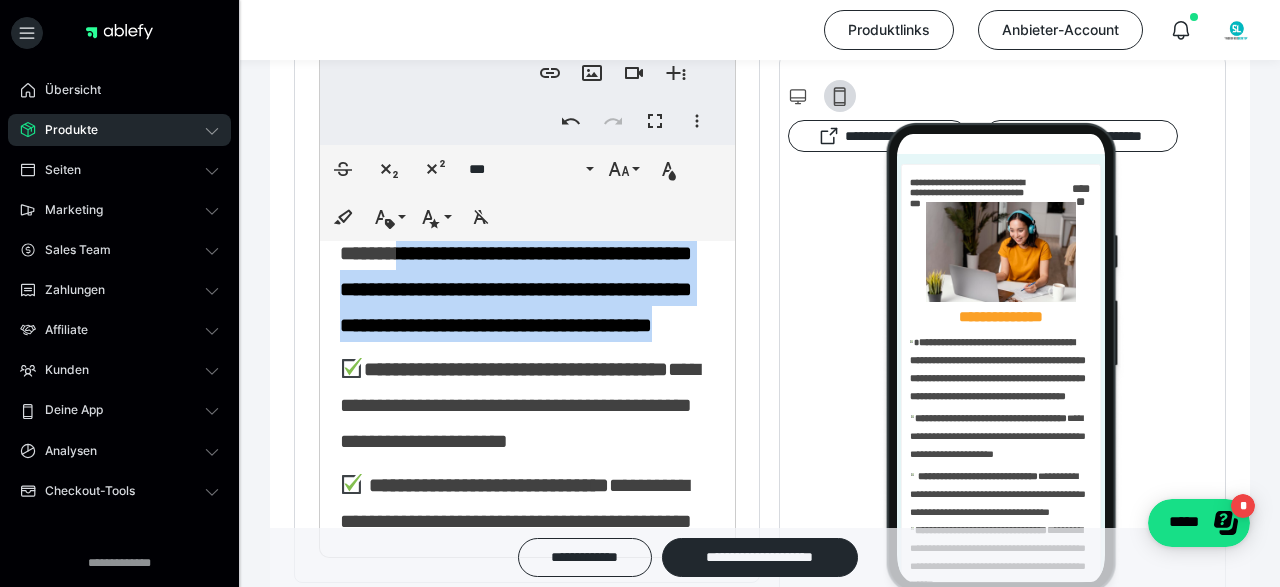 drag, startPoint x: 583, startPoint y: 250, endPoint x: 632, endPoint y: 387, distance: 145.49915 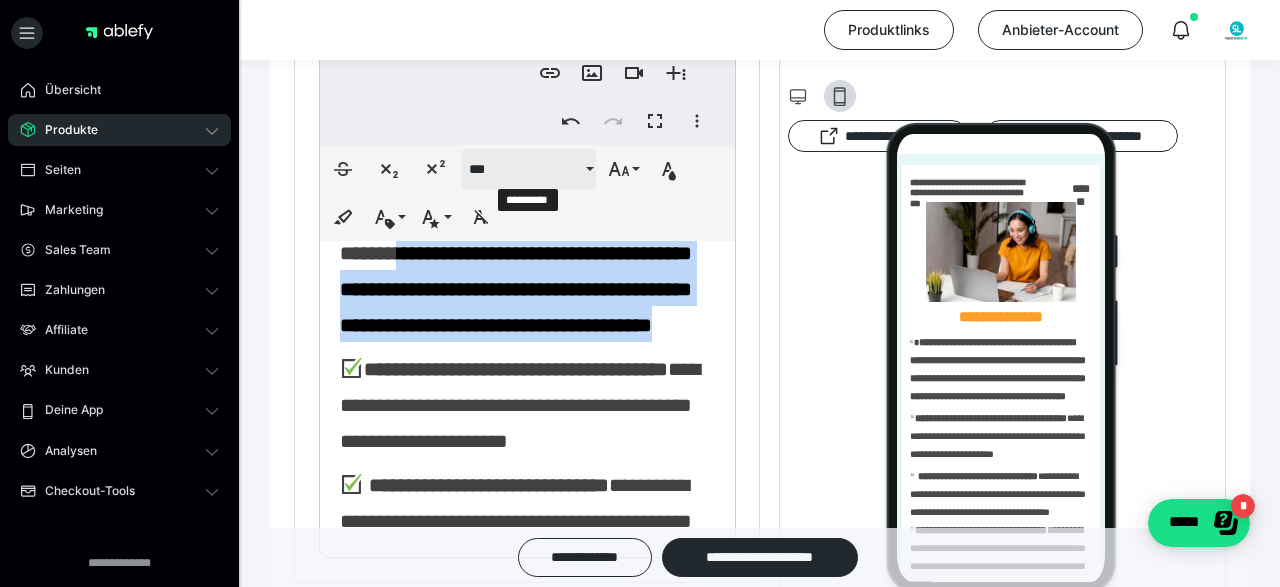 scroll, scrollTop: 728, scrollLeft: 0, axis: vertical 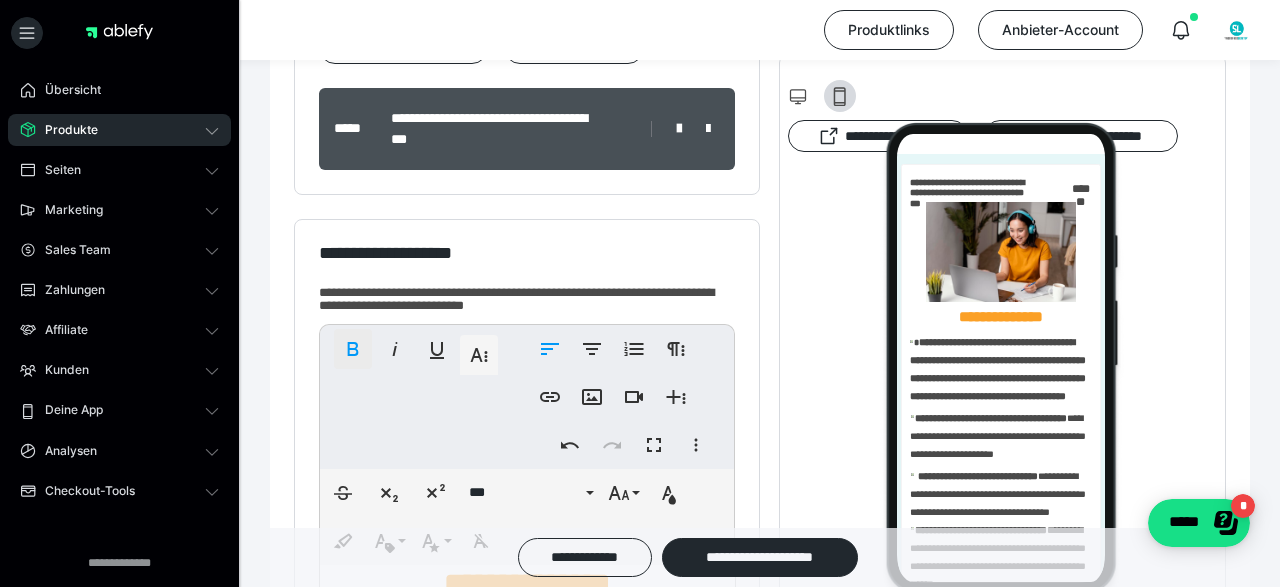 click 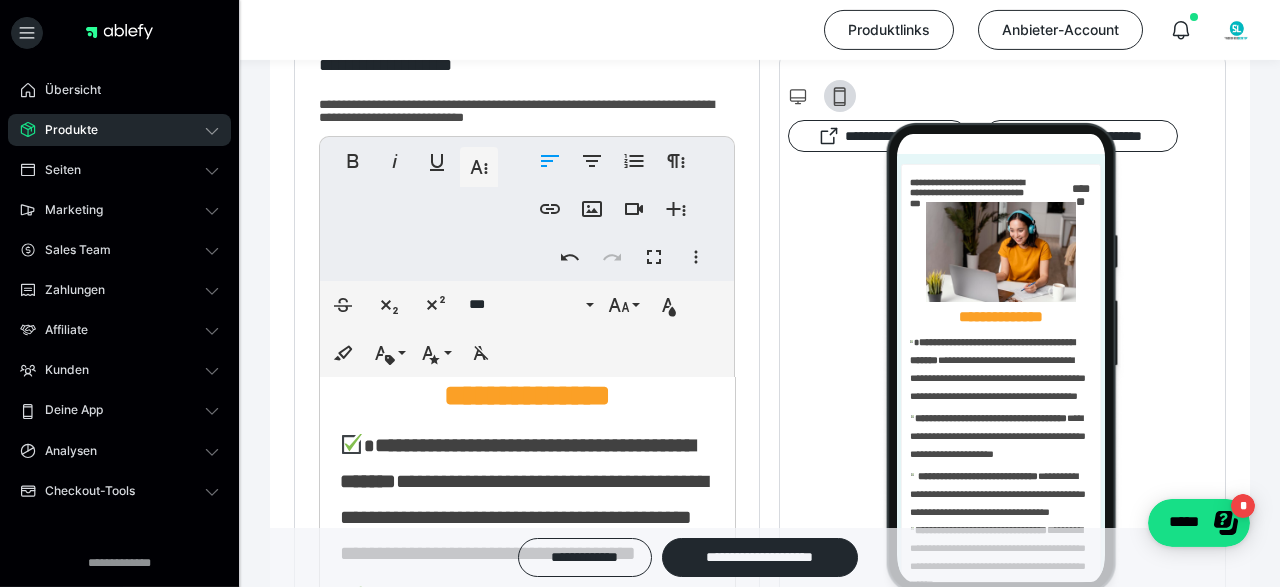 scroll, scrollTop: 728, scrollLeft: 0, axis: vertical 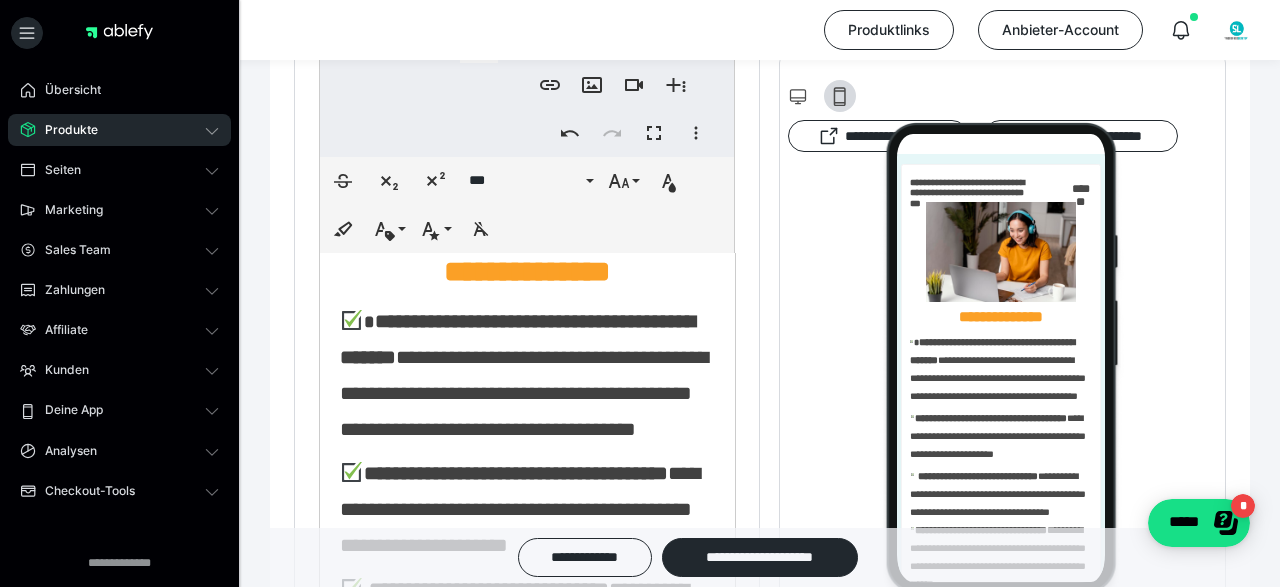 click on "**********" at bounding box center [524, 393] 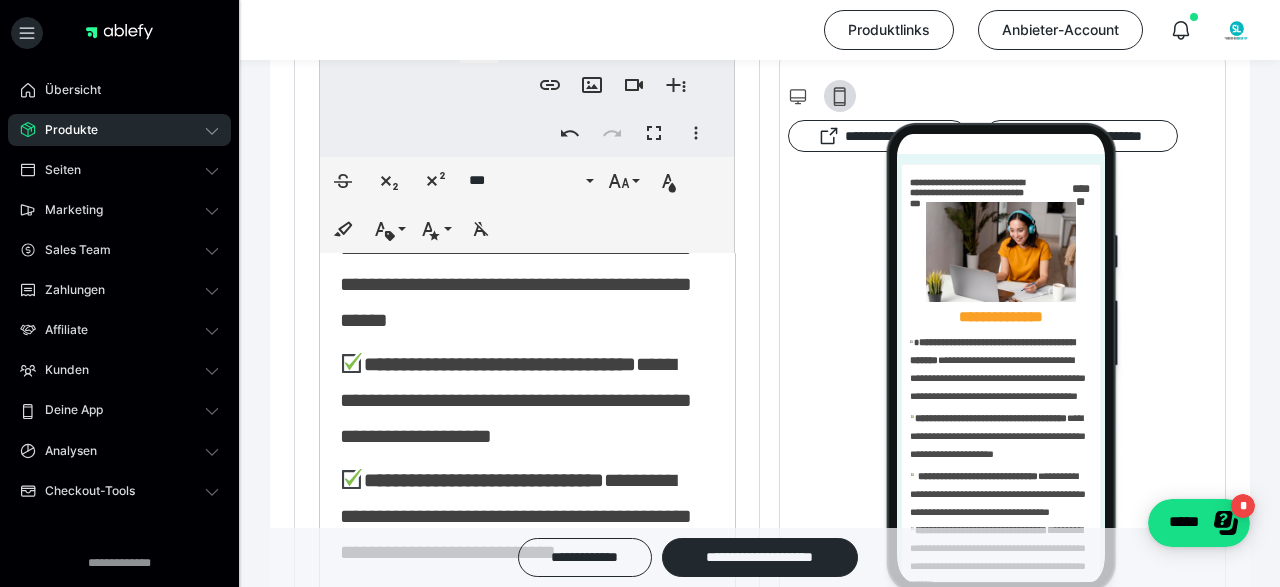 scroll, scrollTop: 735, scrollLeft: 0, axis: vertical 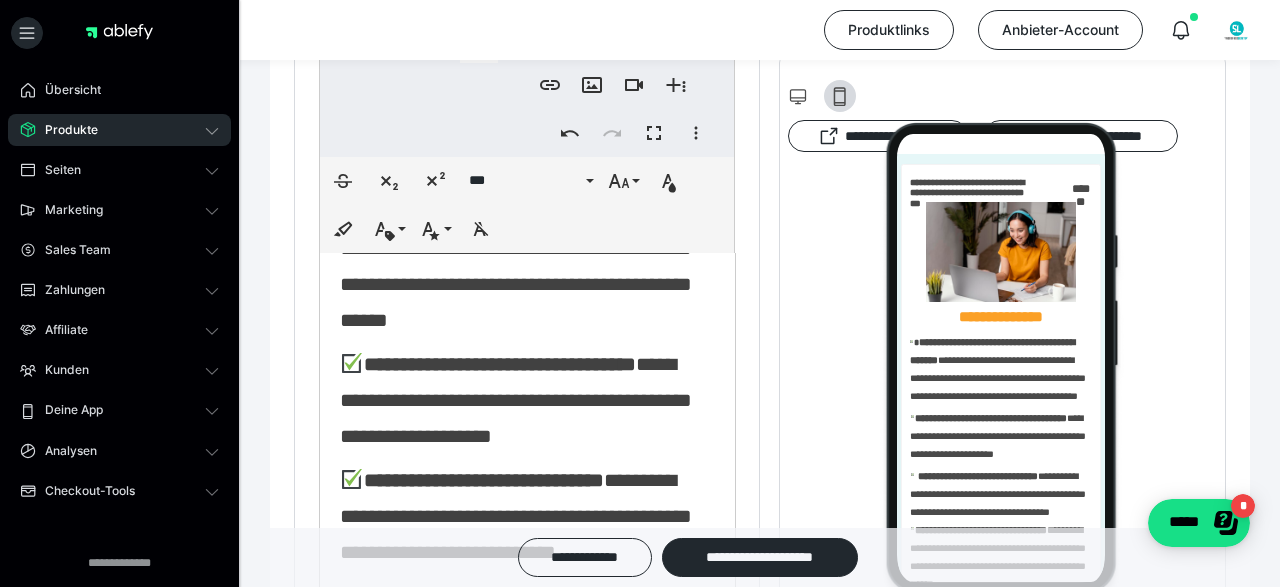 click on "**********" at bounding box center [383, -164] 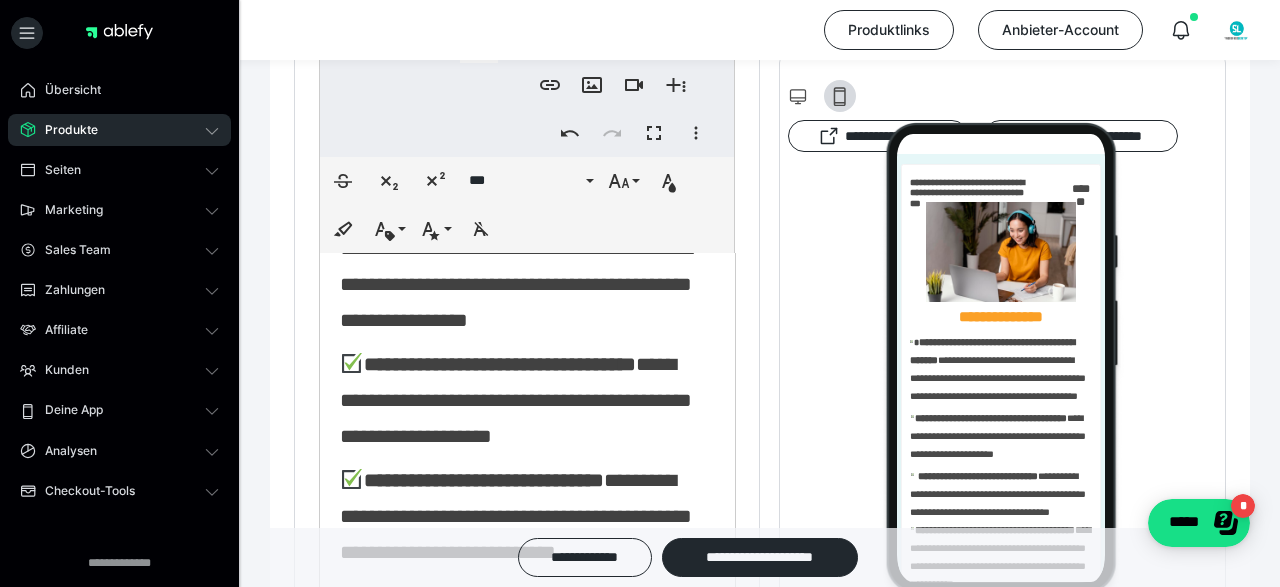 click on "**********" at bounding box center (383, -164) 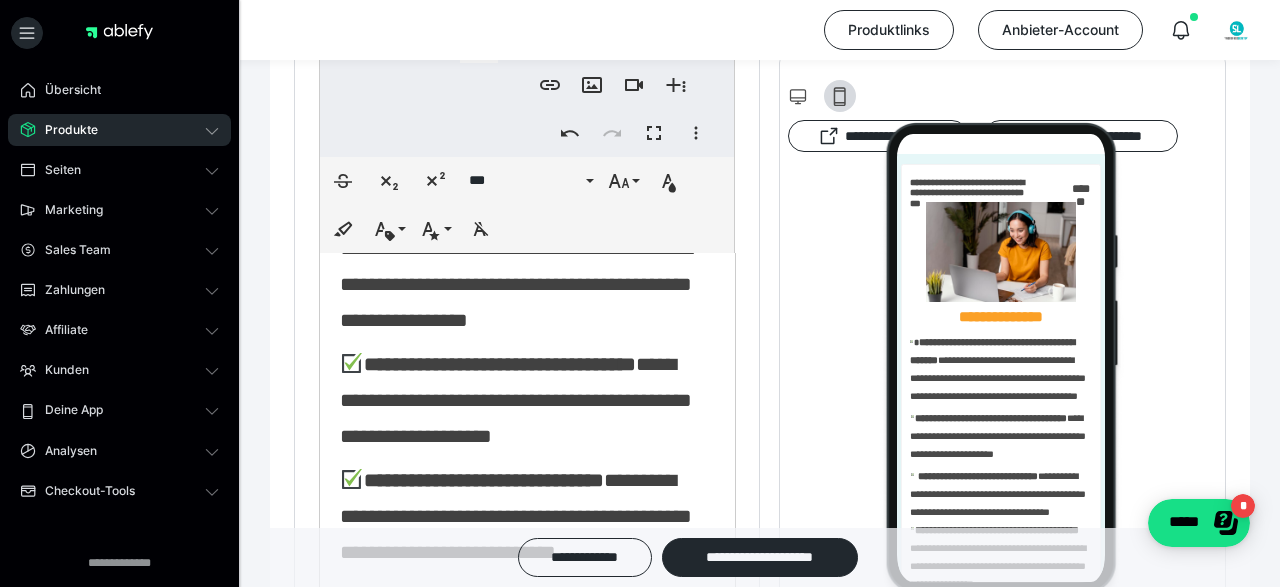 scroll, scrollTop: 936, scrollLeft: 0, axis: vertical 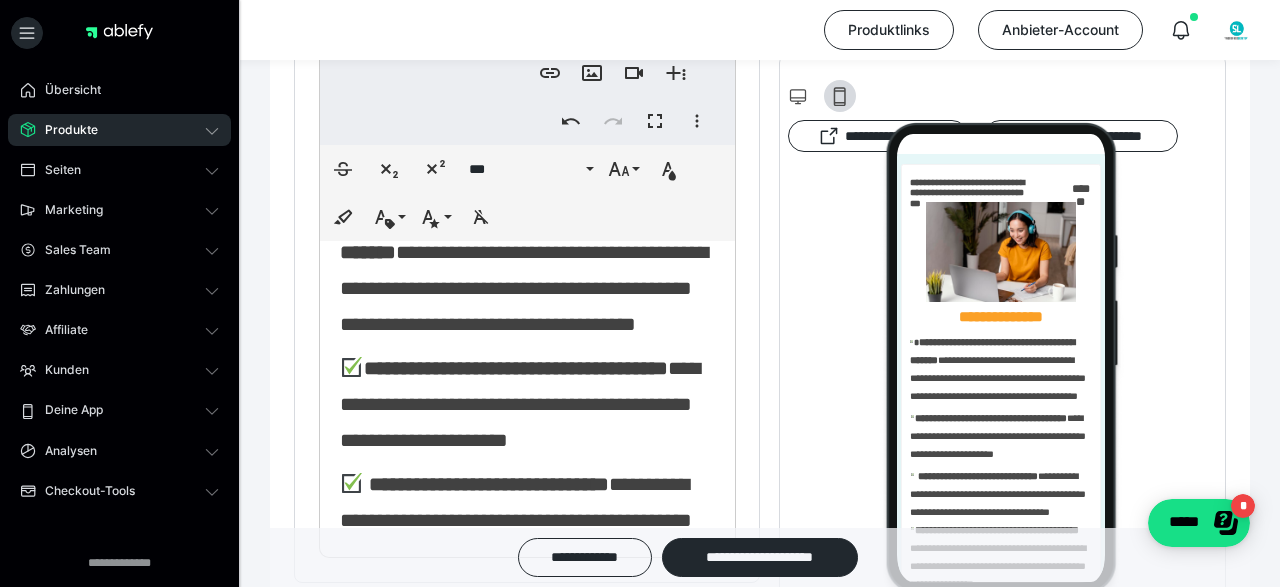 click on "**********" at bounding box center [527, 269] 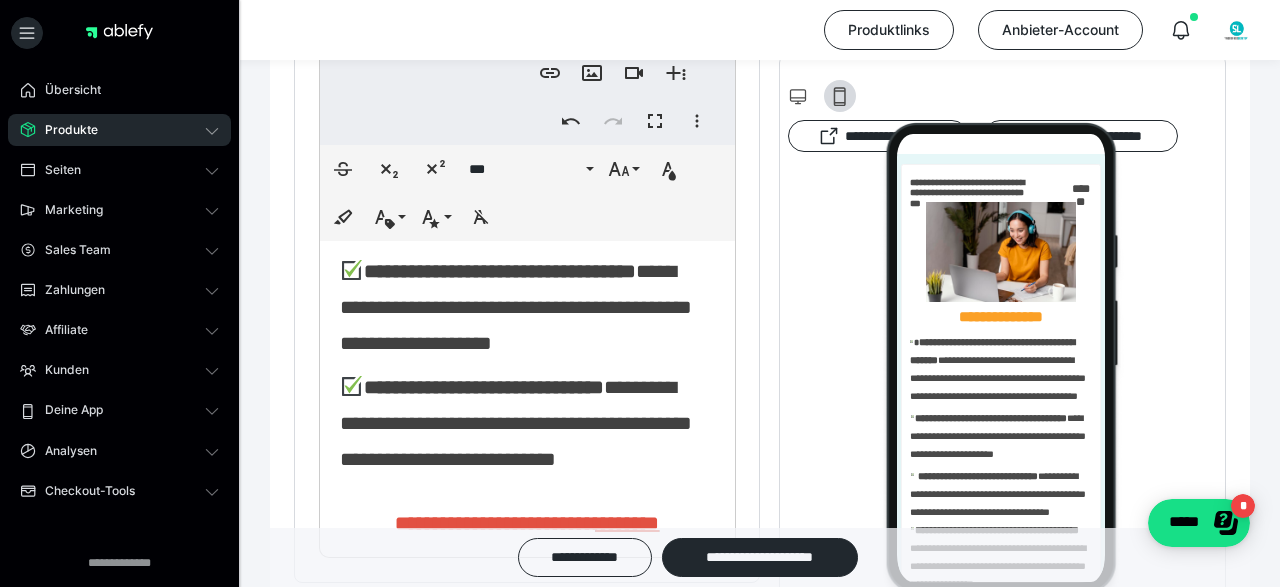 scroll, scrollTop: 736, scrollLeft: 0, axis: vertical 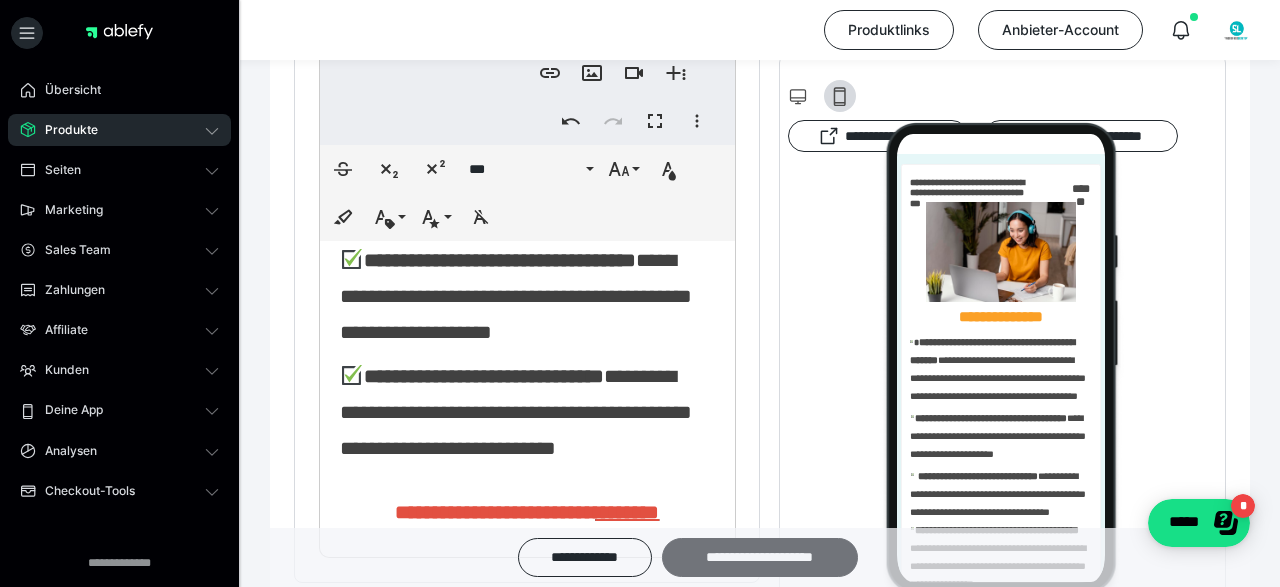 click on "**********" at bounding box center [760, 557] 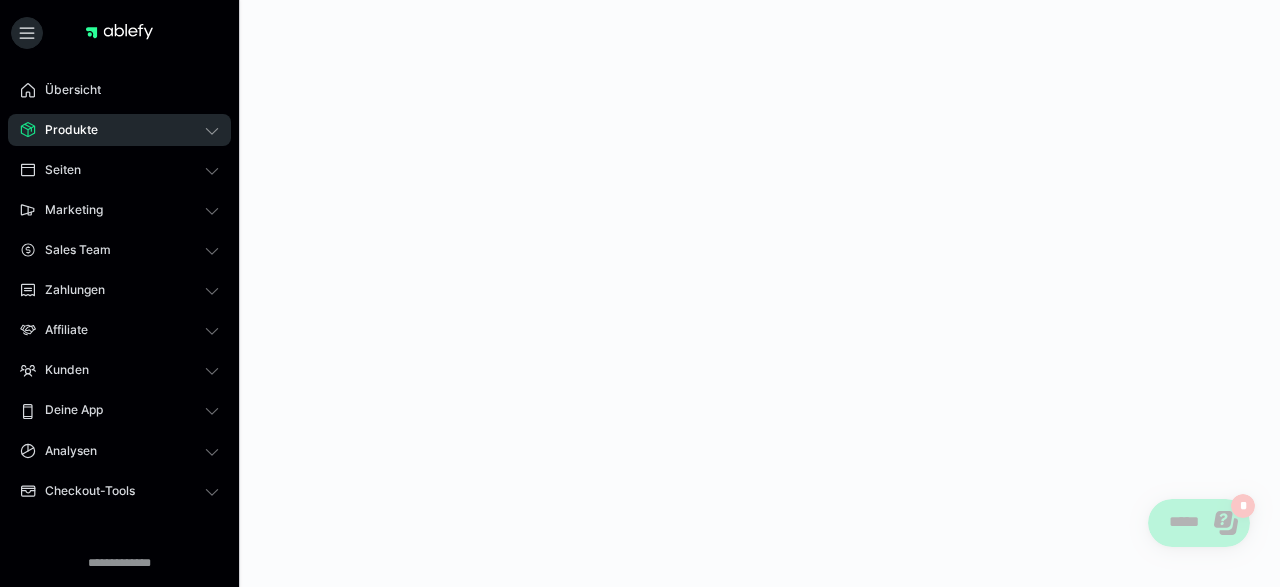 scroll, scrollTop: 0, scrollLeft: 0, axis: both 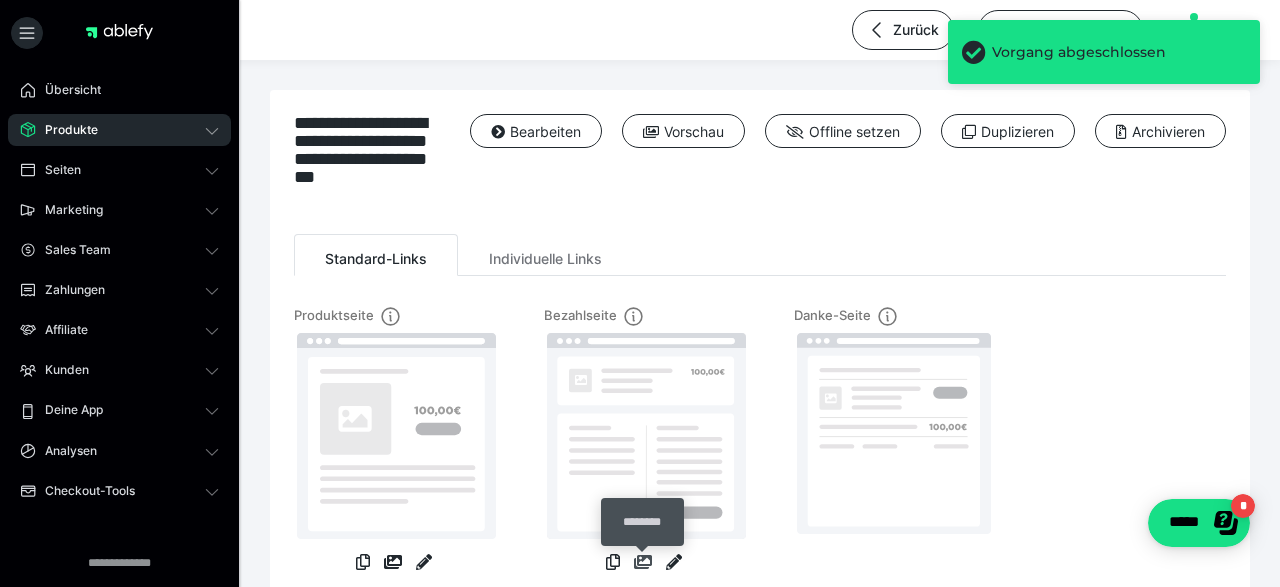 click at bounding box center (643, 562) 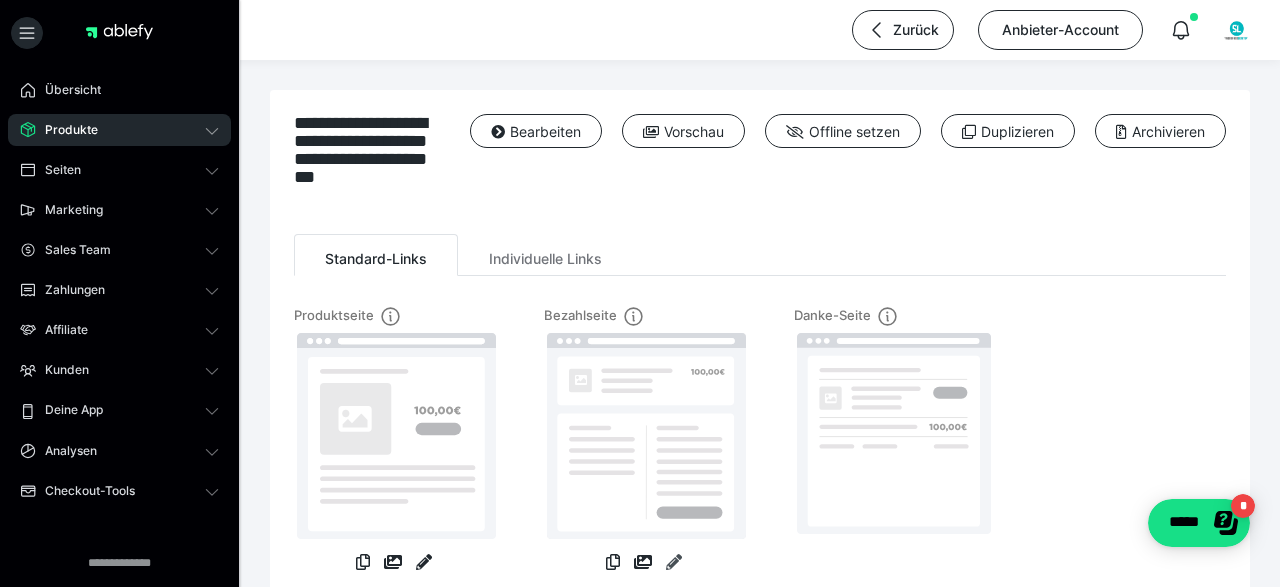 click at bounding box center [674, 562] 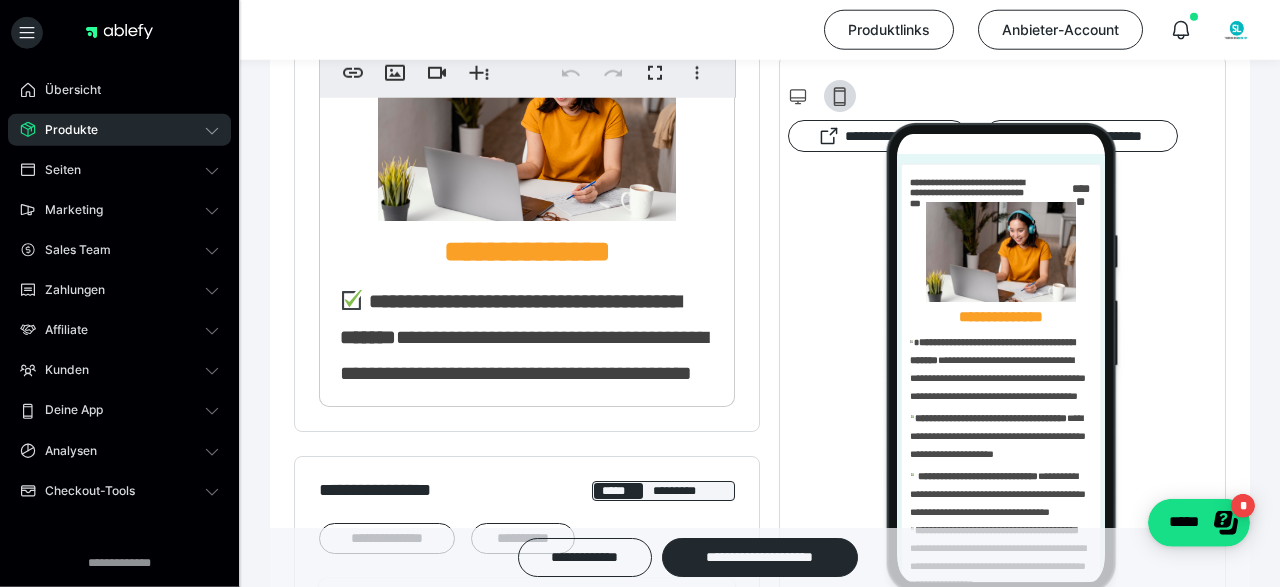 scroll, scrollTop: 936, scrollLeft: 0, axis: vertical 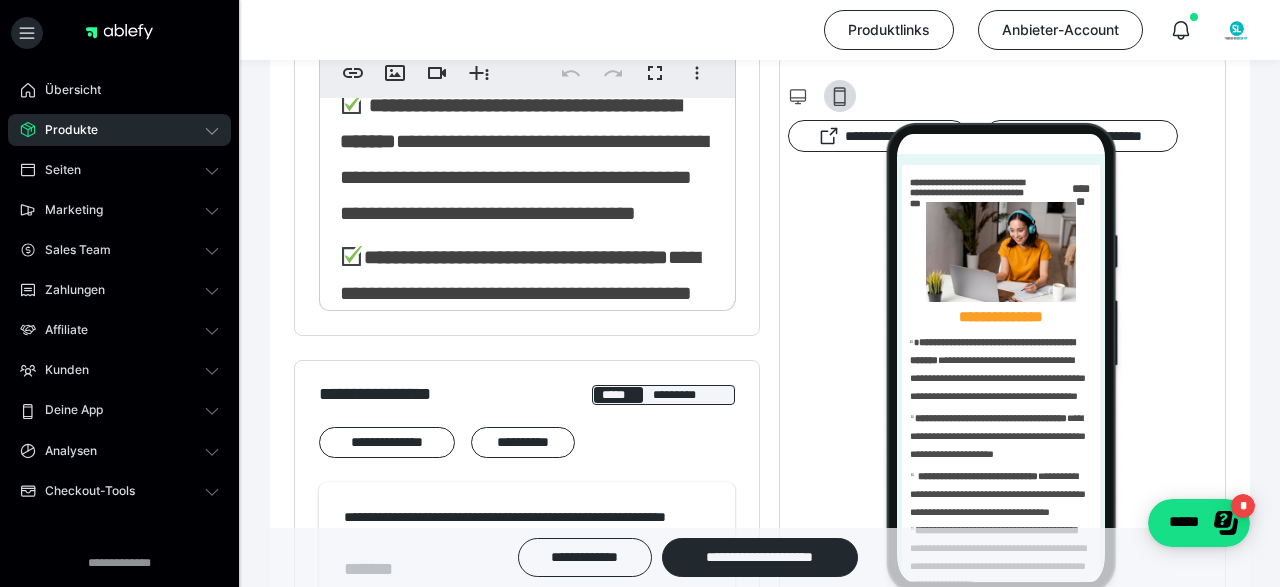 click on "**********" at bounding box center (527, 158) 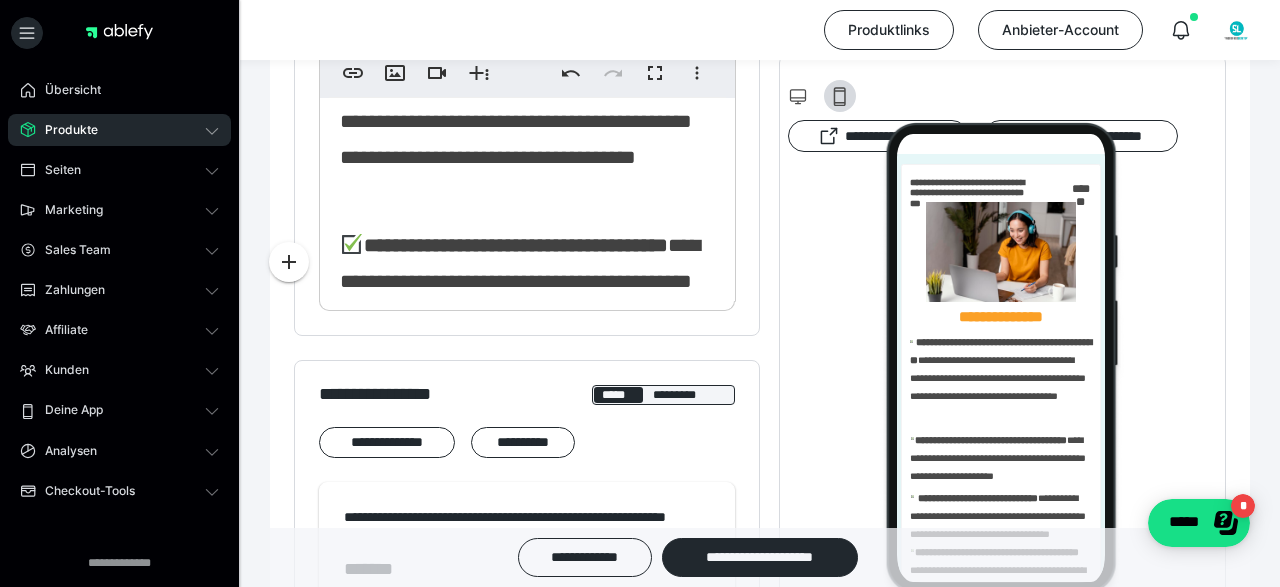 scroll, scrollTop: 208, scrollLeft: 0, axis: vertical 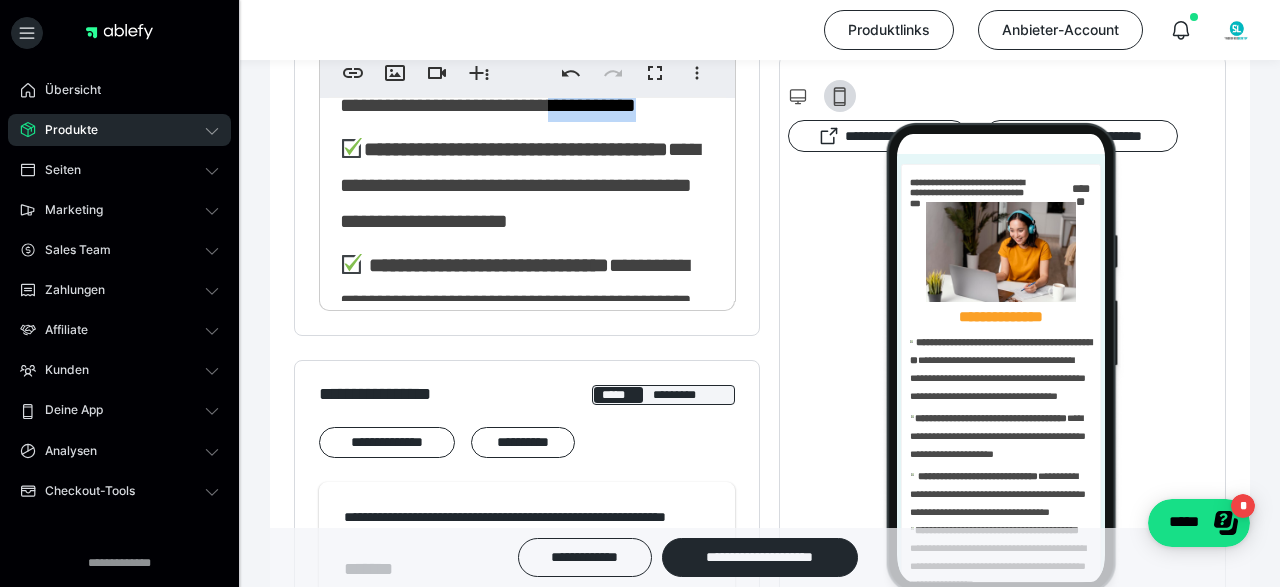 drag, startPoint x: 354, startPoint y: 167, endPoint x: 458, endPoint y: 183, distance: 105.22357 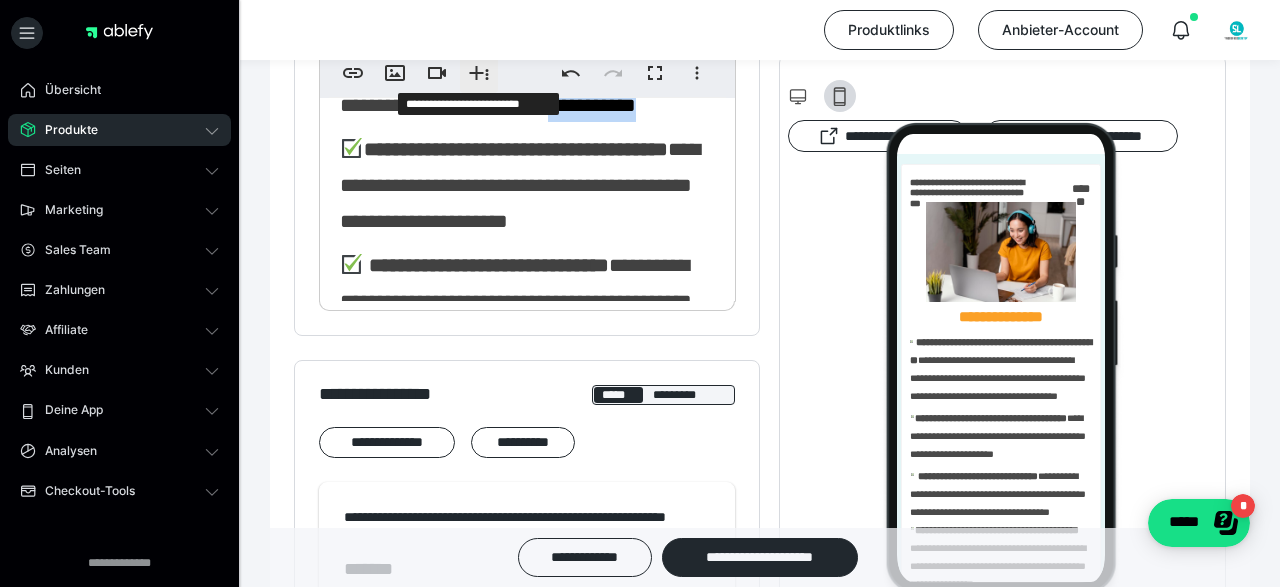 click on "**********" at bounding box center (479, 73) 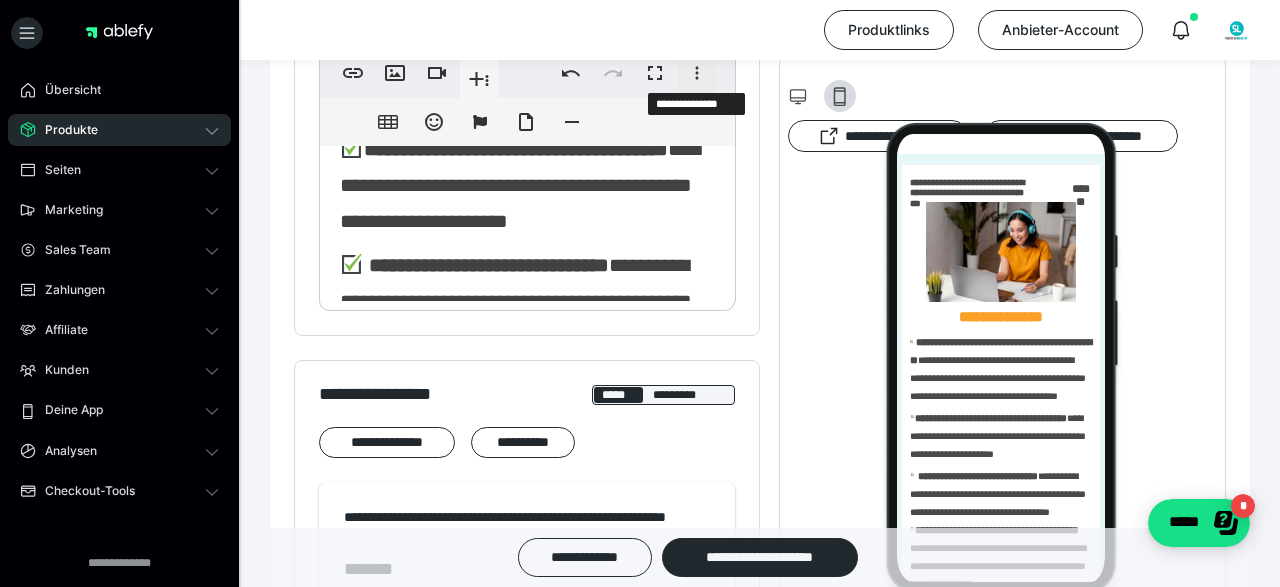click 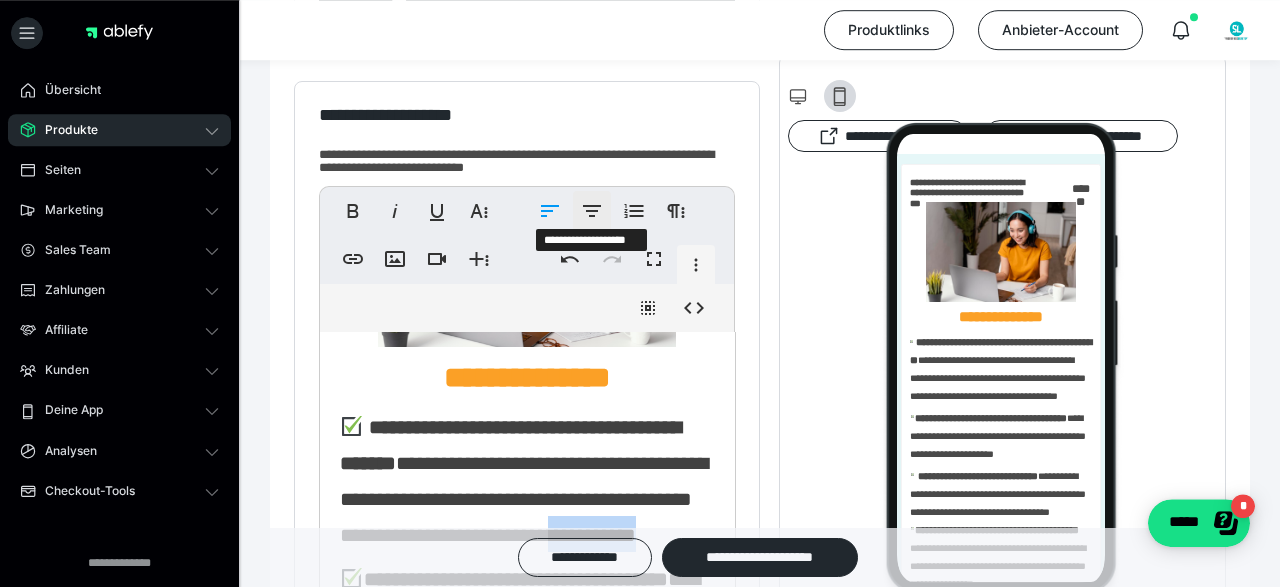 scroll, scrollTop: 568, scrollLeft: 0, axis: vertical 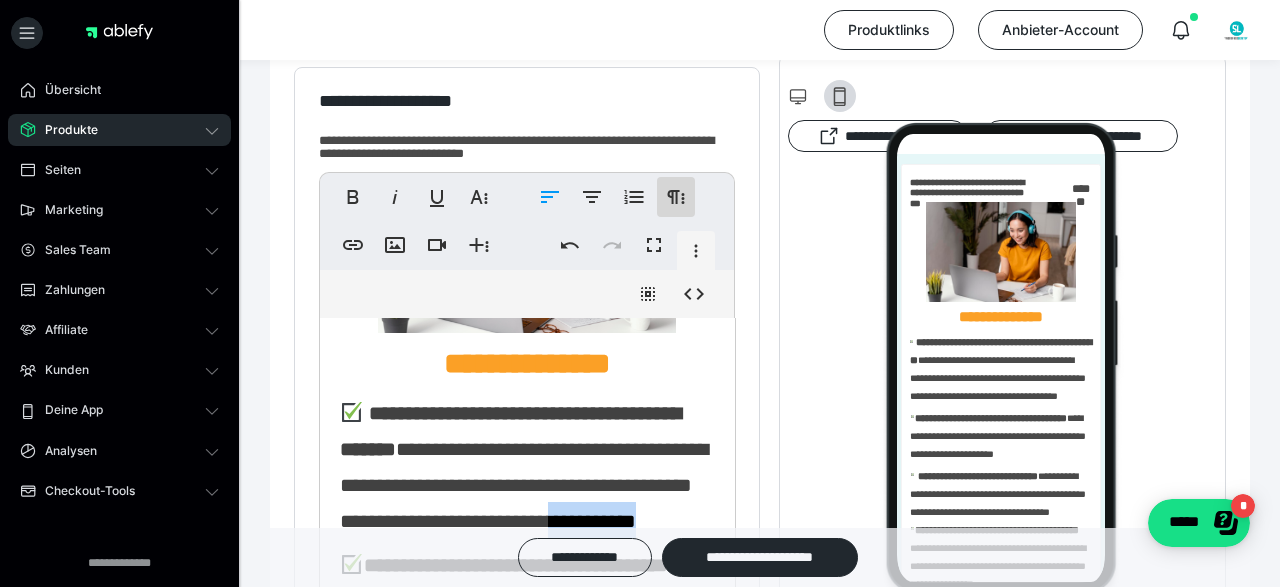 click 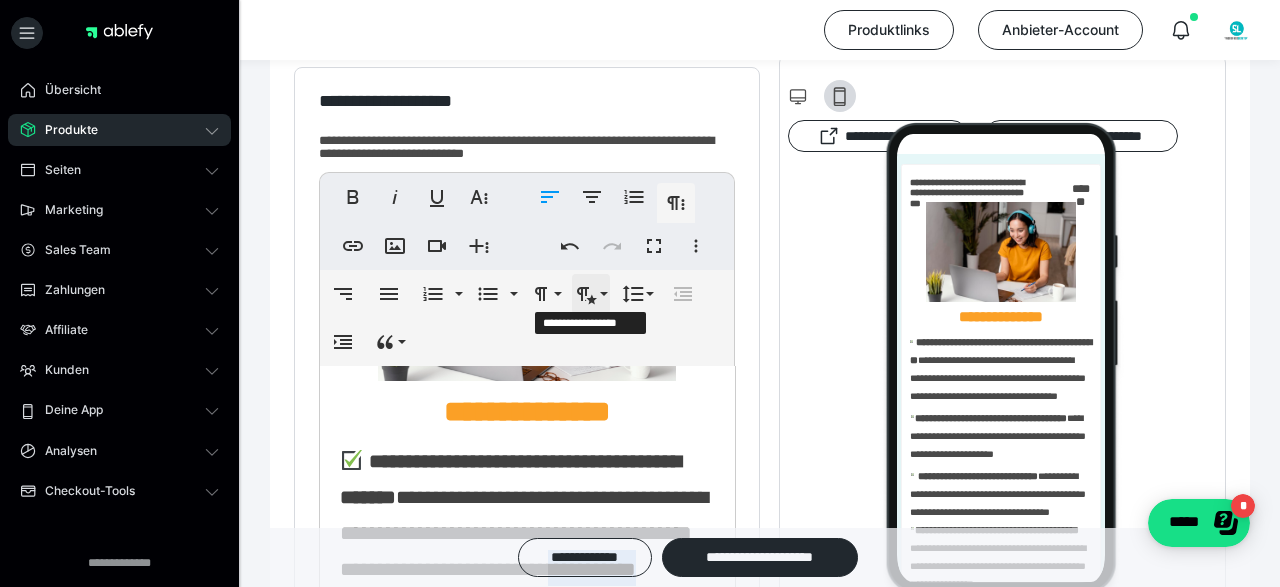 click on "**********" at bounding box center [591, 294] 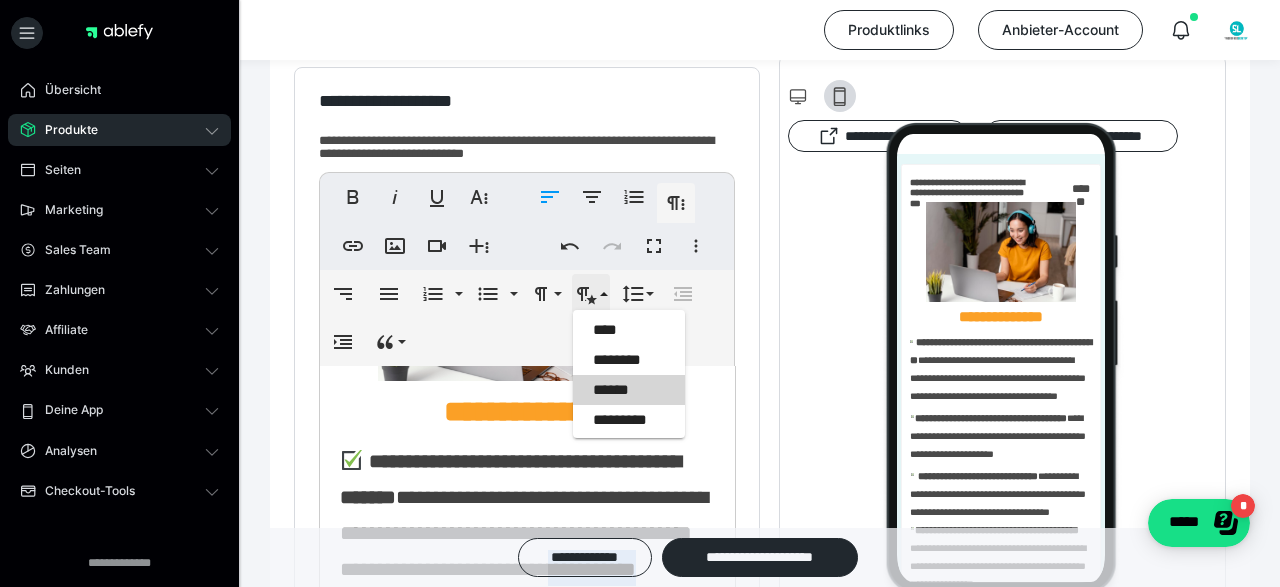 scroll, scrollTop: 0, scrollLeft: 0, axis: both 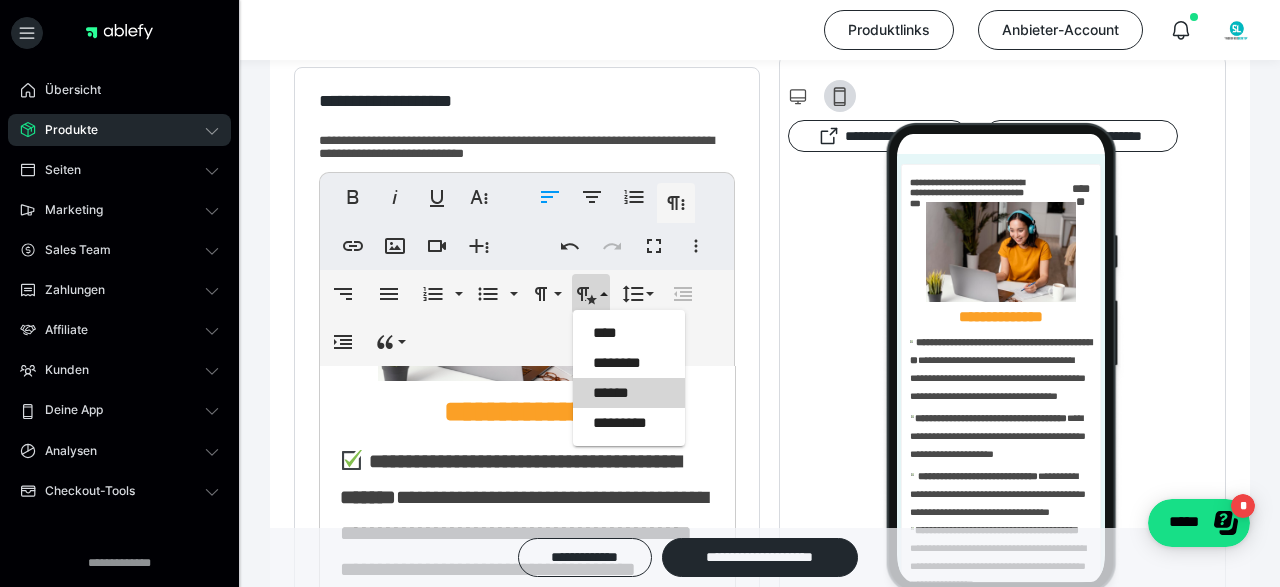 click on "**********" at bounding box center [527, 514] 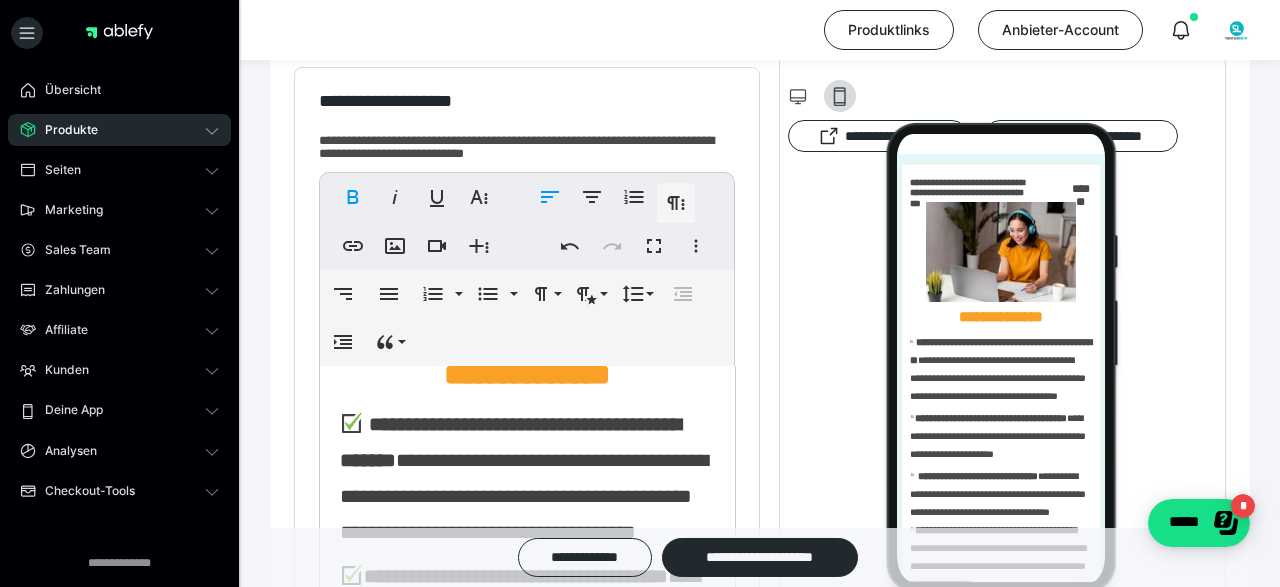 scroll, scrollTop: 208, scrollLeft: 0, axis: vertical 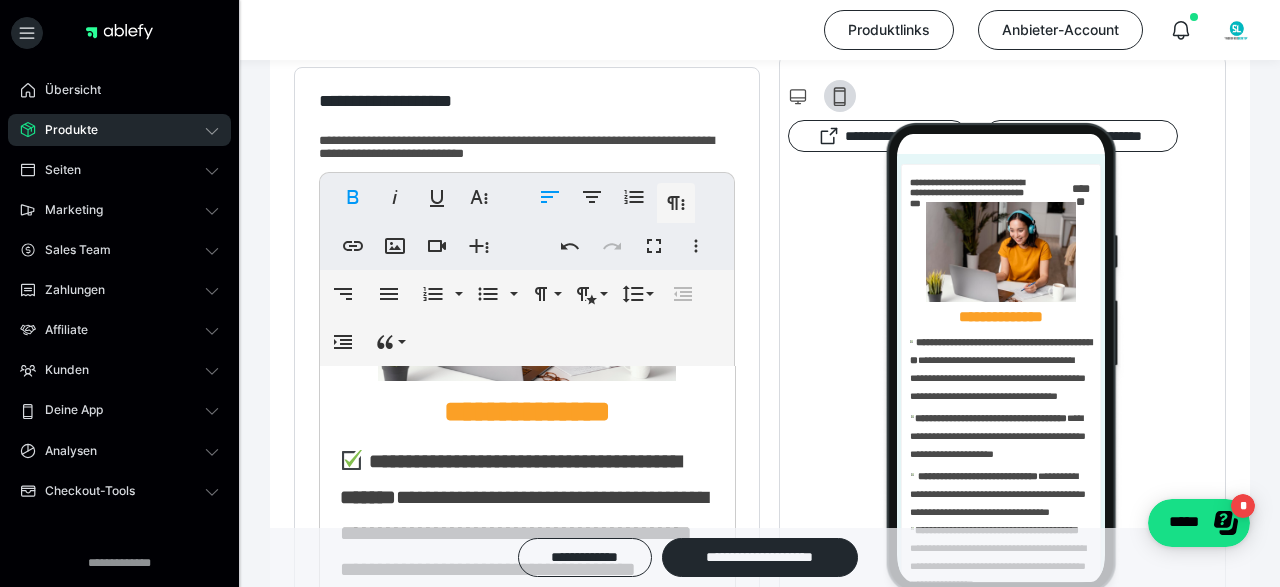 click on "**********" at bounding box center (527, 514) 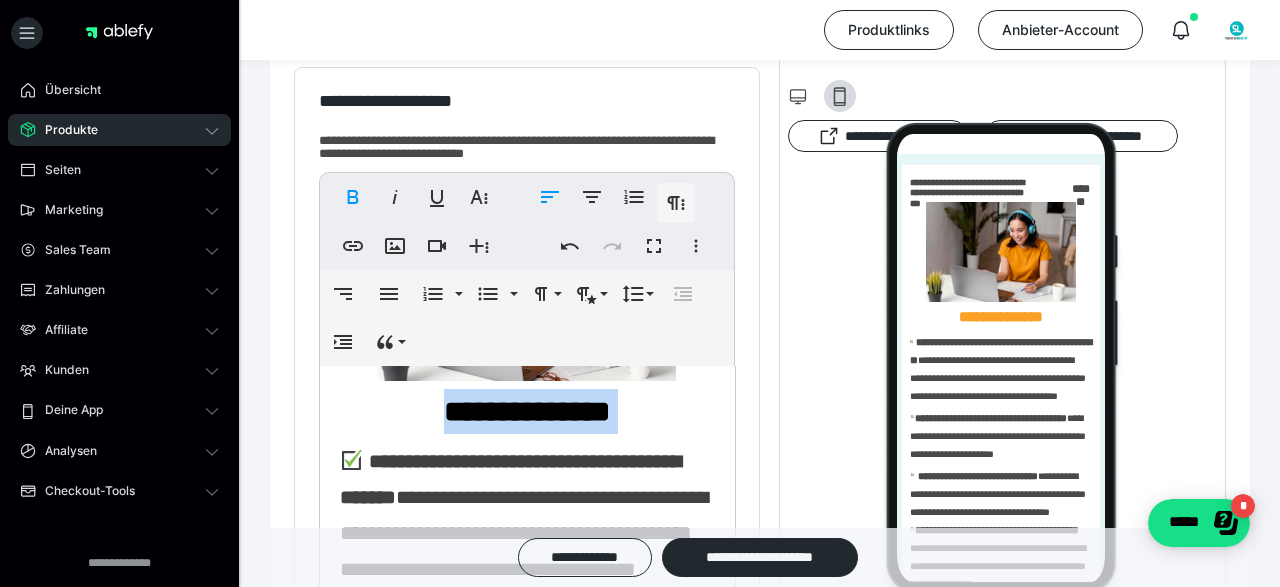 drag, startPoint x: 363, startPoint y: 459, endPoint x: 430, endPoint y: 515, distance: 87.32124 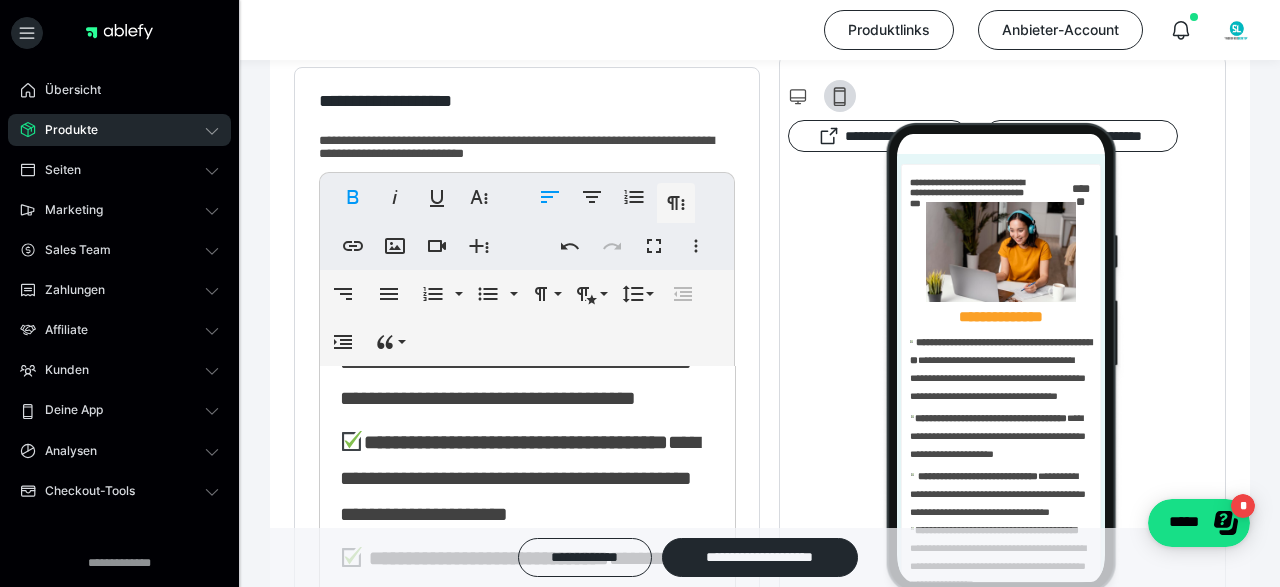 scroll, scrollTop: 408, scrollLeft: 0, axis: vertical 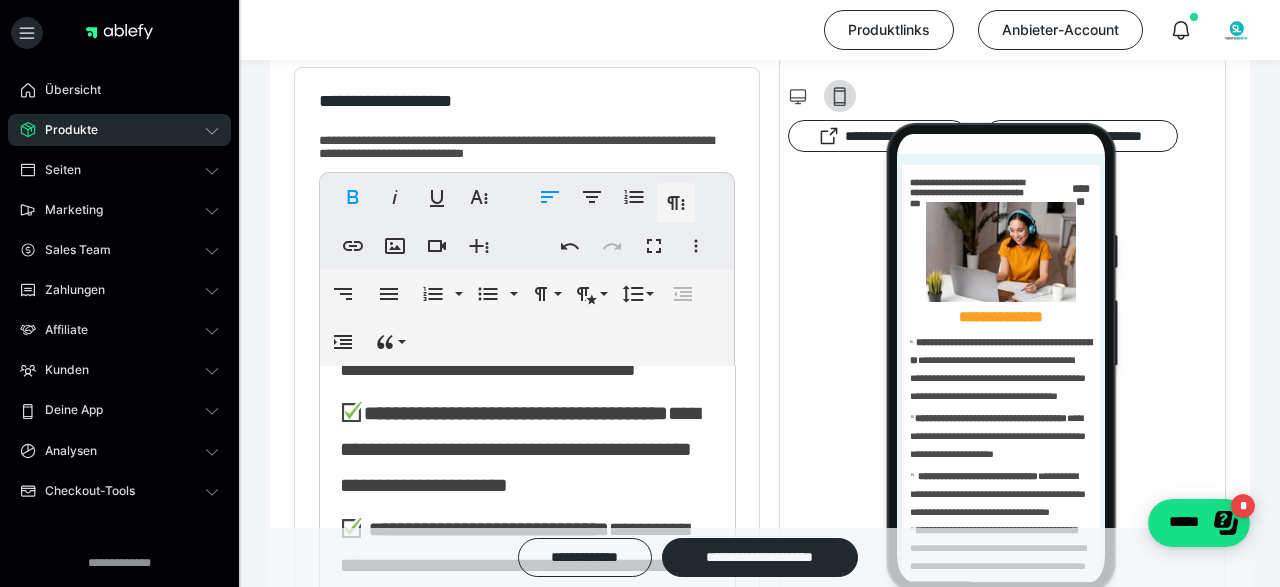 click on "**********" at bounding box center (527, 314) 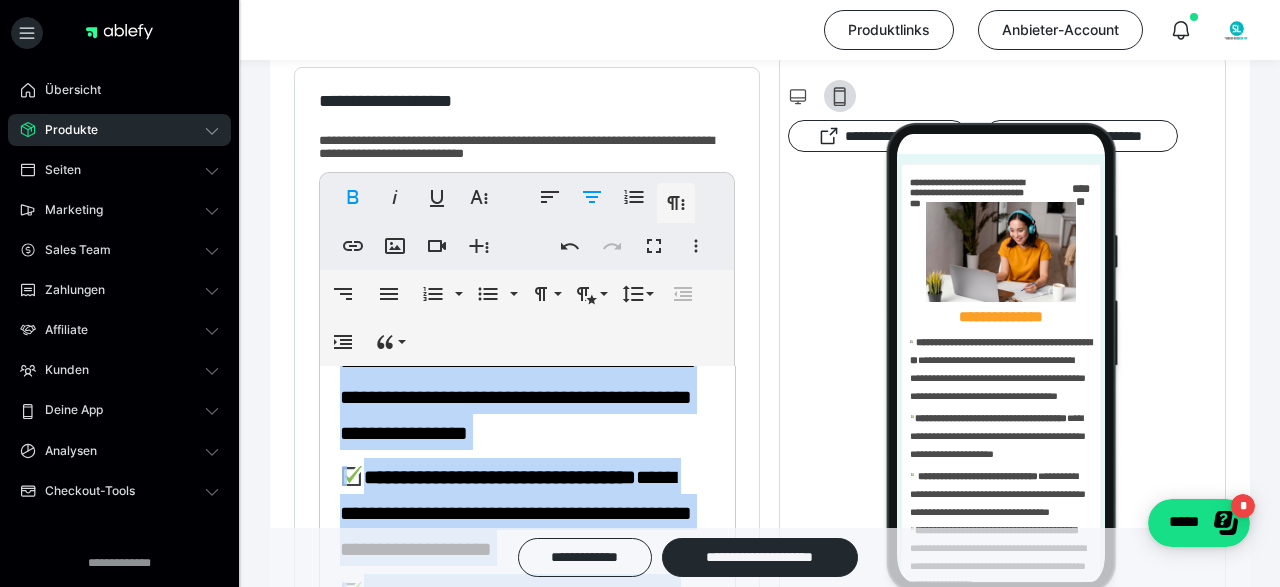 scroll, scrollTop: 936, scrollLeft: 0, axis: vertical 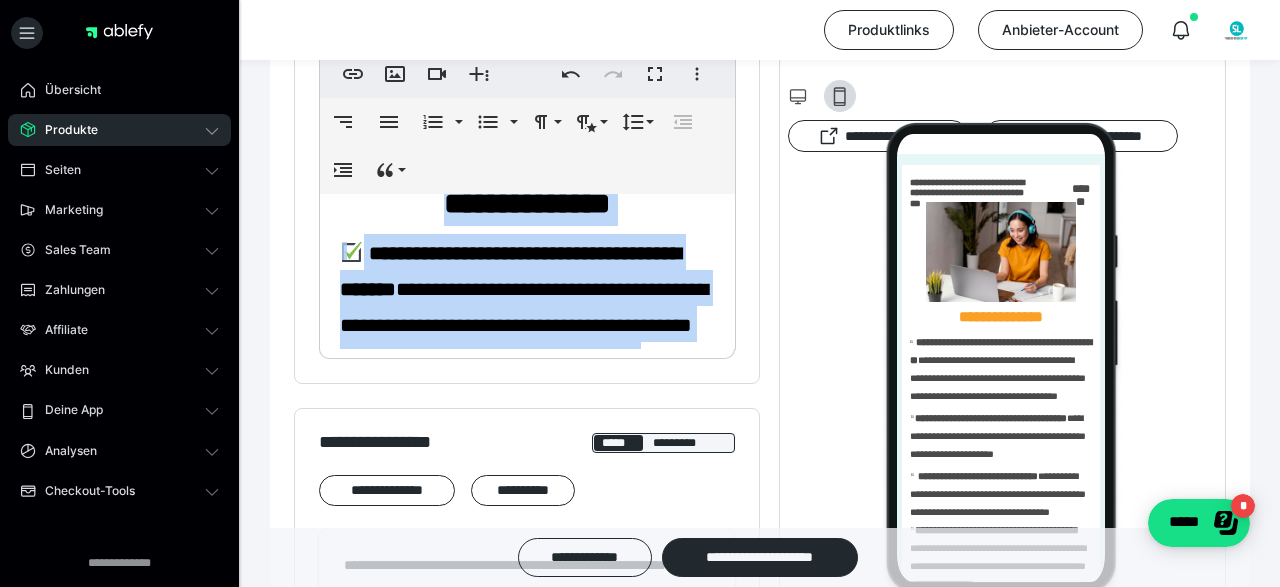 click on "**********" at bounding box center (510, 270) 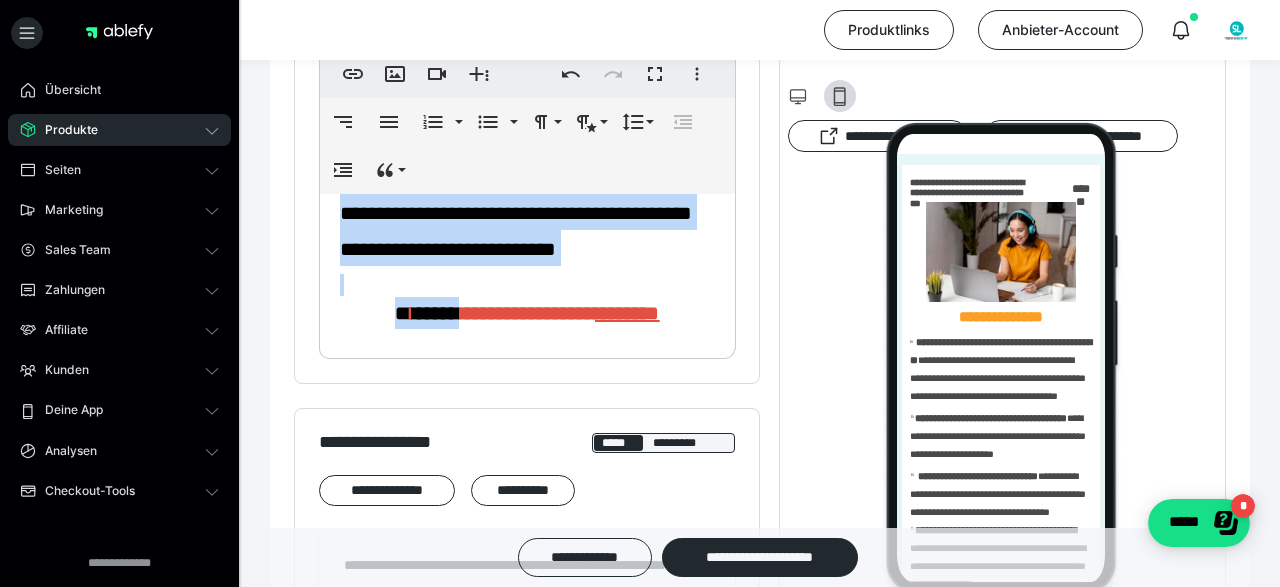scroll, scrollTop: 936, scrollLeft: 0, axis: vertical 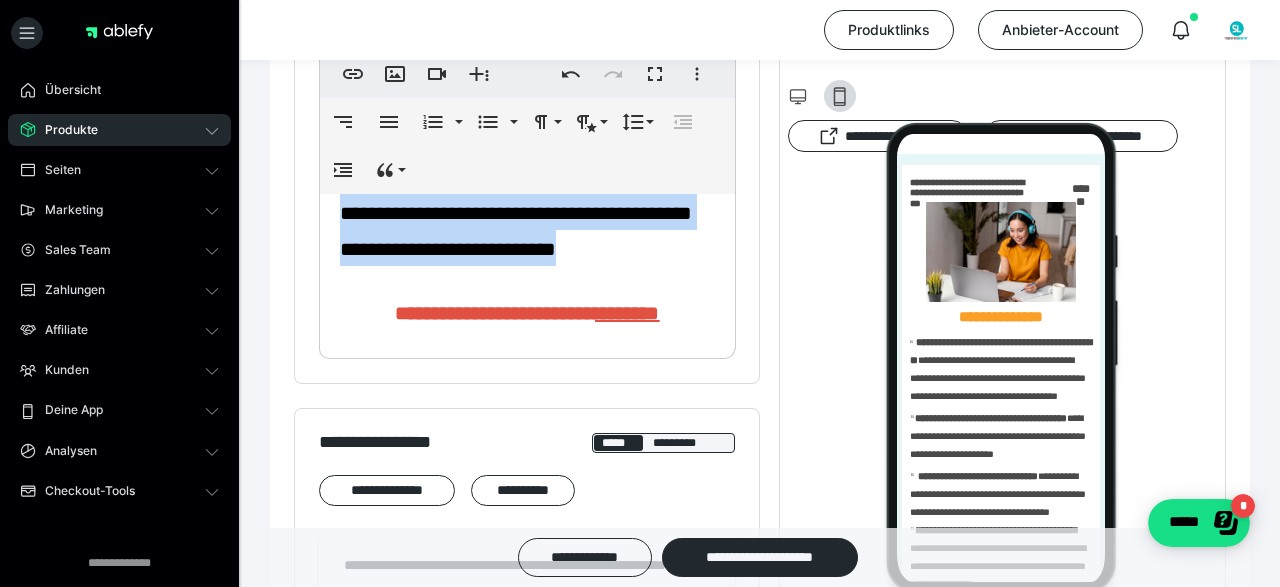 drag, startPoint x: 335, startPoint y: 241, endPoint x: 479, endPoint y: 260, distance: 145.24806 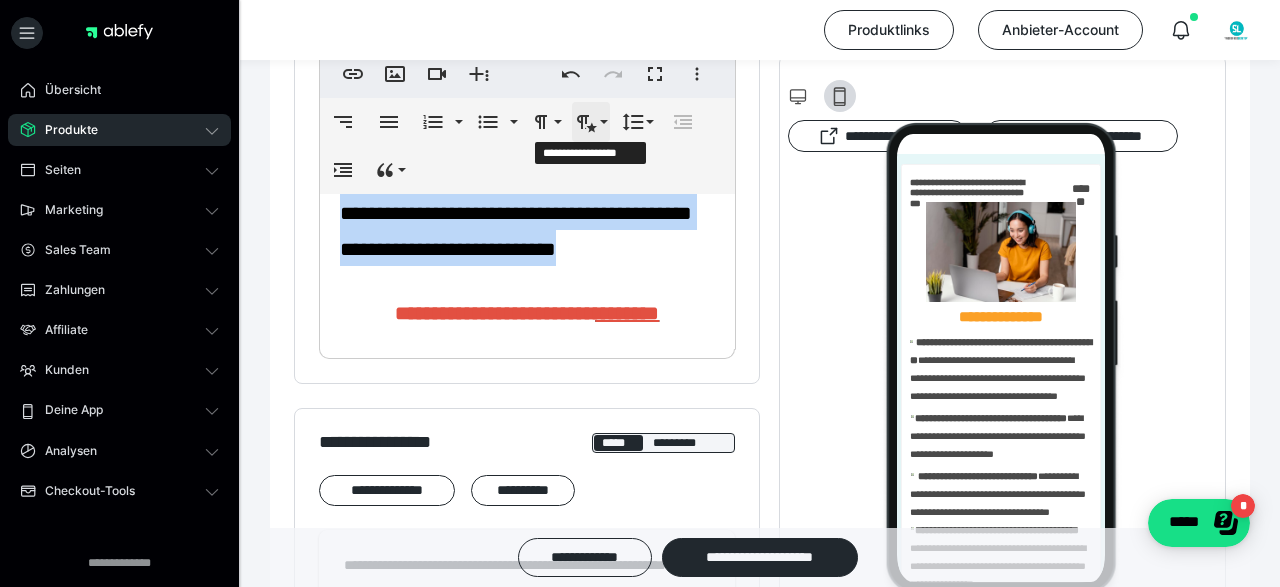 click on "**********" at bounding box center [591, 122] 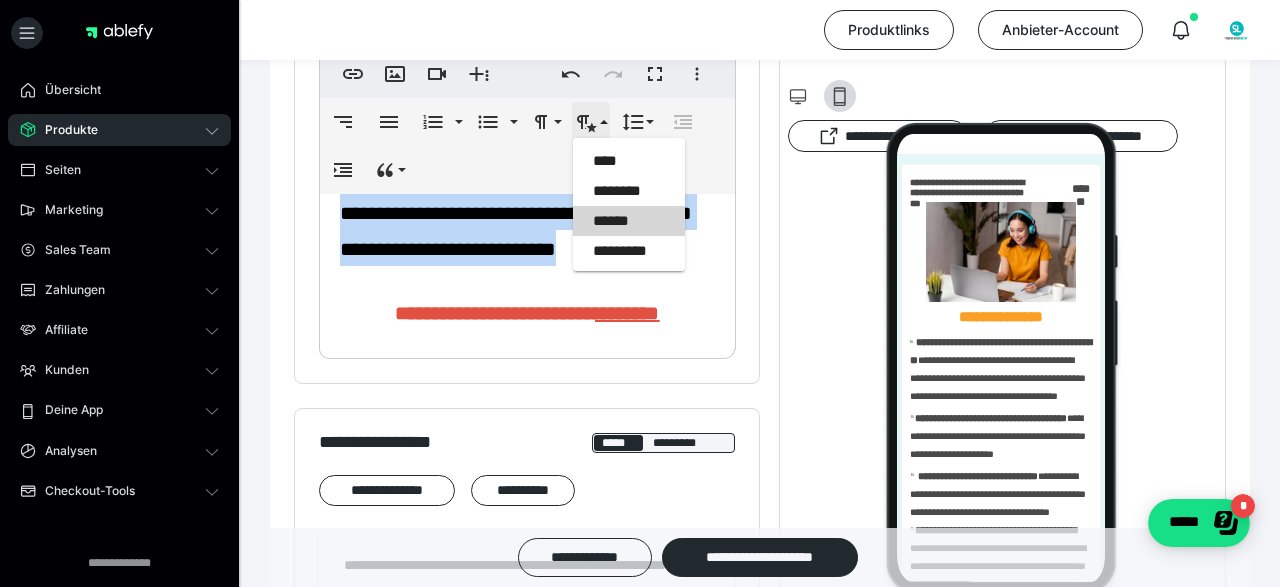 scroll, scrollTop: 0, scrollLeft: 0, axis: both 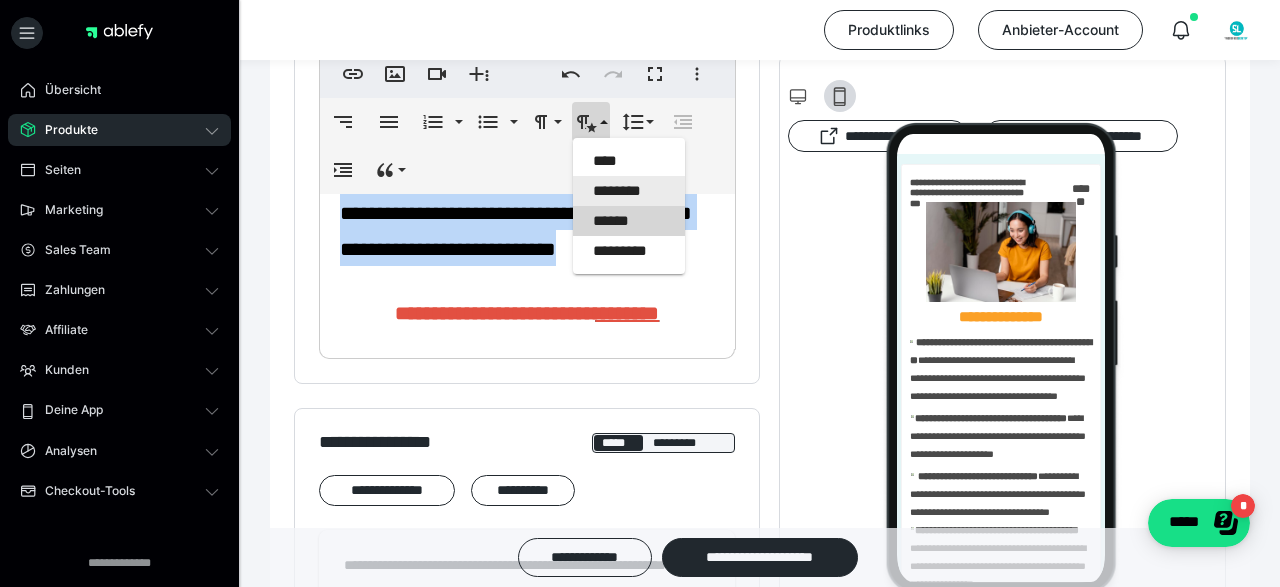 click on "********" at bounding box center (629, 191) 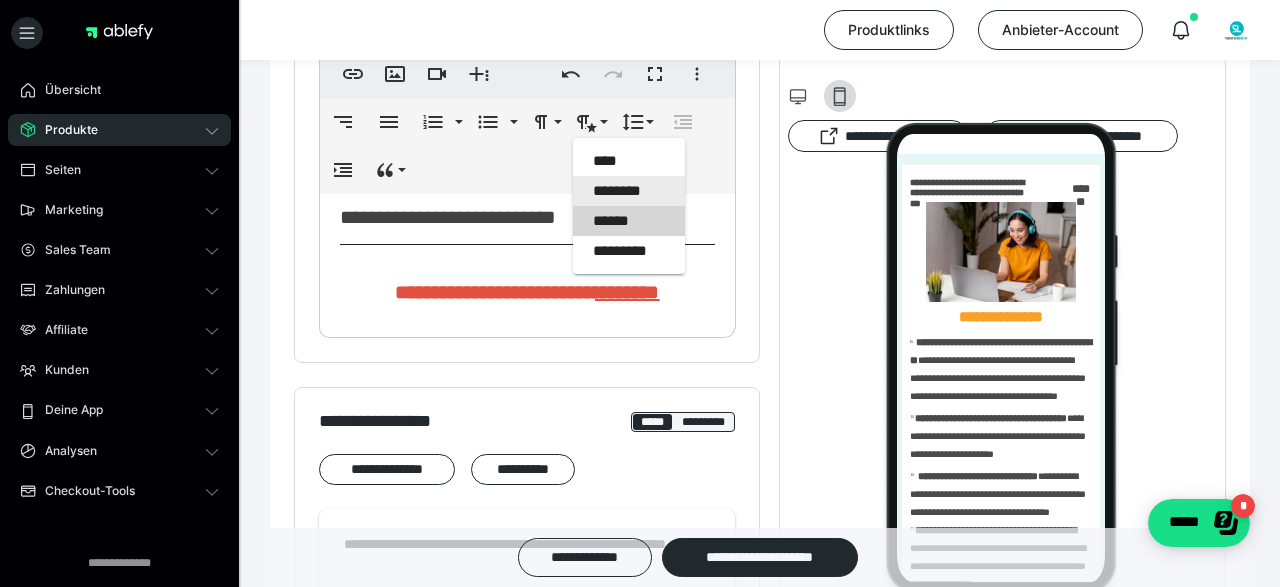 scroll, scrollTop: 737, scrollLeft: 0, axis: vertical 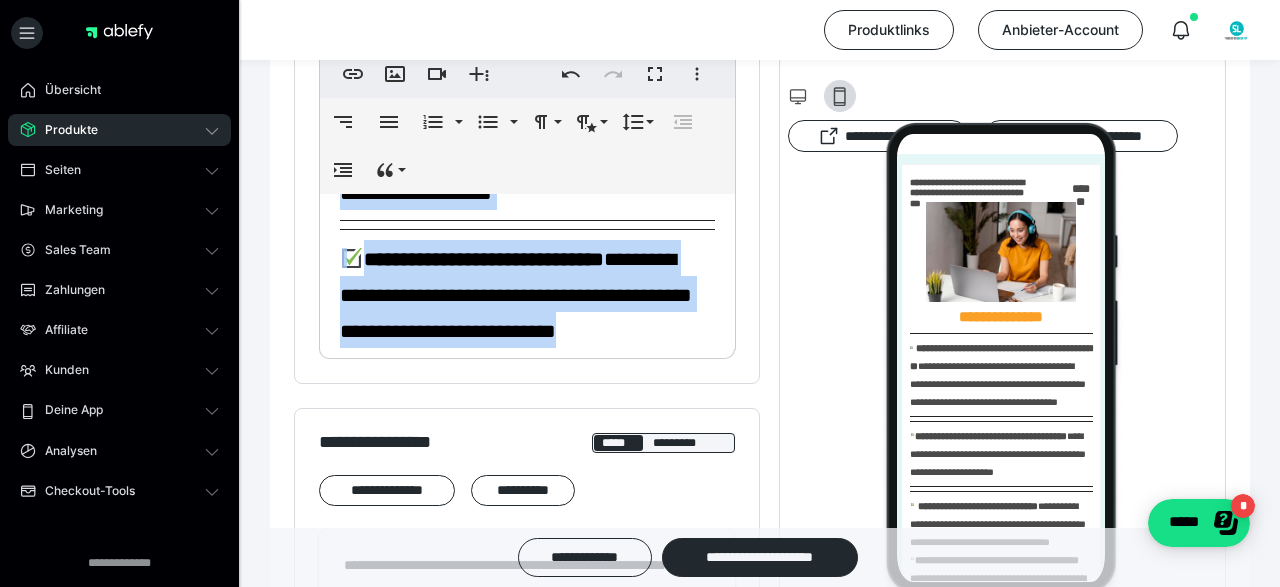 click on "**********" at bounding box center [527, -173] 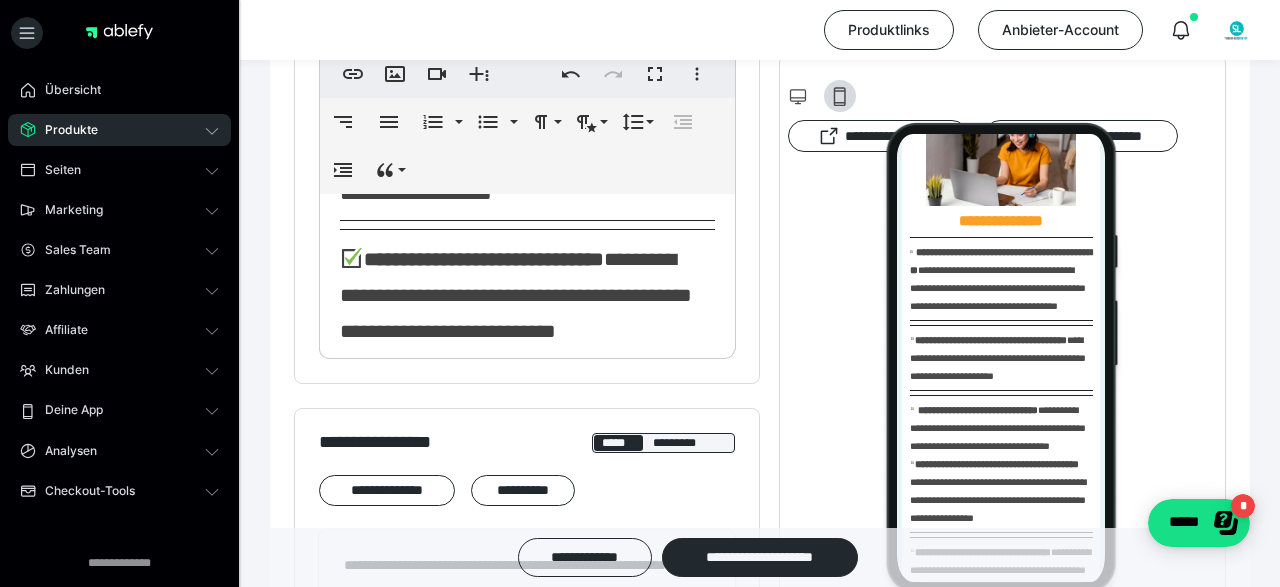 scroll, scrollTop: 208, scrollLeft: 0, axis: vertical 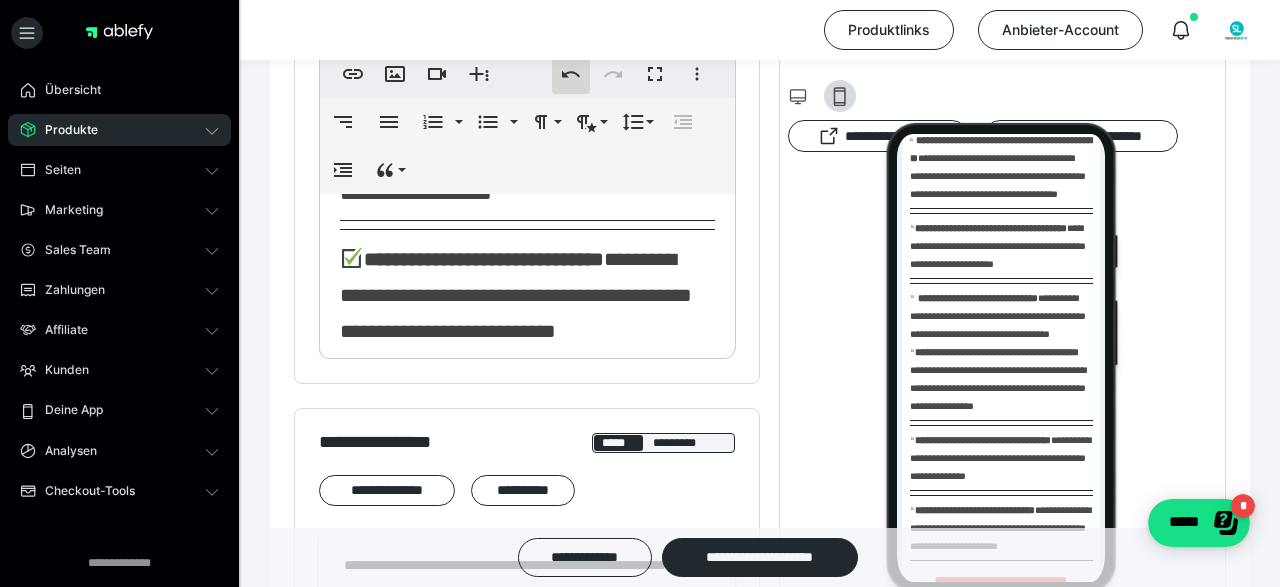 click 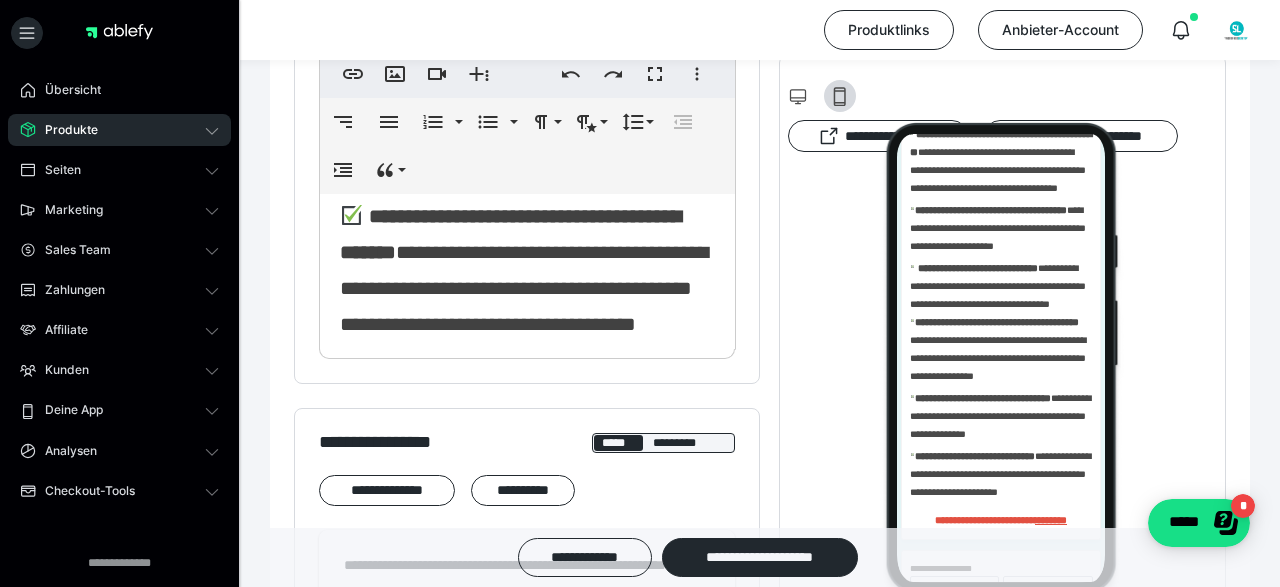 scroll, scrollTop: 0, scrollLeft: 0, axis: both 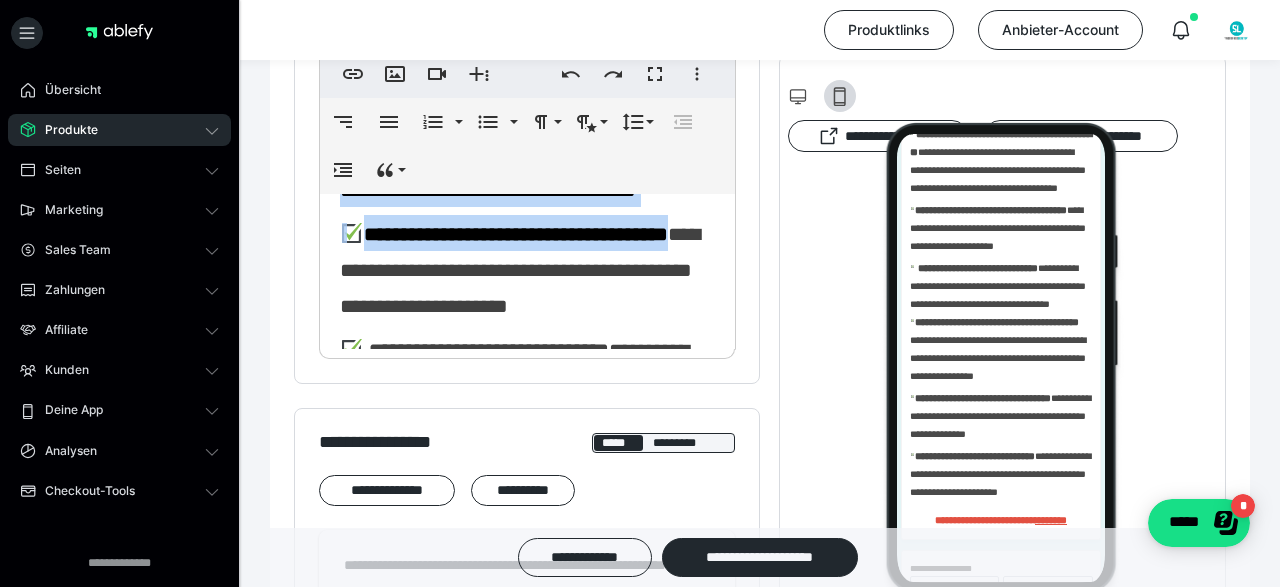 drag, startPoint x: 338, startPoint y: 241, endPoint x: 475, endPoint y: 353, distance: 176.9548 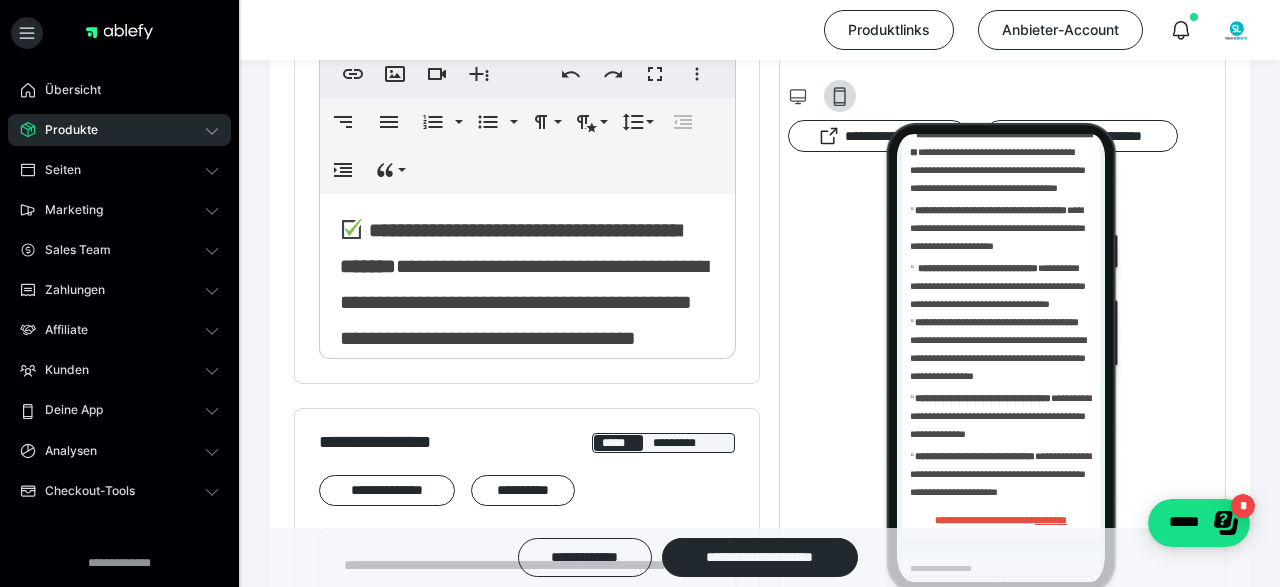 scroll, scrollTop: 0, scrollLeft: 0, axis: both 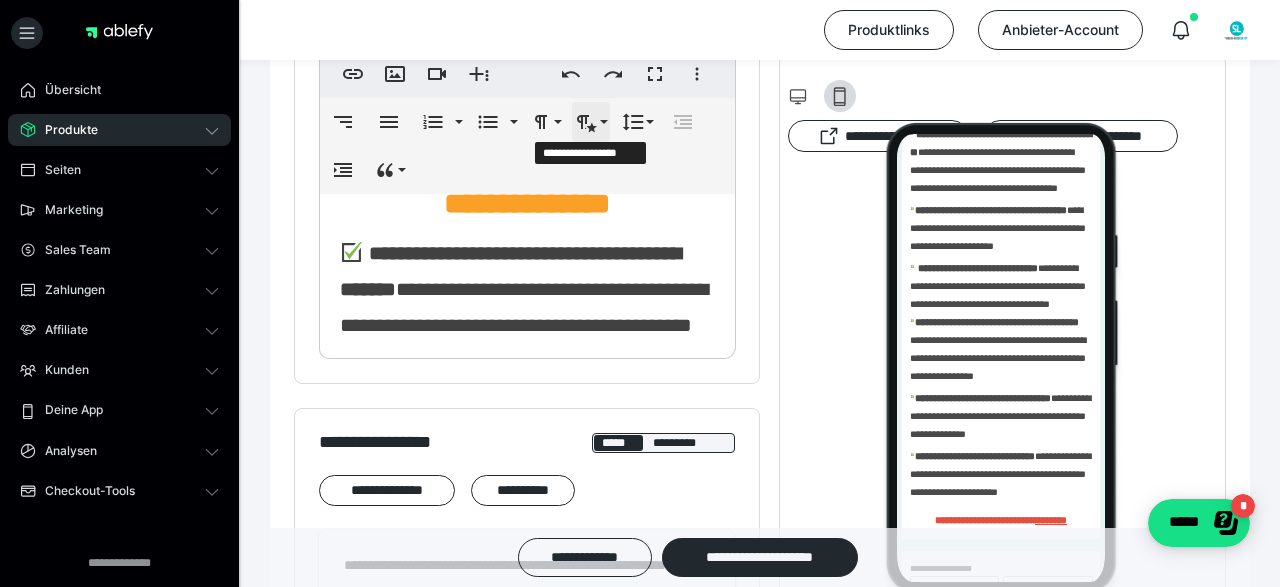 click on "**********" at bounding box center (591, 122) 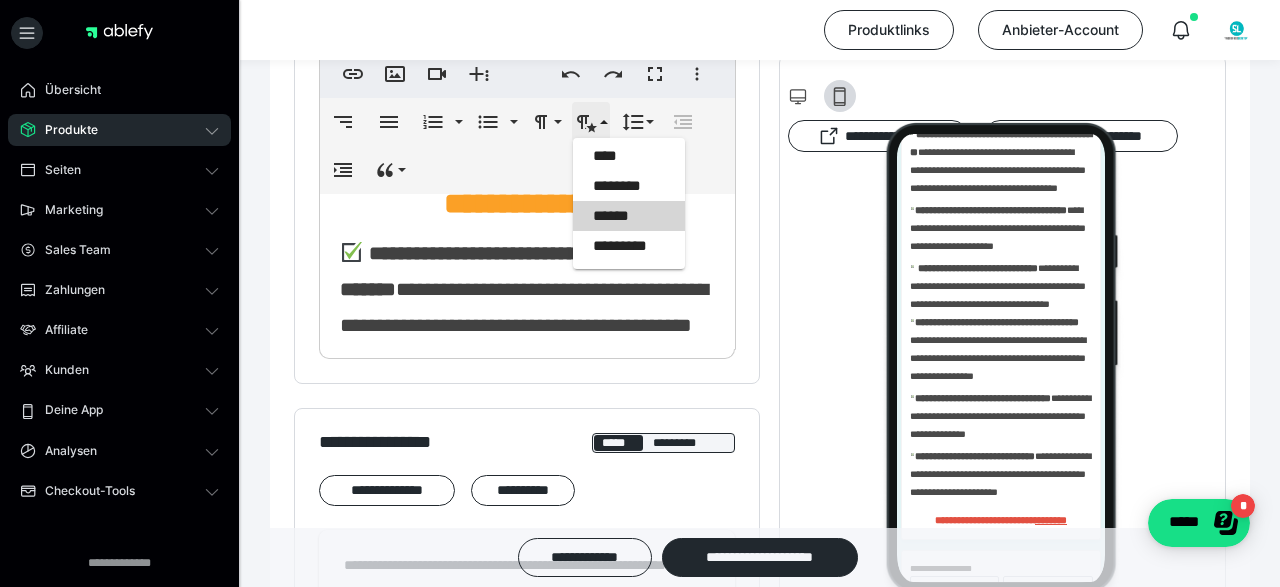 scroll, scrollTop: 0, scrollLeft: 0, axis: both 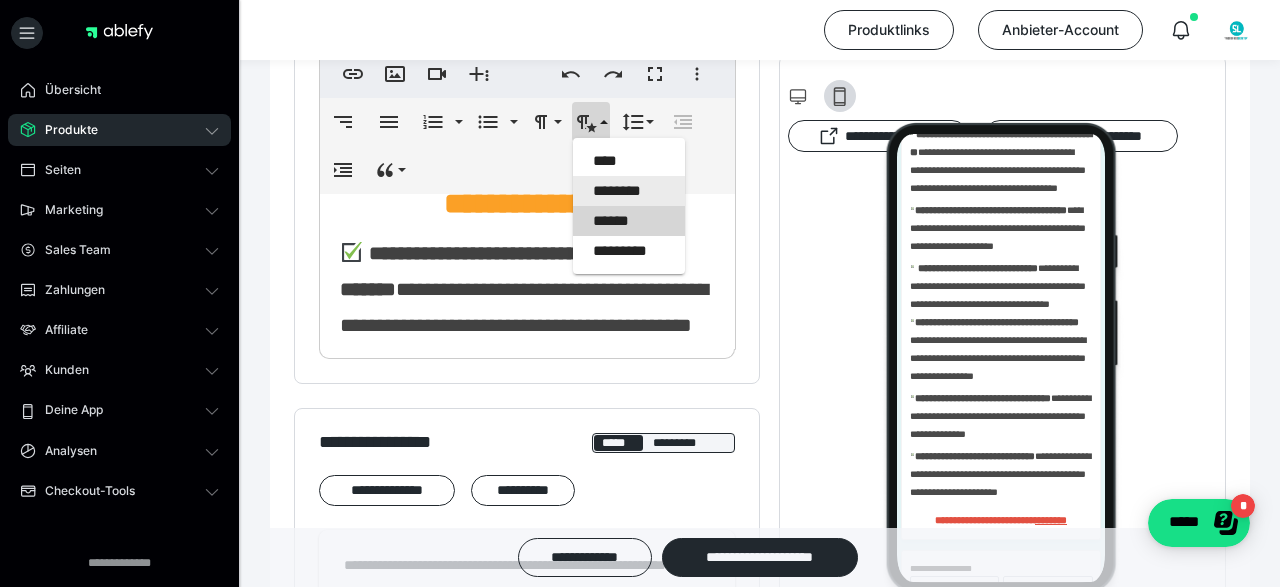 click on "********" at bounding box center (629, 191) 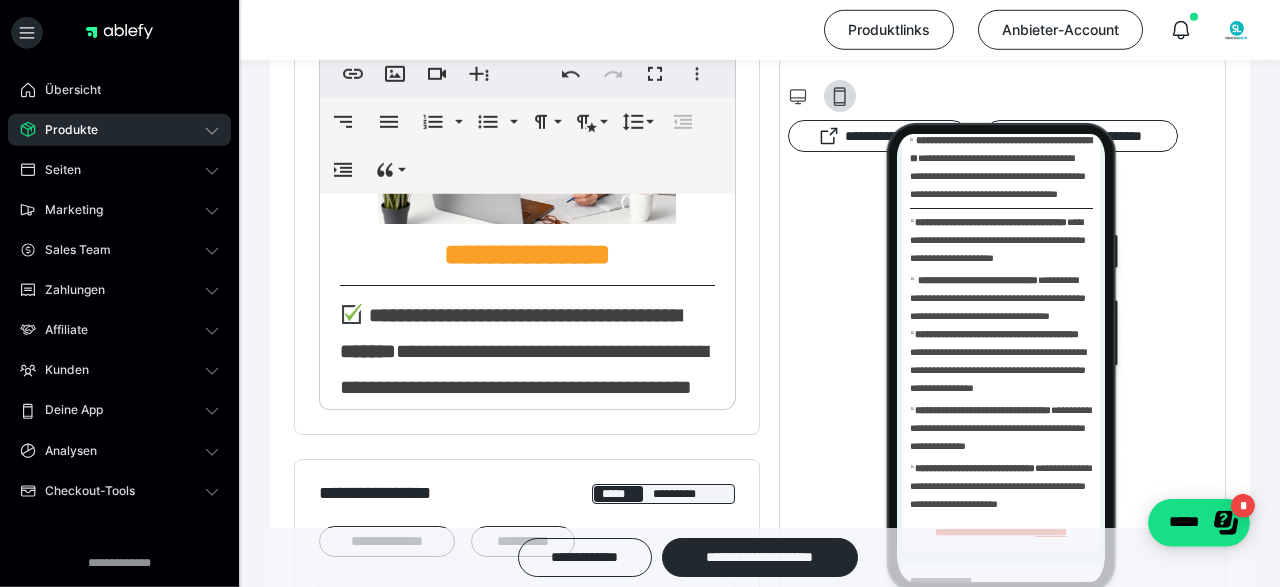 scroll, scrollTop: 880, scrollLeft: 0, axis: vertical 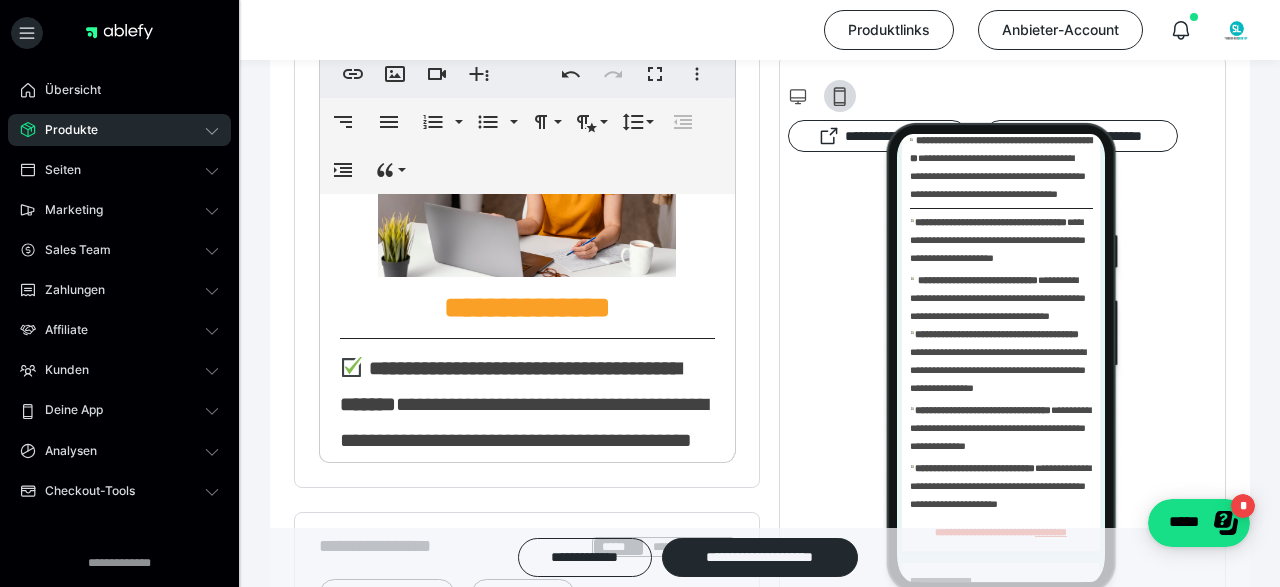 click on "**********" at bounding box center (527, 421) 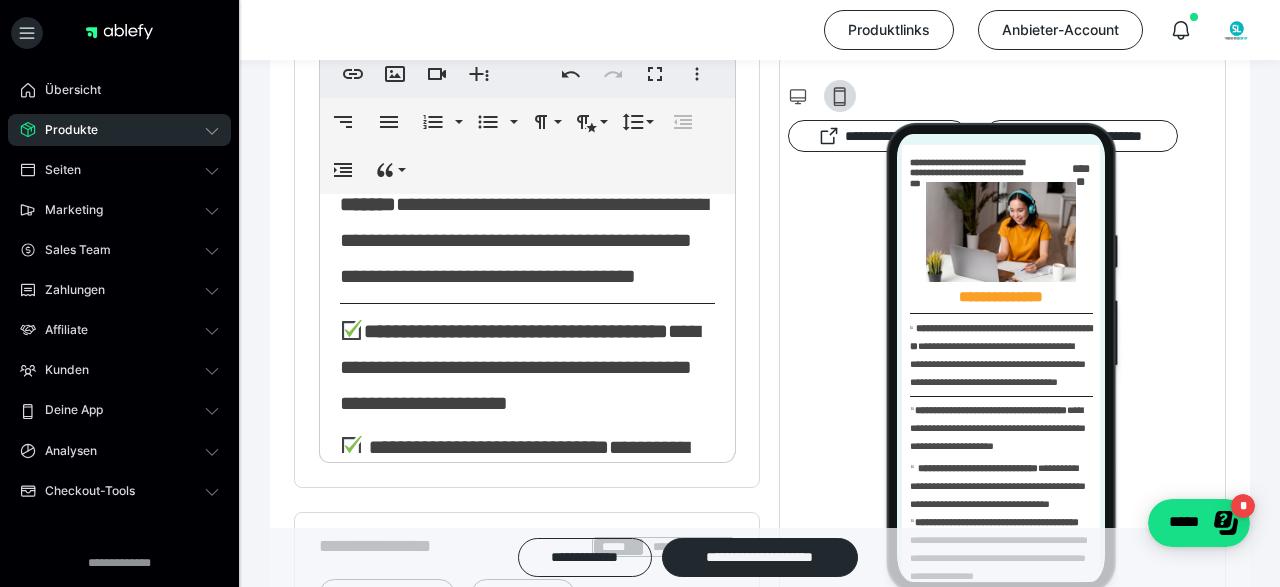scroll, scrollTop: 0, scrollLeft: 0, axis: both 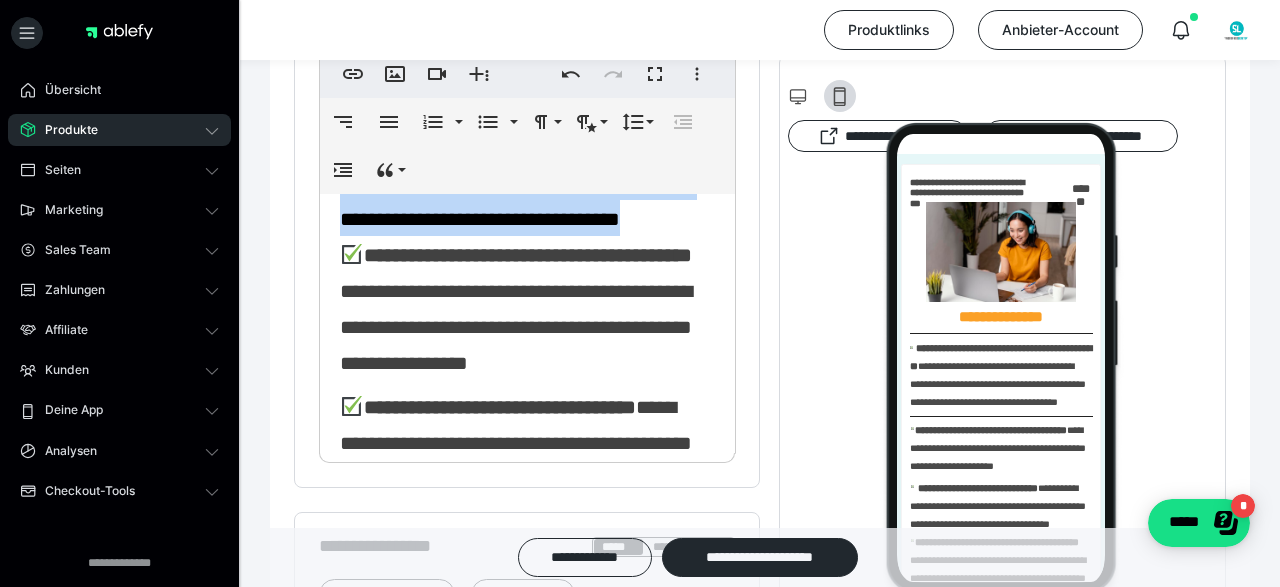 drag, startPoint x: 335, startPoint y: 237, endPoint x: 565, endPoint y: 359, distance: 260.3536 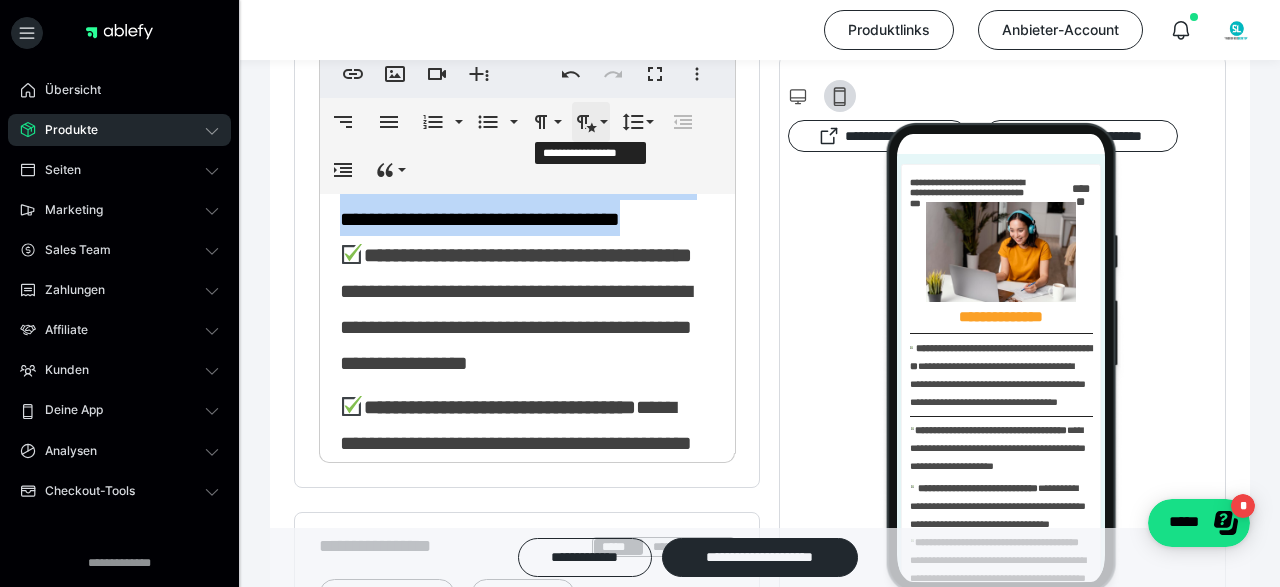 click on "**********" at bounding box center (591, 122) 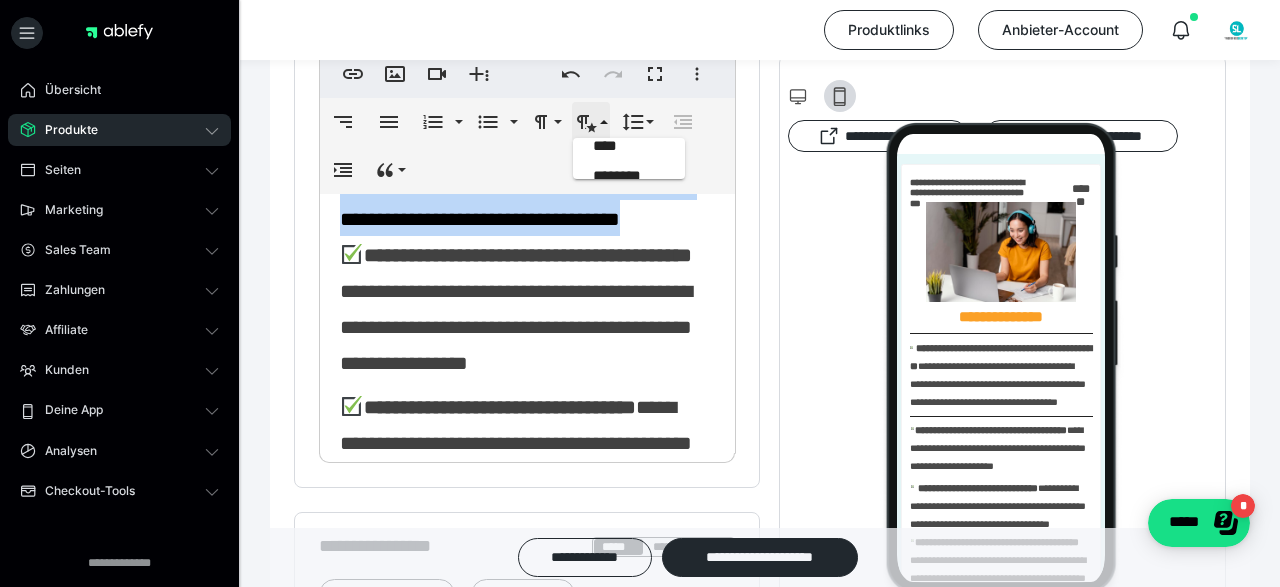 scroll, scrollTop: 0, scrollLeft: 0, axis: both 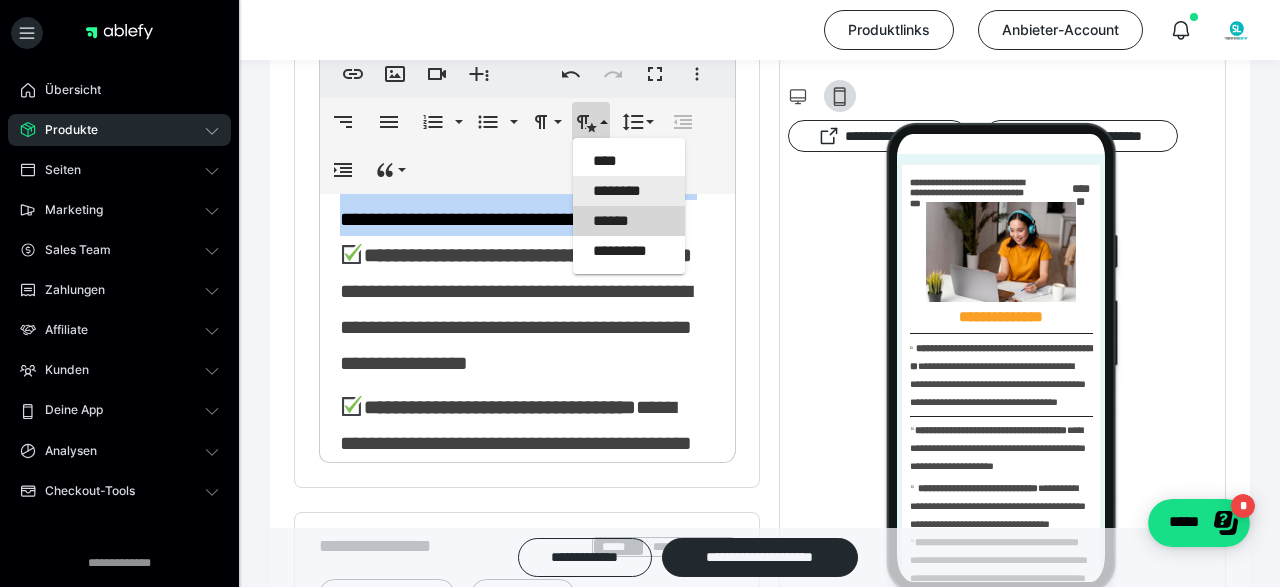click on "********" at bounding box center (629, 191) 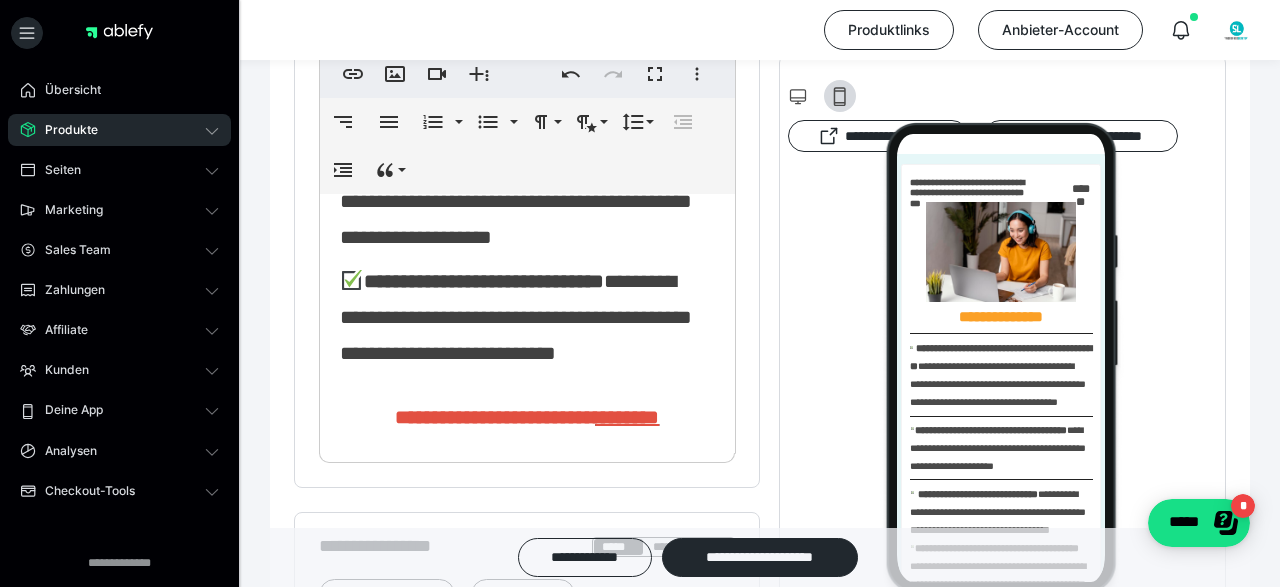 scroll, scrollTop: 800, scrollLeft: 0, axis: vertical 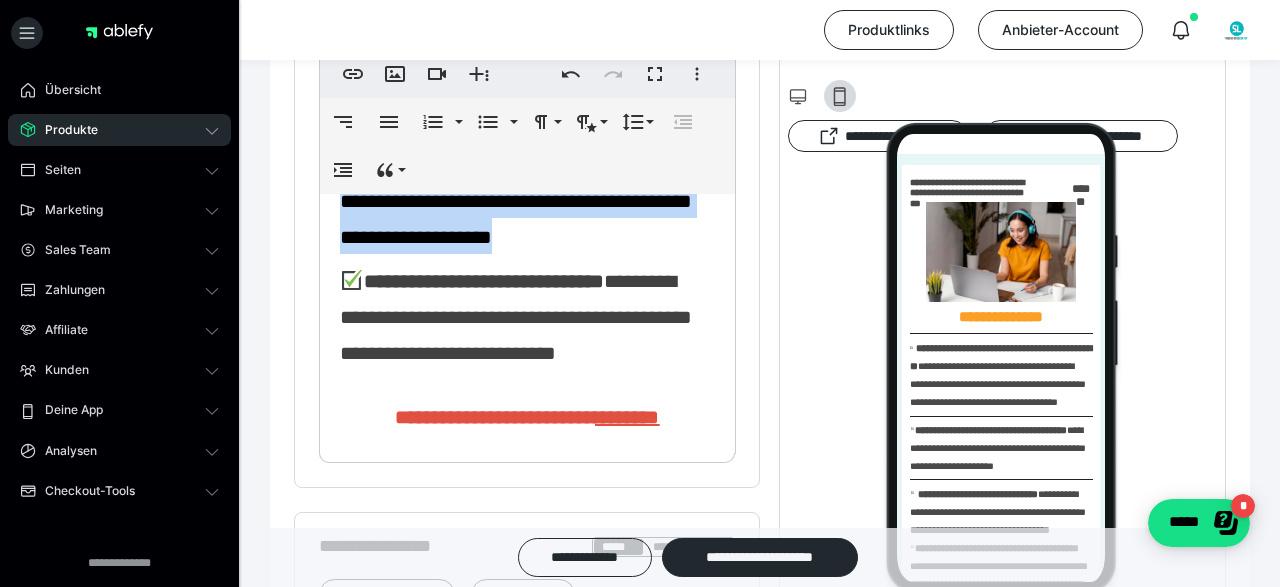 drag, startPoint x: 349, startPoint y: 295, endPoint x: 707, endPoint y: 382, distance: 368.4196 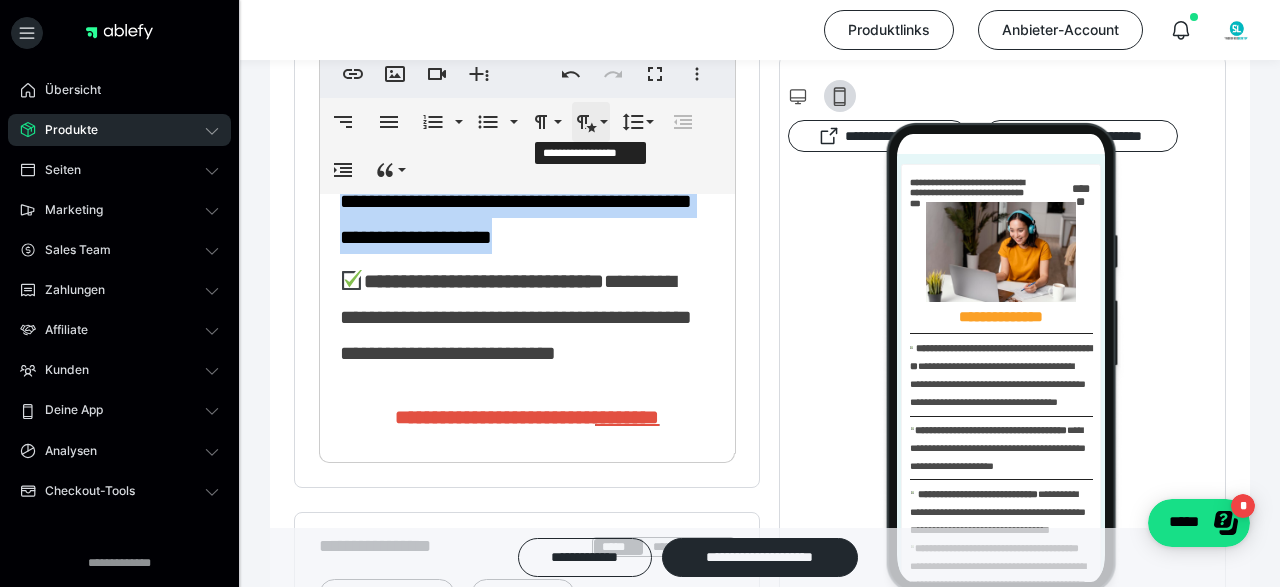 click on "**********" at bounding box center [591, 122] 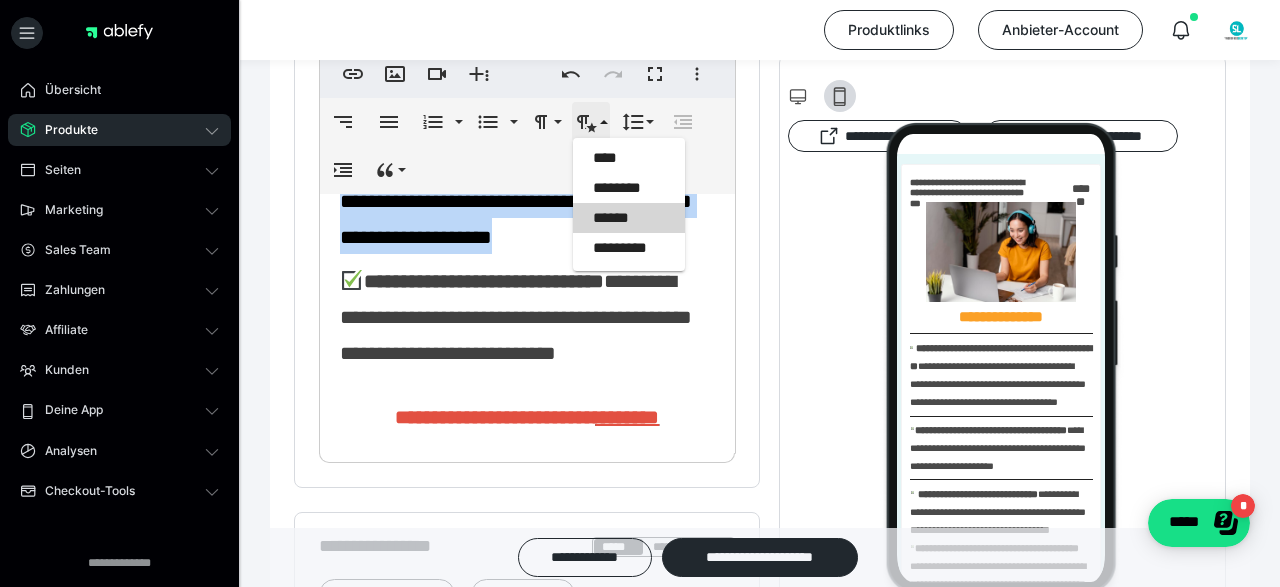 scroll, scrollTop: 0, scrollLeft: 0, axis: both 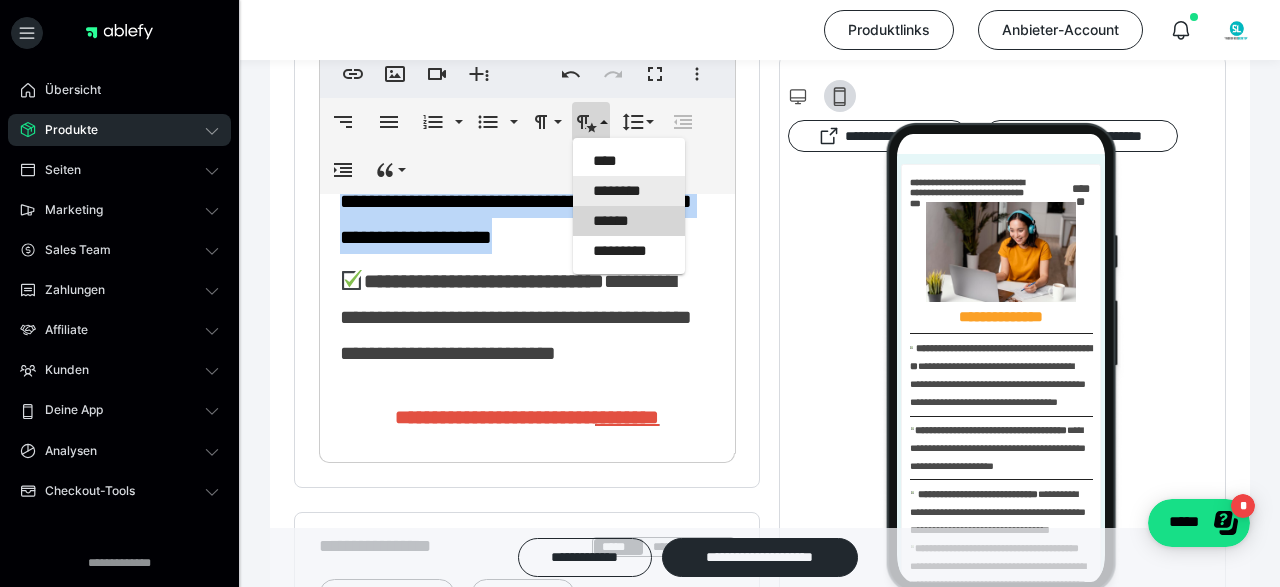 click on "********" at bounding box center (629, 191) 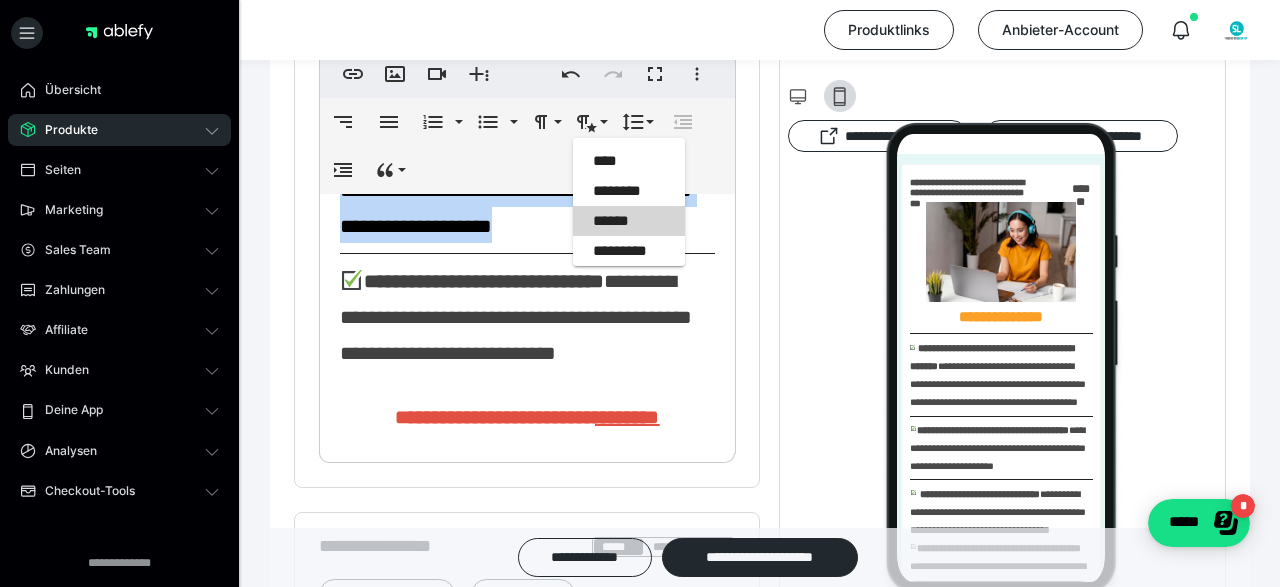 scroll, scrollTop: 779, scrollLeft: 0, axis: vertical 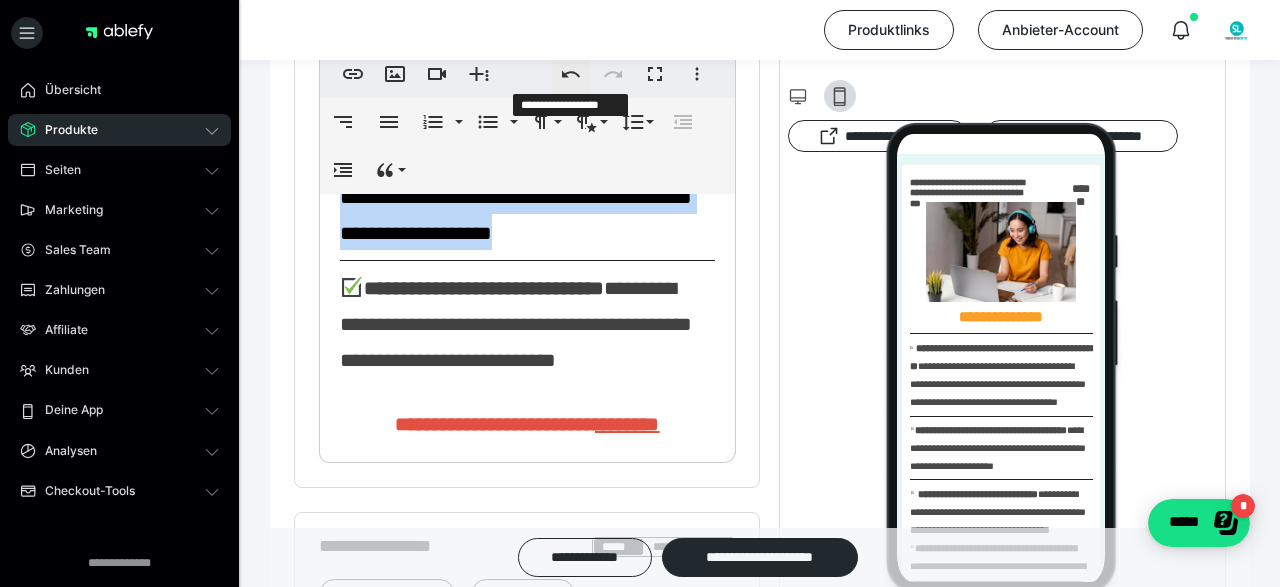 click 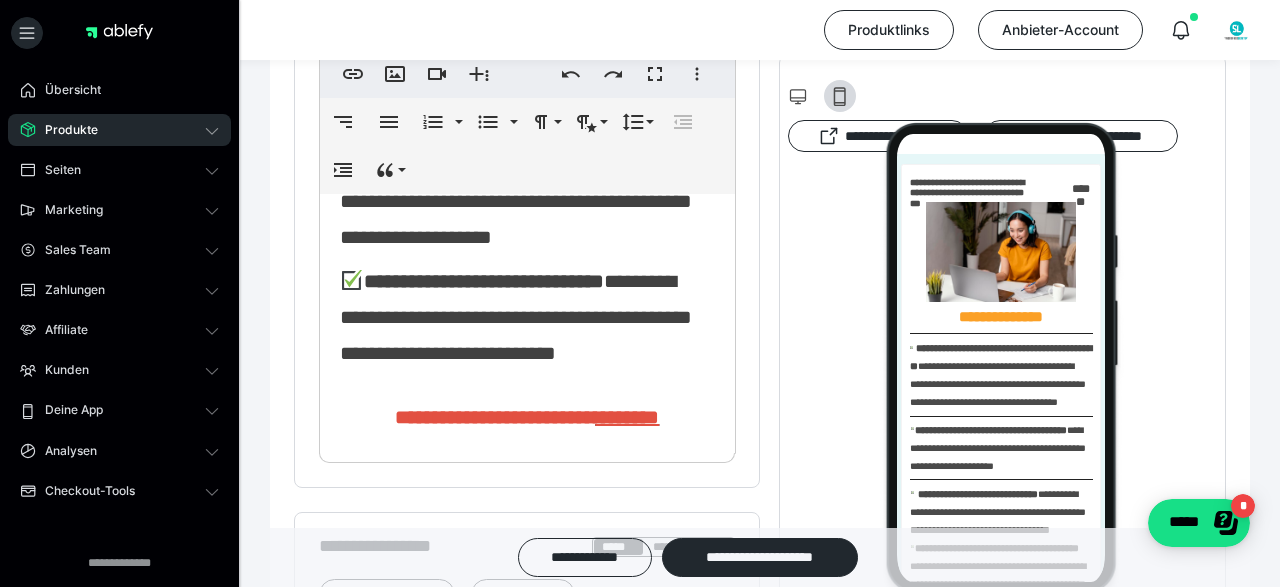 scroll, scrollTop: 979, scrollLeft: 0, axis: vertical 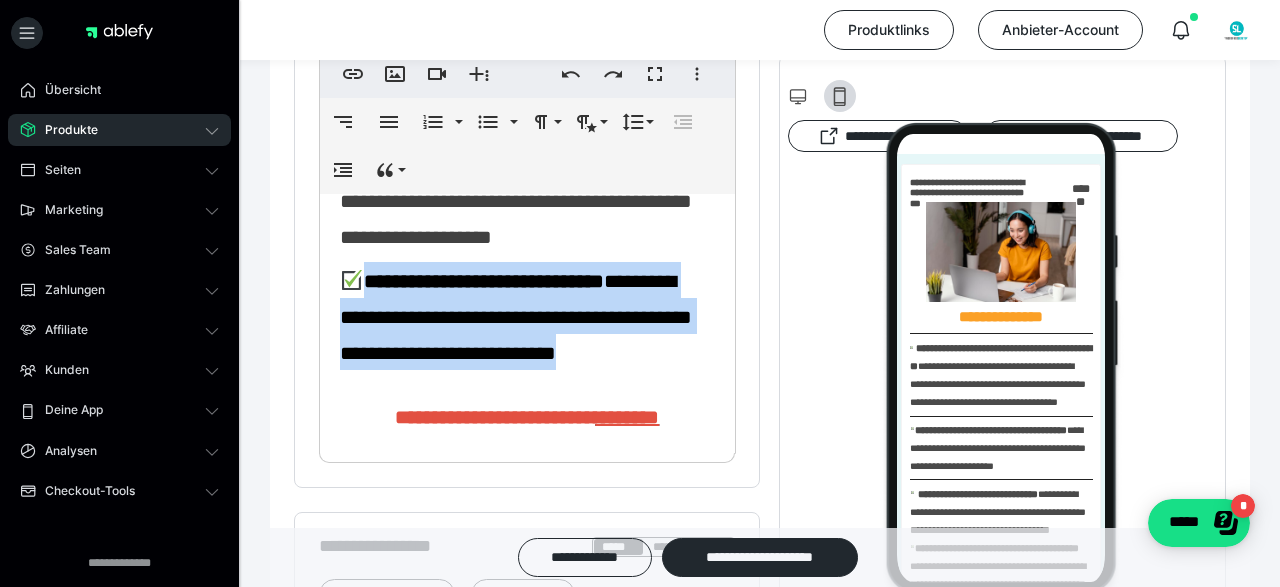 drag, startPoint x: 357, startPoint y: 237, endPoint x: 463, endPoint y: 347, distance: 152.76125 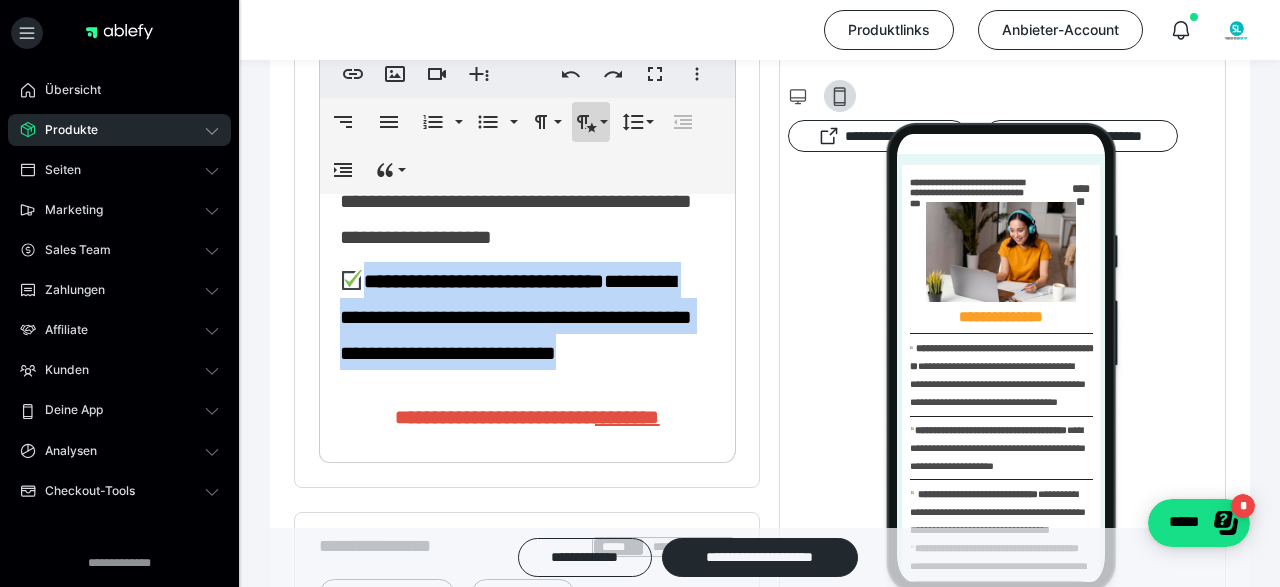 click on "**********" at bounding box center [591, 122] 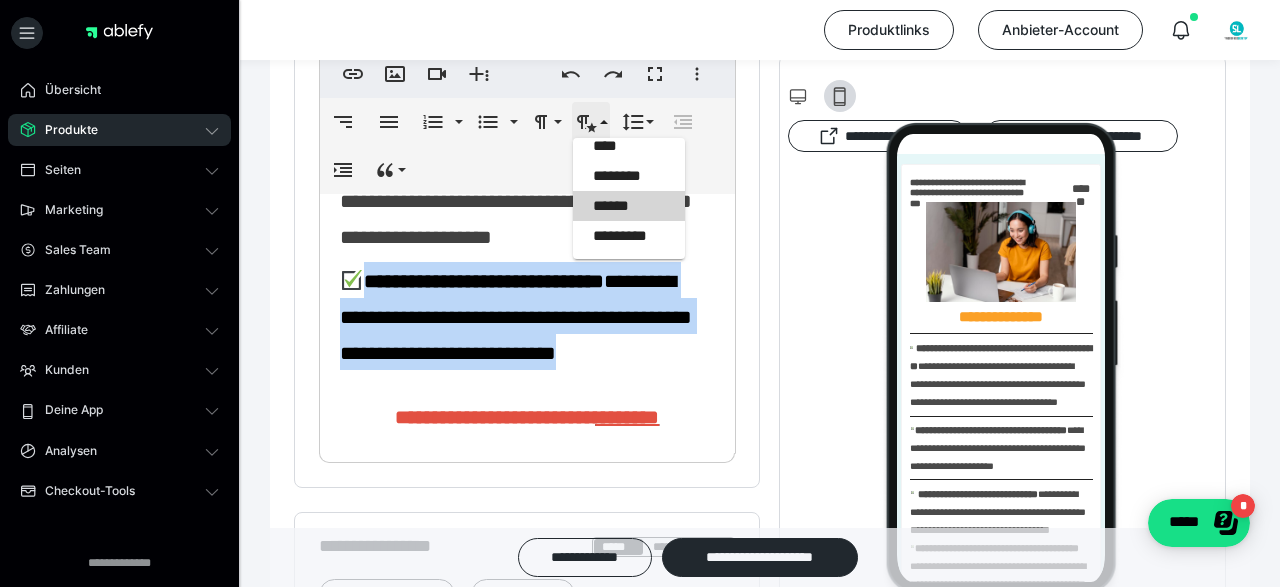 scroll, scrollTop: 0, scrollLeft: 0, axis: both 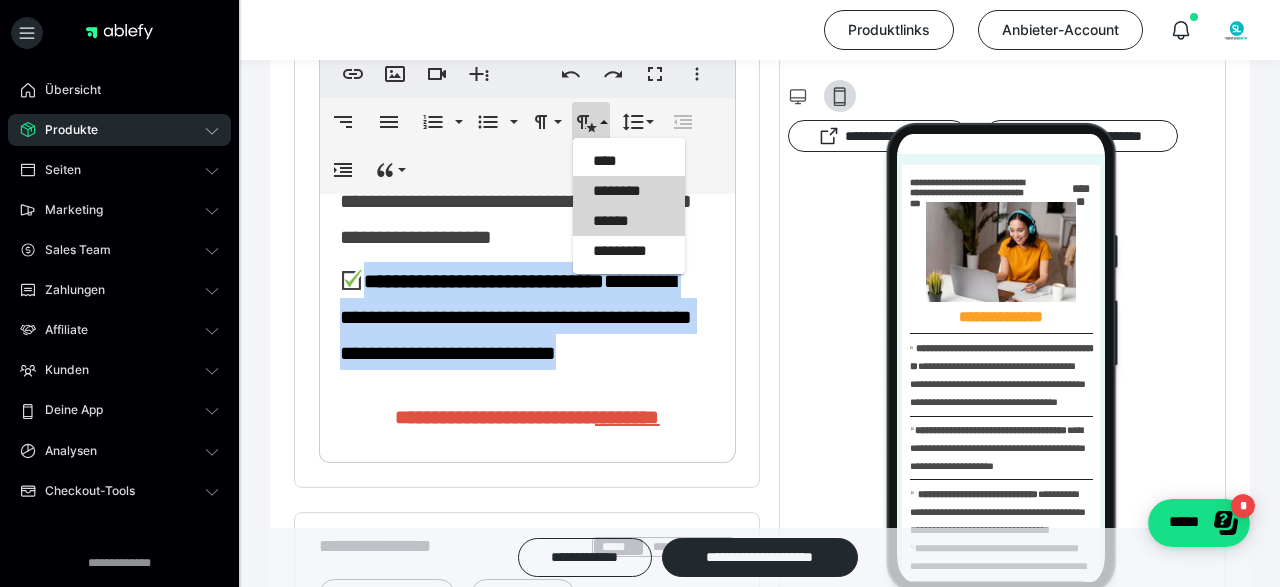 click on "********" at bounding box center (629, 191) 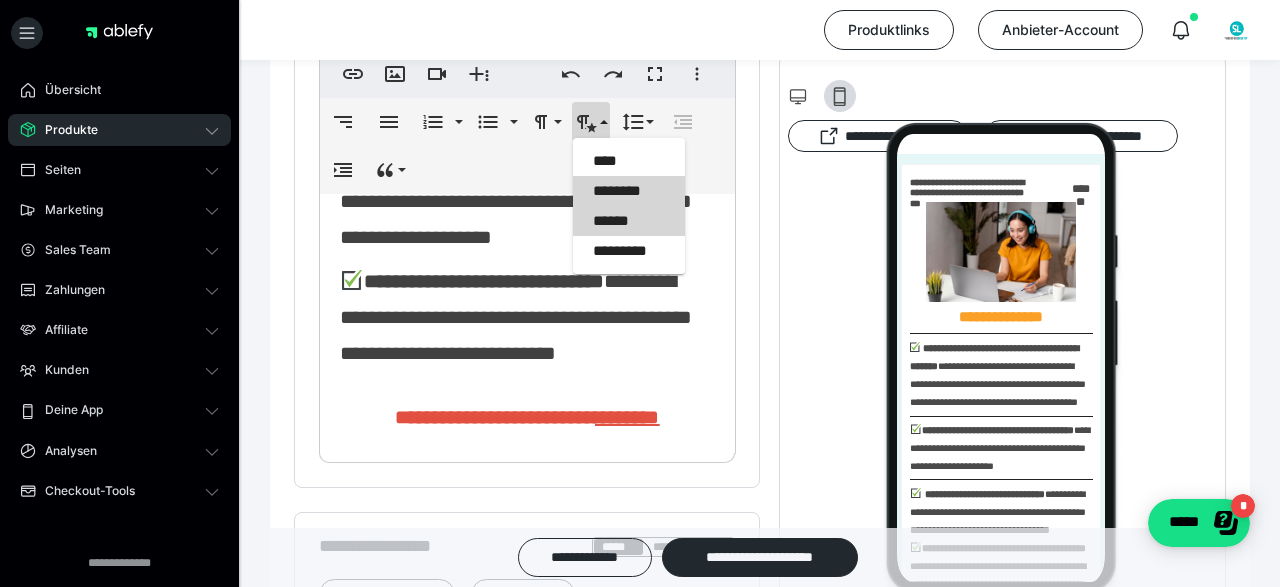 scroll, scrollTop: 779, scrollLeft: 0, axis: vertical 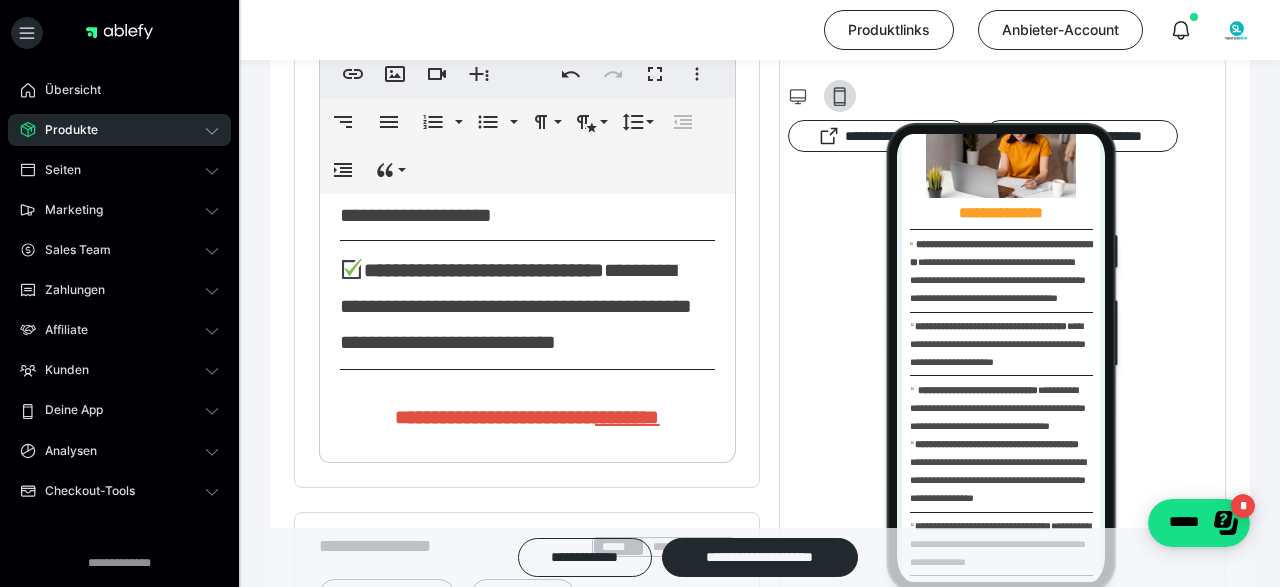 click on "**********" at bounding box center [527, 305] 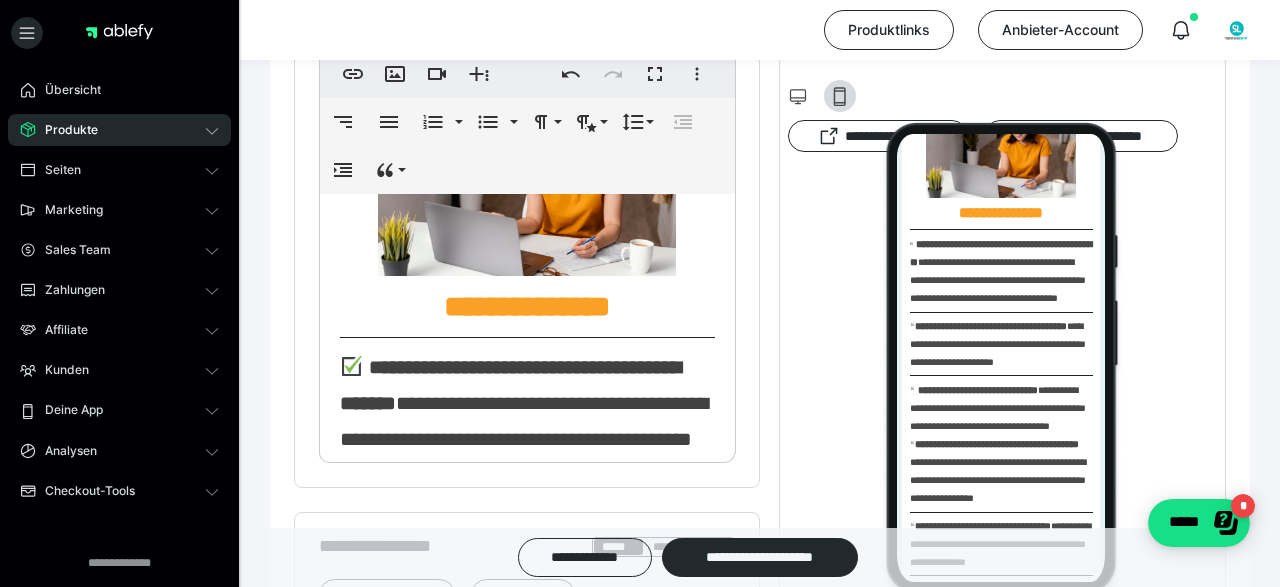 scroll, scrollTop: 0, scrollLeft: 0, axis: both 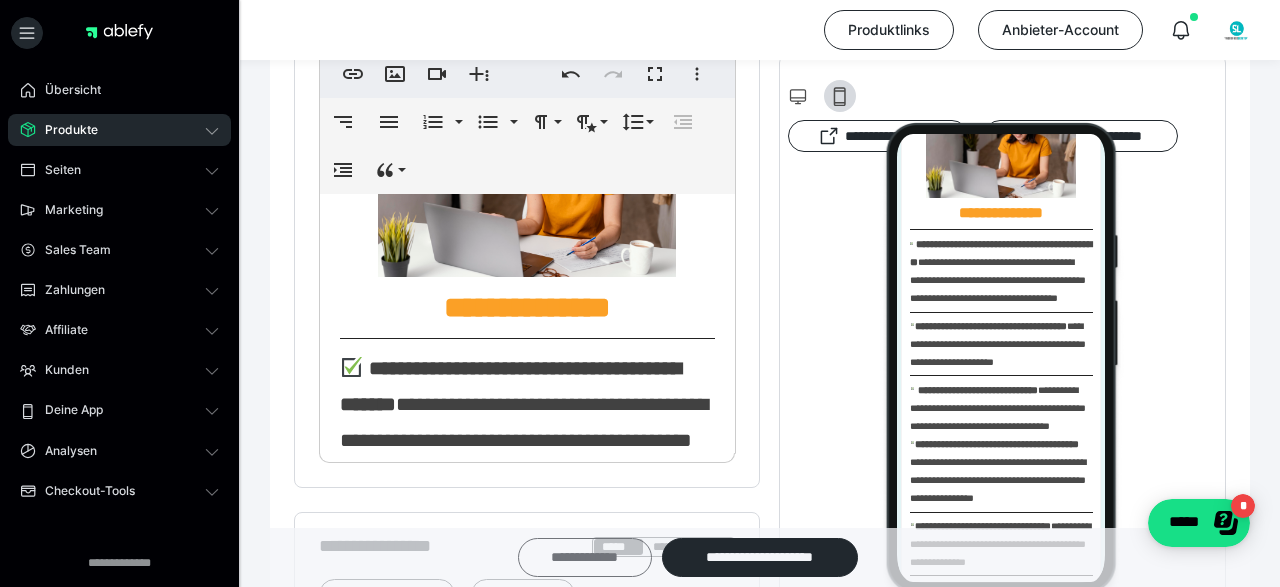 click on "**********" at bounding box center [585, 557] 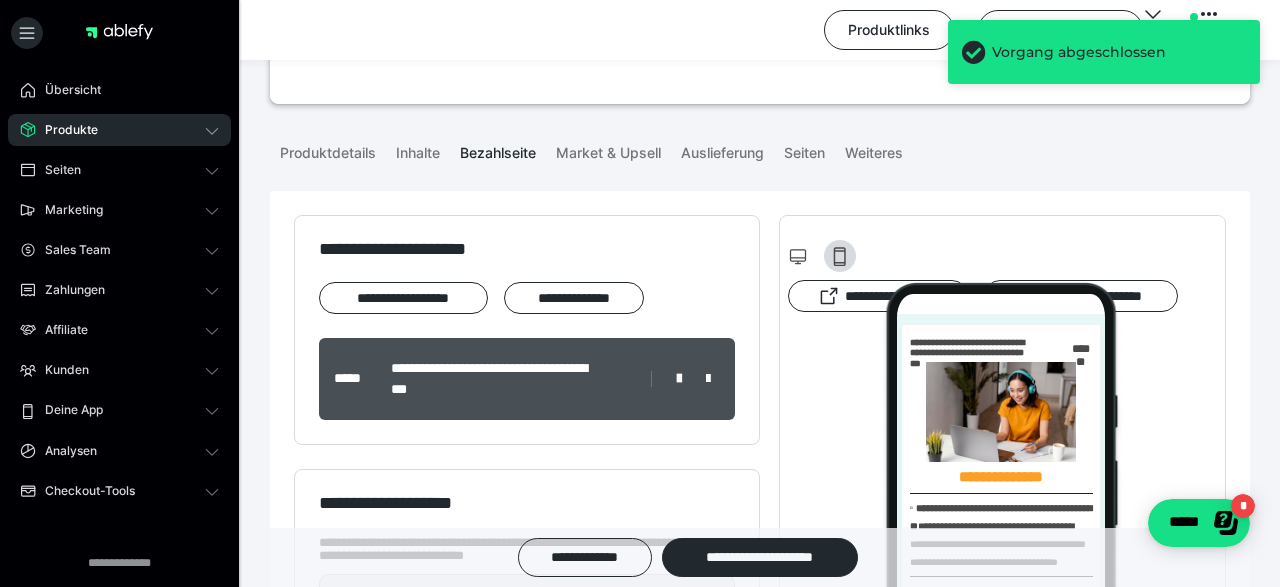 scroll, scrollTop: 312, scrollLeft: 0, axis: vertical 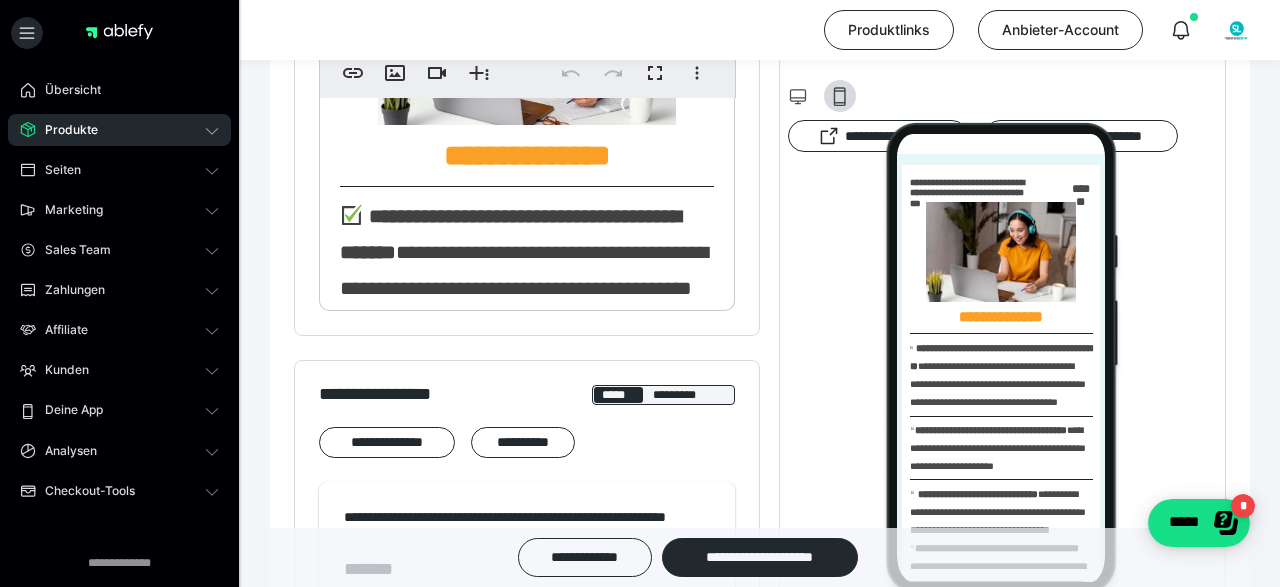 click on "**********" at bounding box center (527, 269) 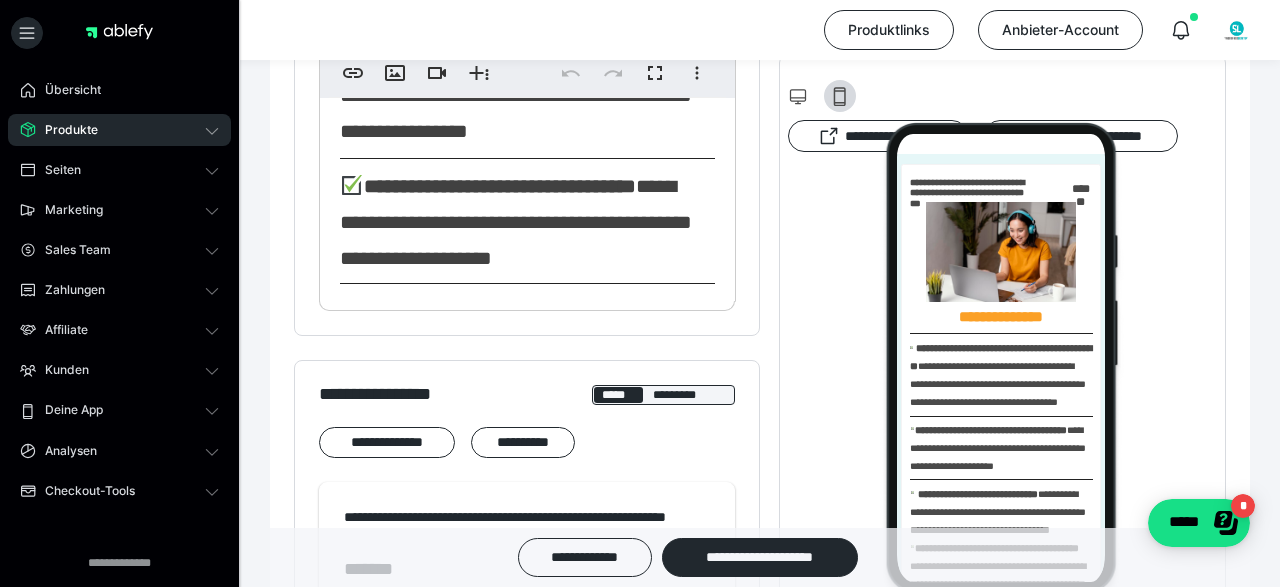scroll, scrollTop: 600, scrollLeft: 0, axis: vertical 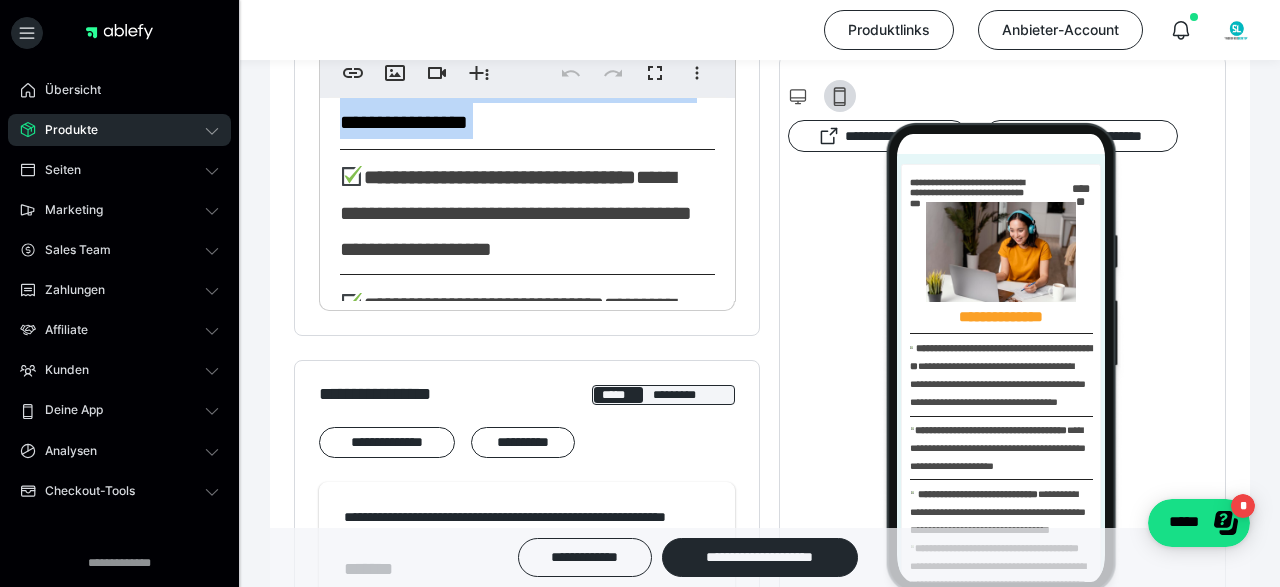 drag, startPoint x: 338, startPoint y: 141, endPoint x: 569, endPoint y: 283, distance: 271.15494 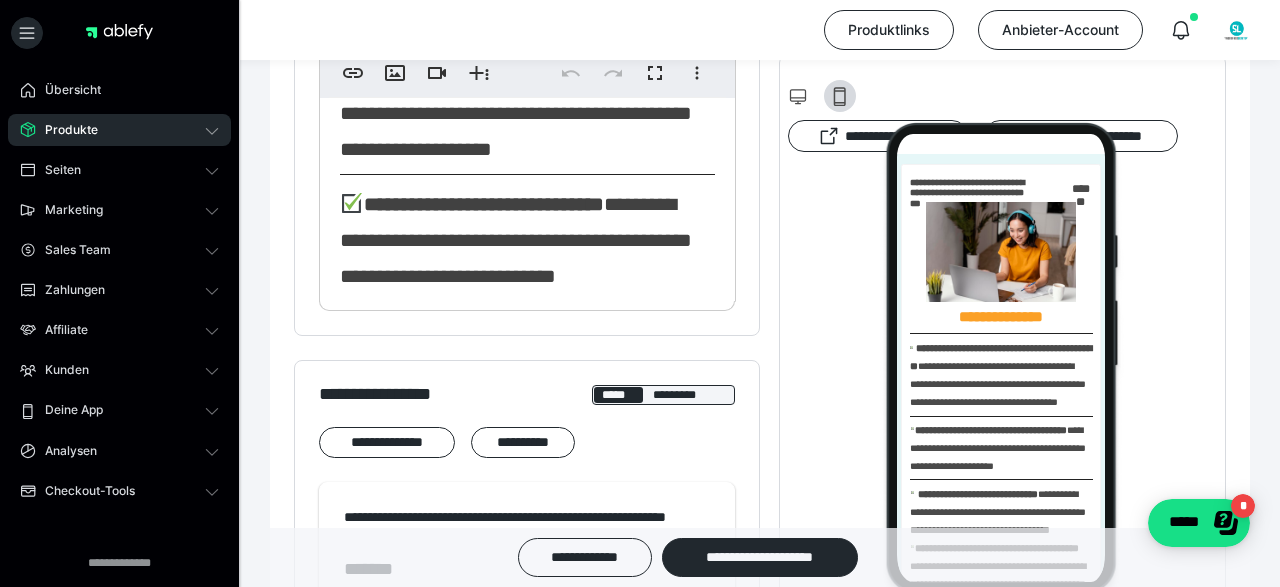 scroll, scrollTop: 500, scrollLeft: 0, axis: vertical 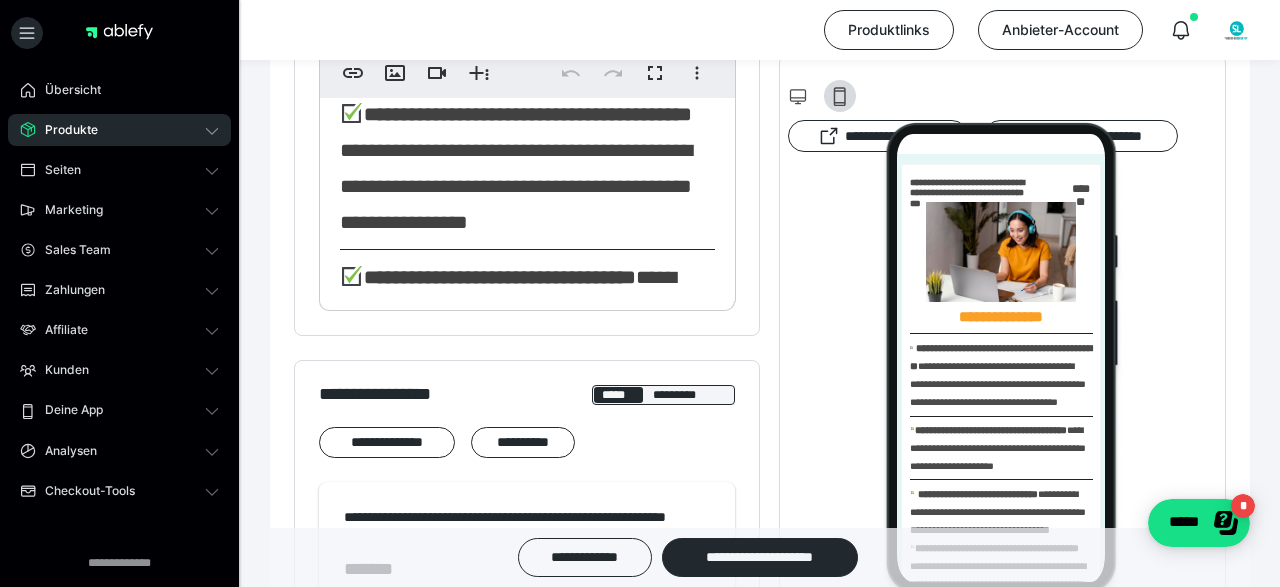 drag, startPoint x: 337, startPoint y: 104, endPoint x: 591, endPoint y: 216, distance: 277.59683 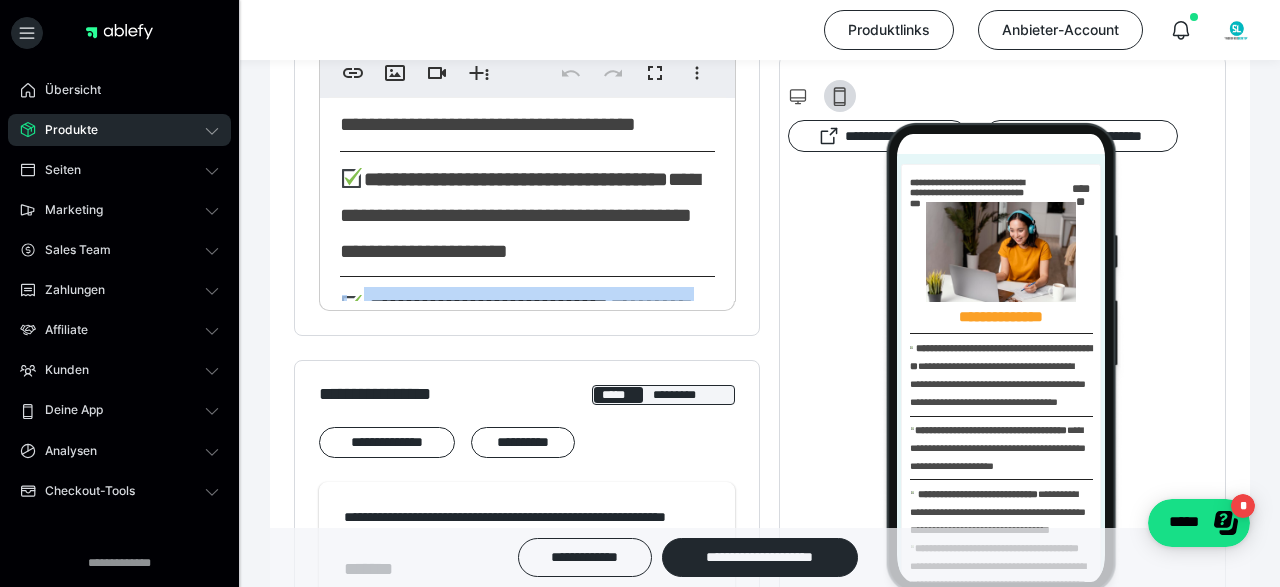 scroll, scrollTop: 0, scrollLeft: 0, axis: both 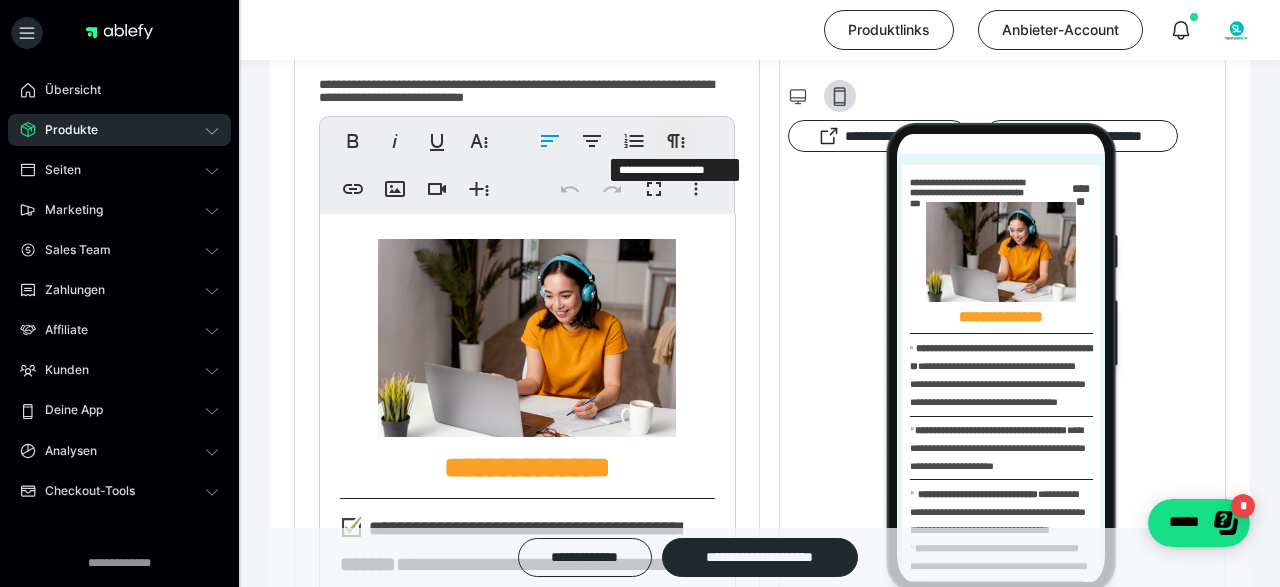 click 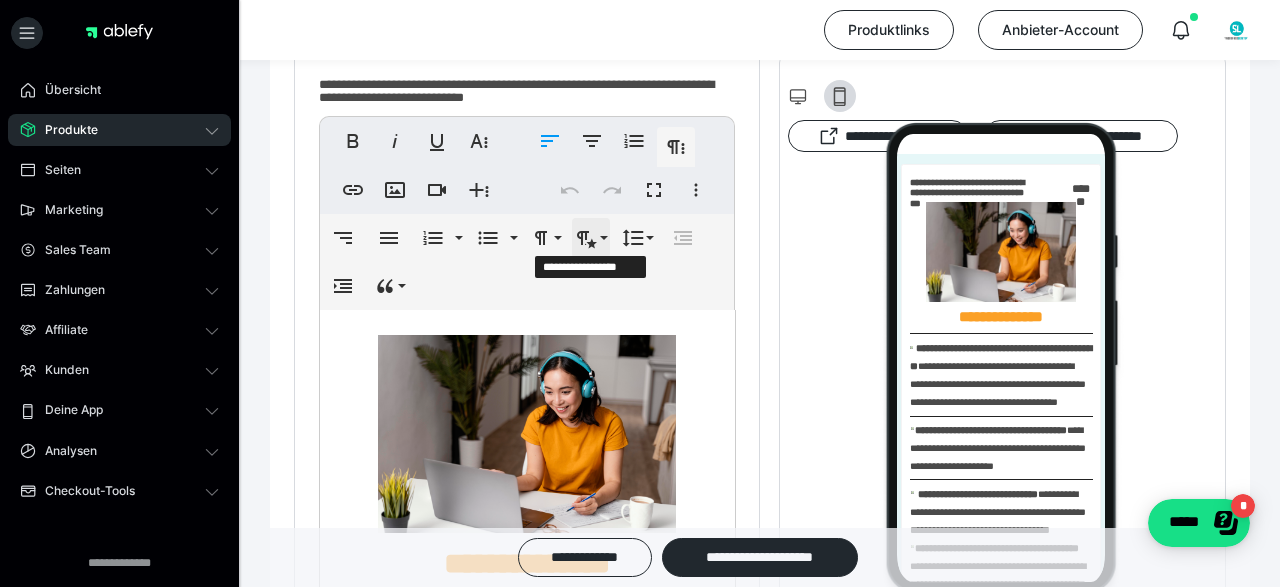 click on "**********" at bounding box center (591, 238) 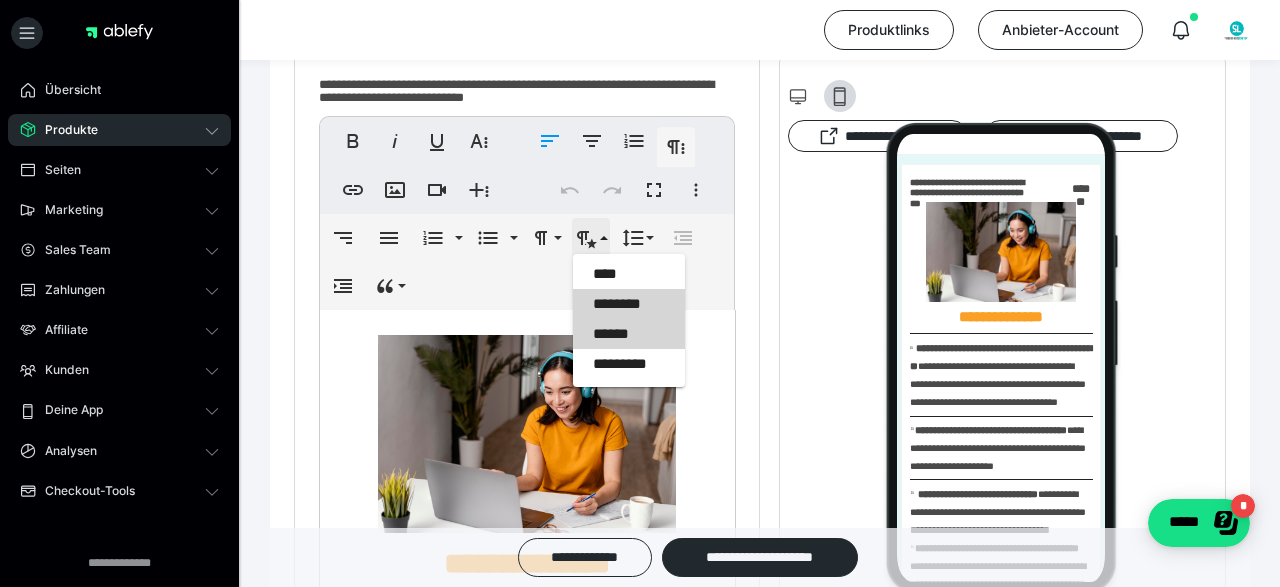 scroll, scrollTop: 0, scrollLeft: 0, axis: both 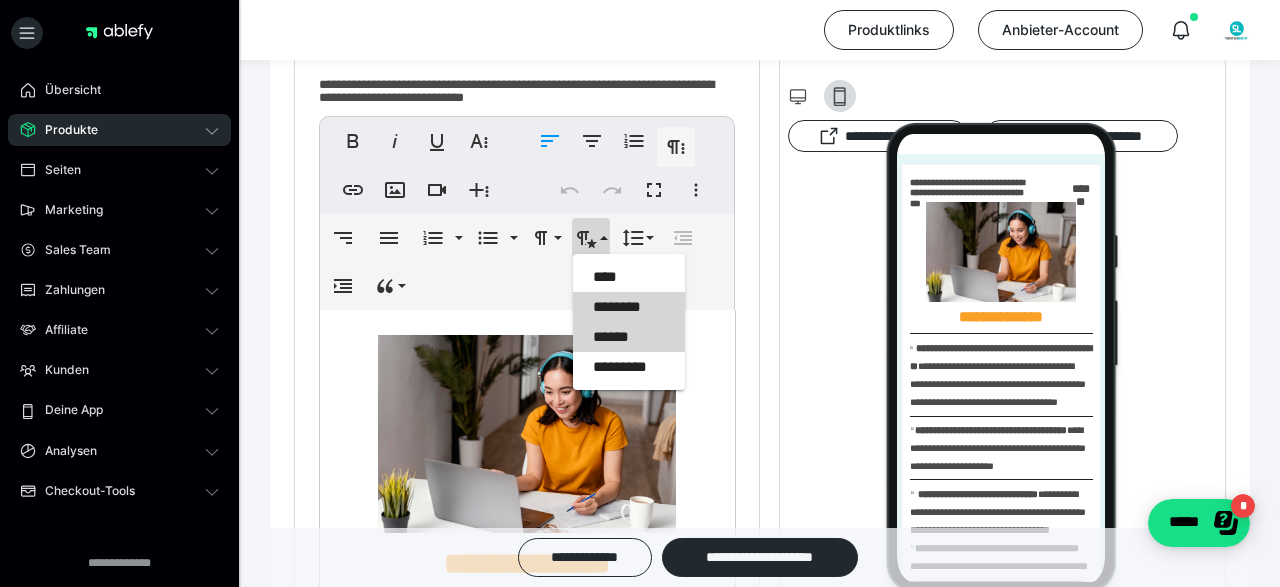click on "******" at bounding box center (629, 337) 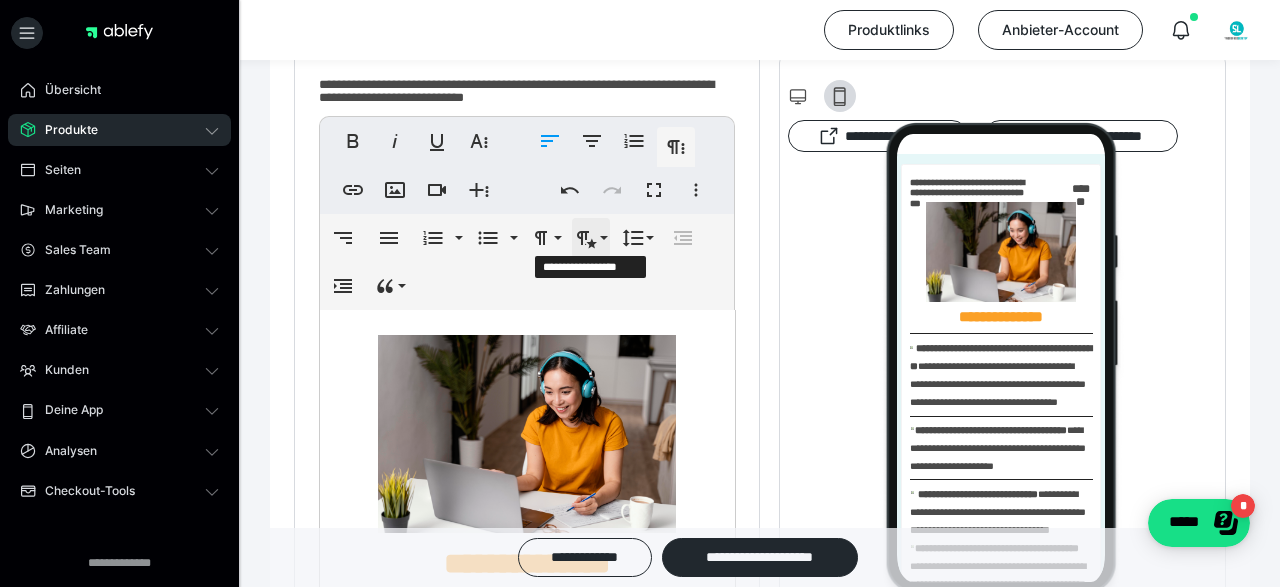 click on "**********" at bounding box center (591, 238) 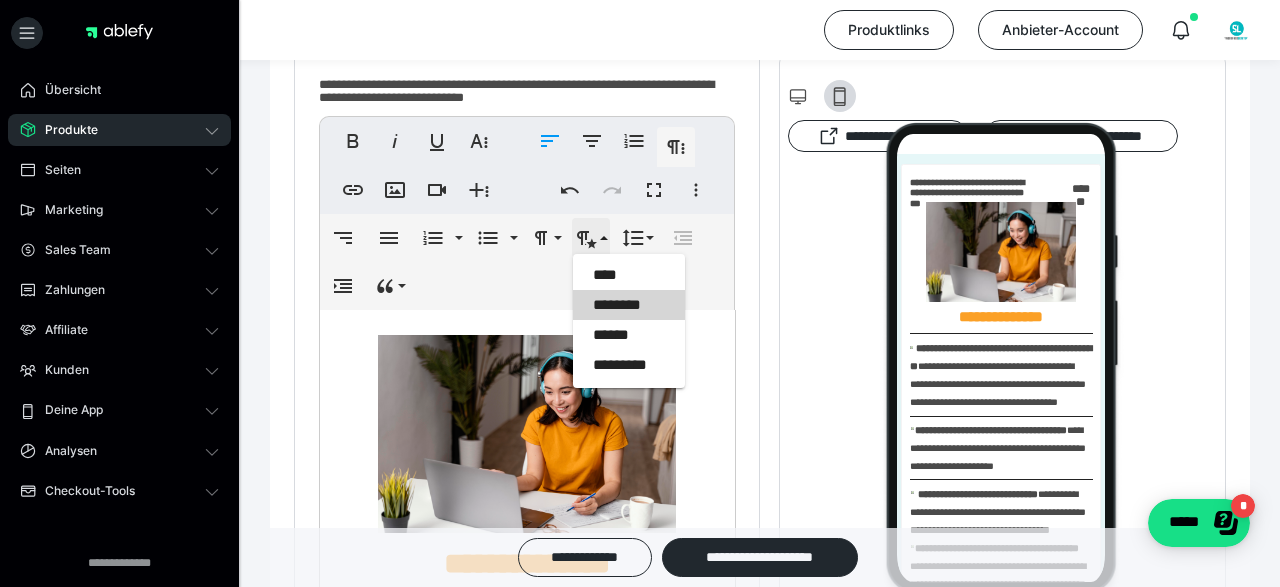scroll, scrollTop: 0, scrollLeft: 0, axis: both 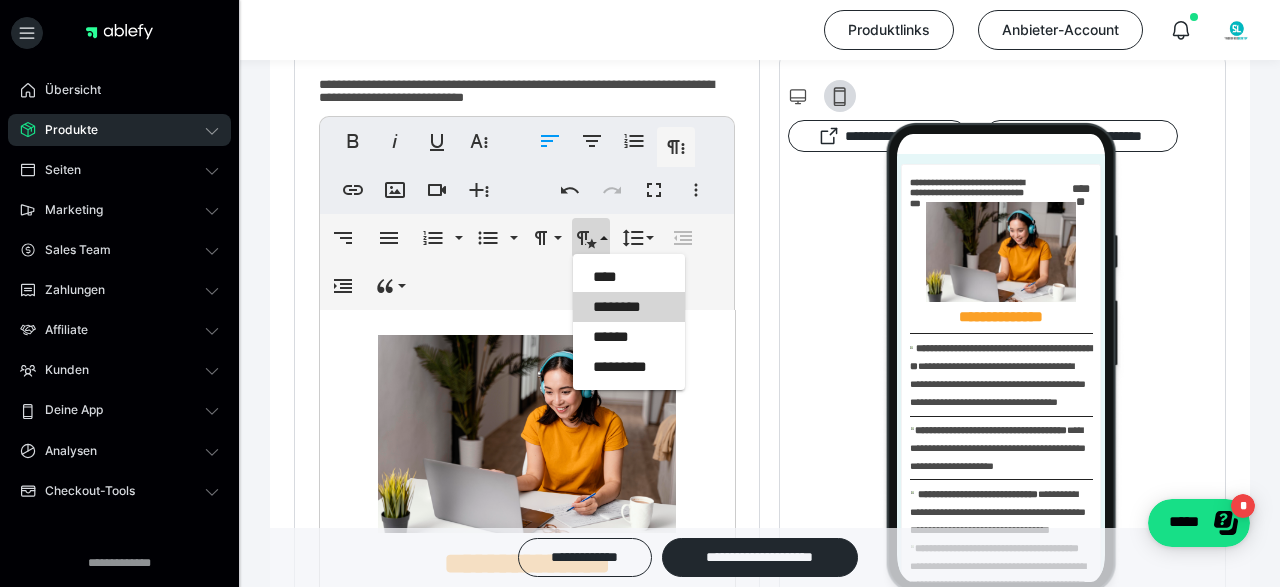 click at bounding box center [1002, 365] 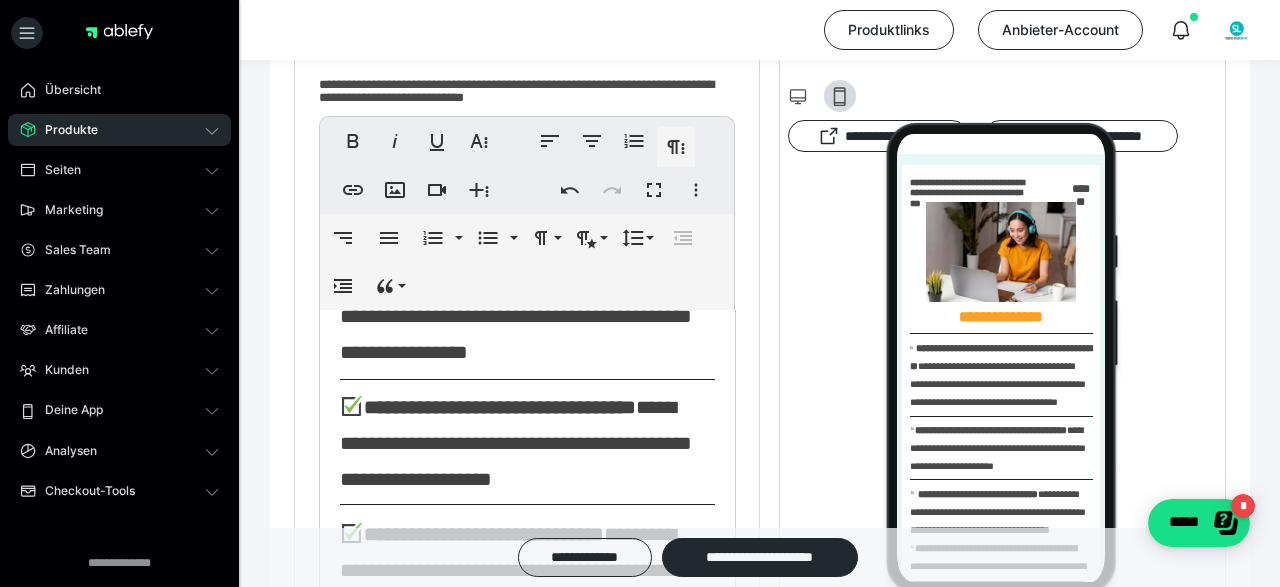 scroll, scrollTop: 800, scrollLeft: 0, axis: vertical 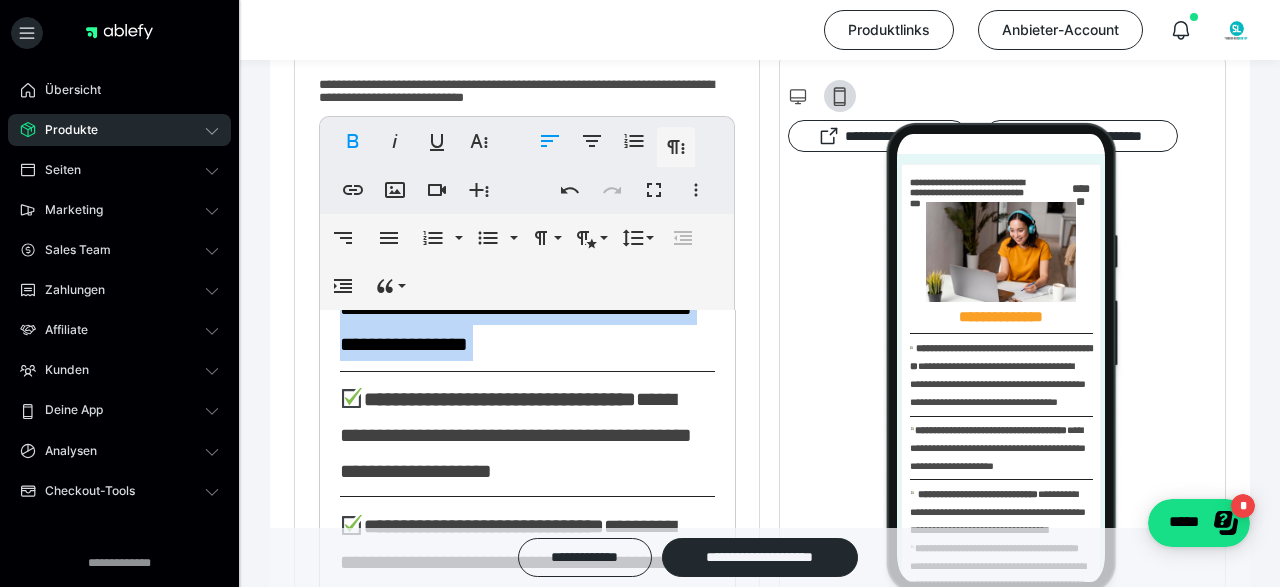drag, startPoint x: 343, startPoint y: 349, endPoint x: 552, endPoint y: 495, distance: 254.9451 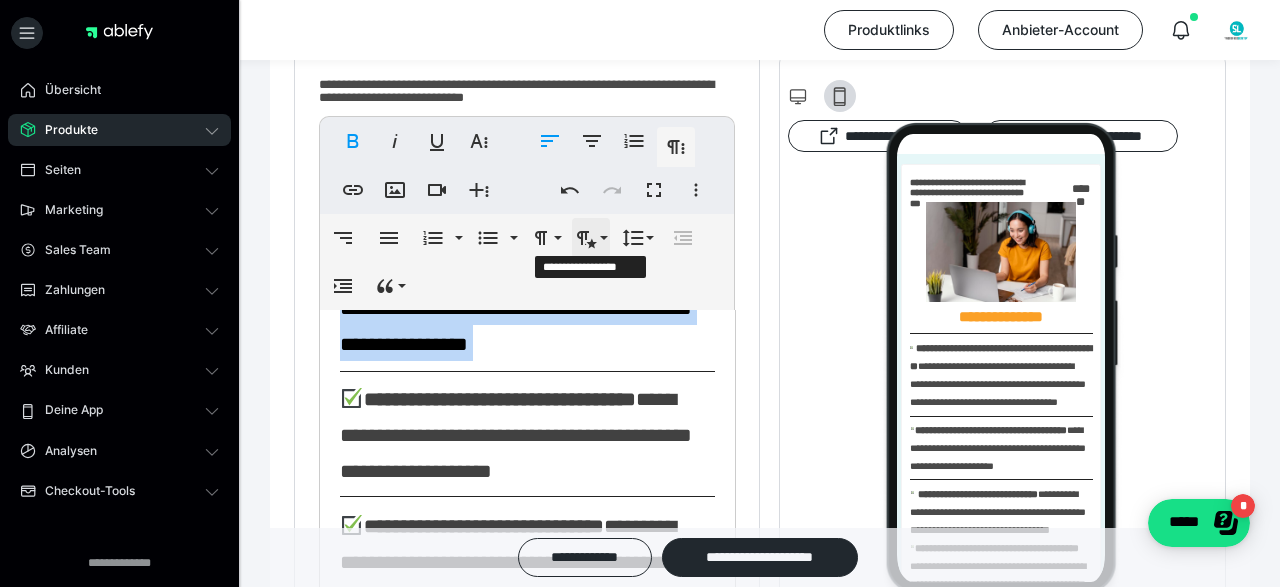 click on "**********" at bounding box center [591, 238] 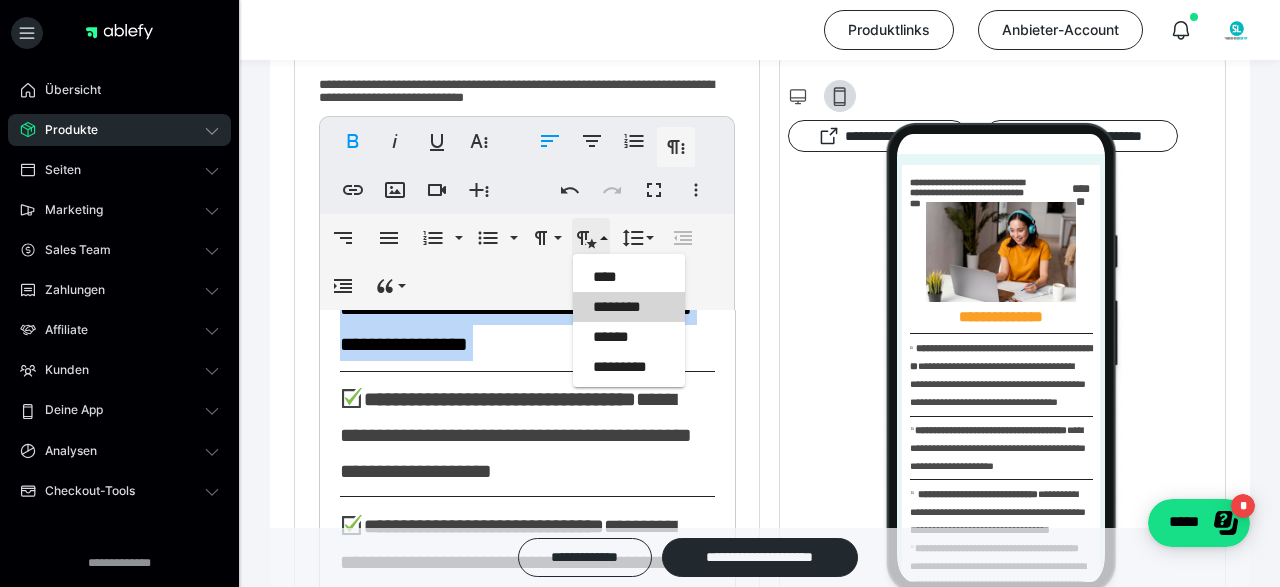 scroll, scrollTop: 0, scrollLeft: 0, axis: both 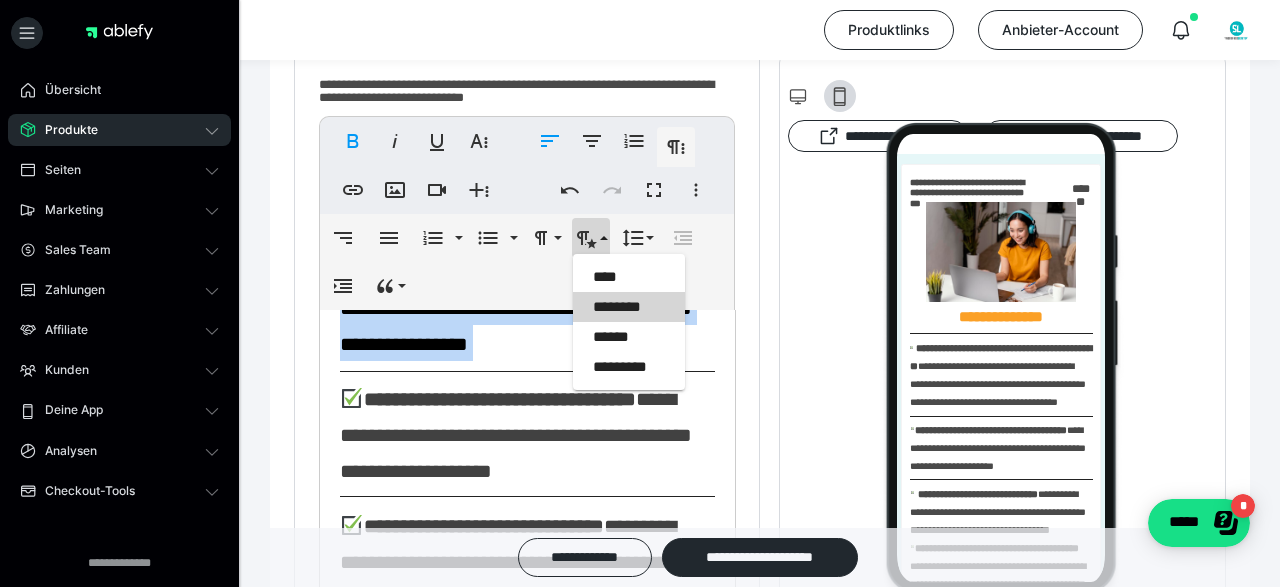 click on "**********" at bounding box center (516, 164) 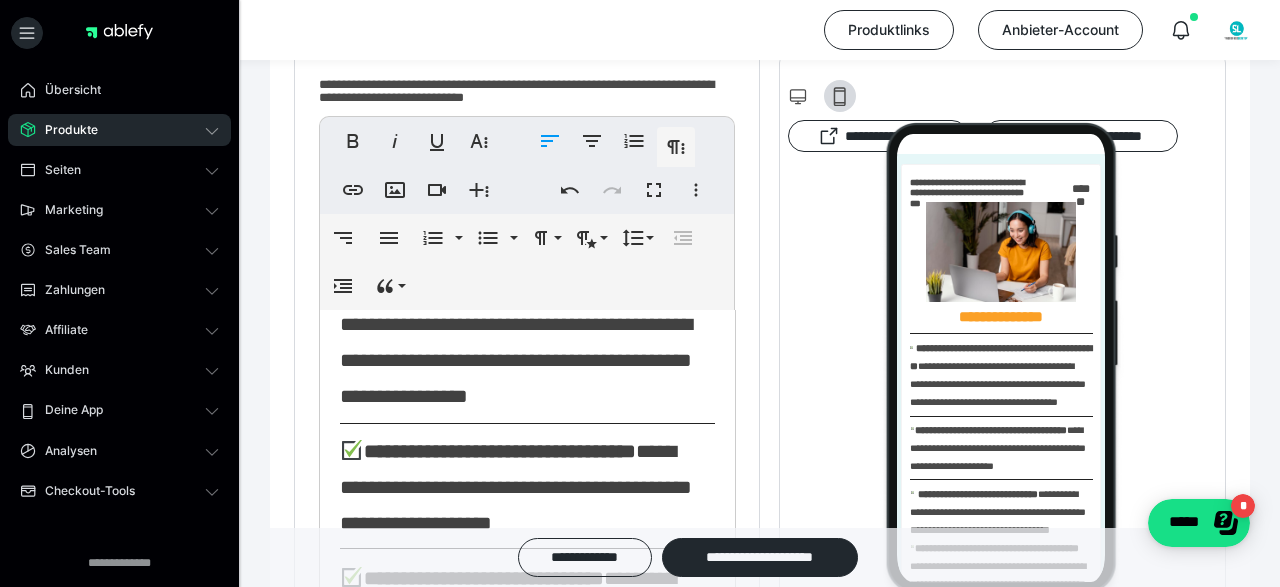 scroll, scrollTop: 700, scrollLeft: 0, axis: vertical 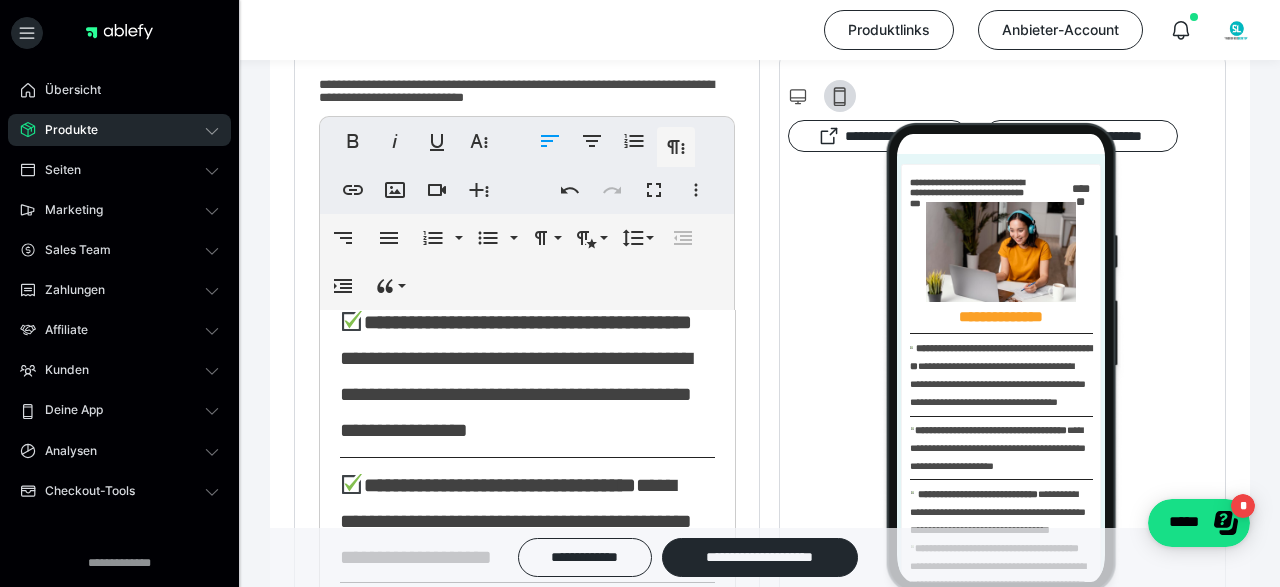 drag, startPoint x: 343, startPoint y: 418, endPoint x: 466, endPoint y: 429, distance: 123.49089 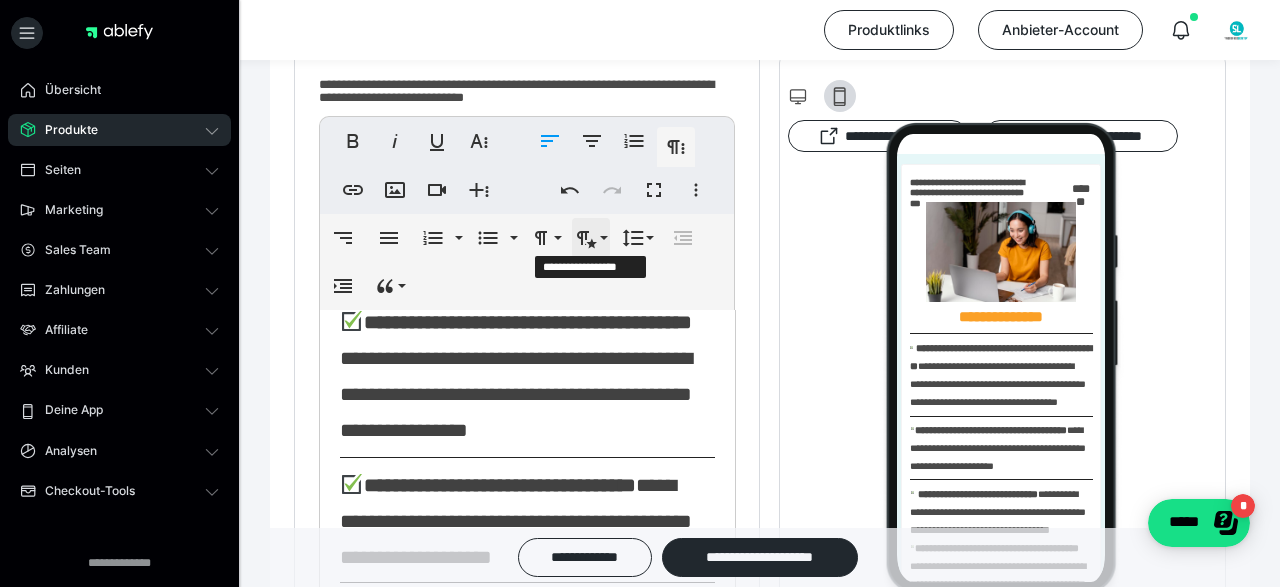 click on "**********" at bounding box center [591, 238] 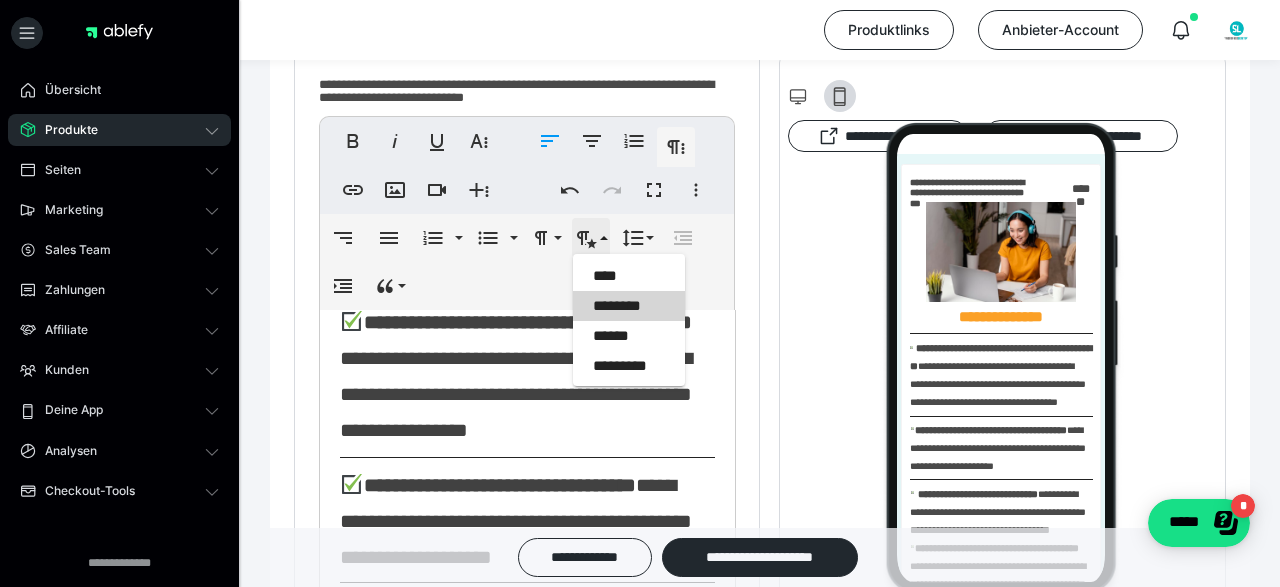 scroll, scrollTop: 0, scrollLeft: 0, axis: both 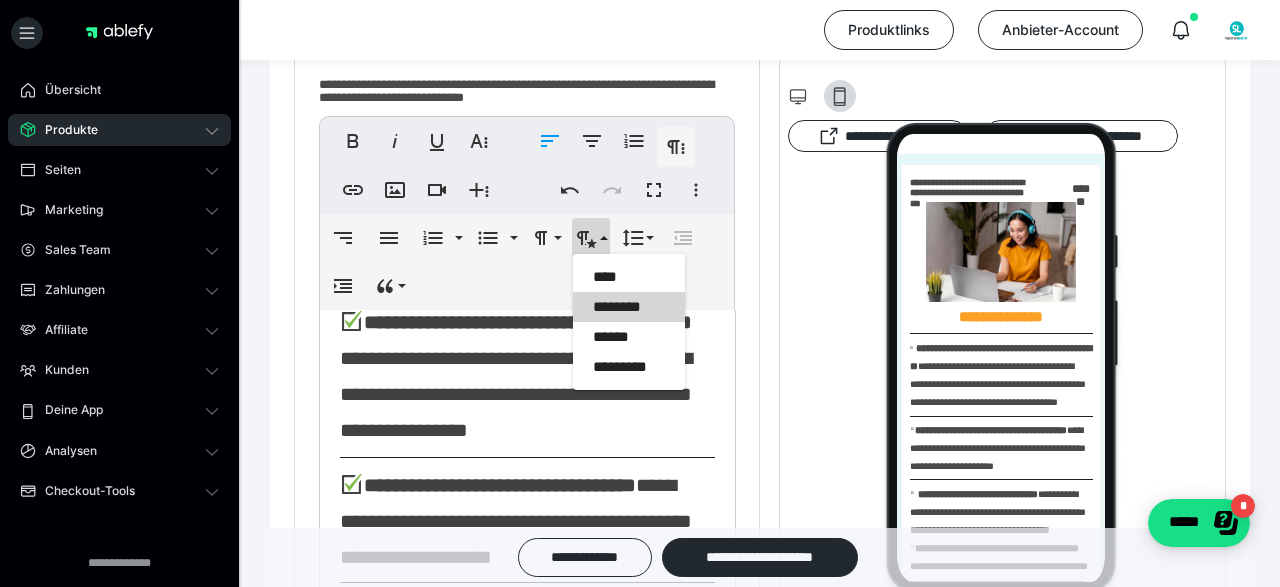 click on "********" at bounding box center (629, 307) 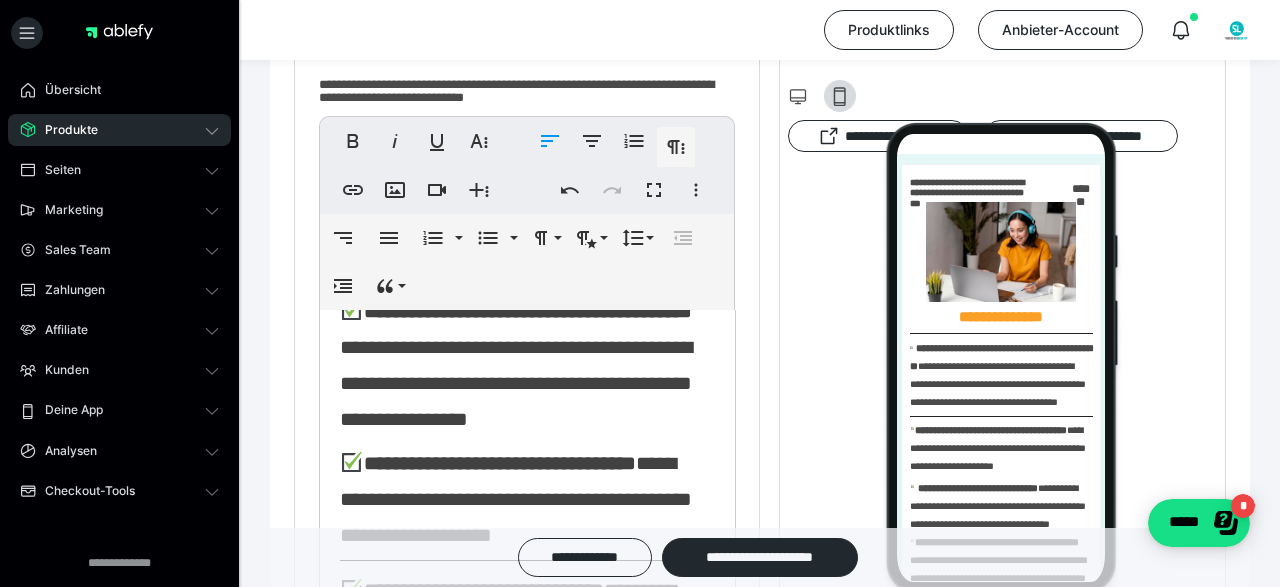 click on "**********" at bounding box center [527, 262] 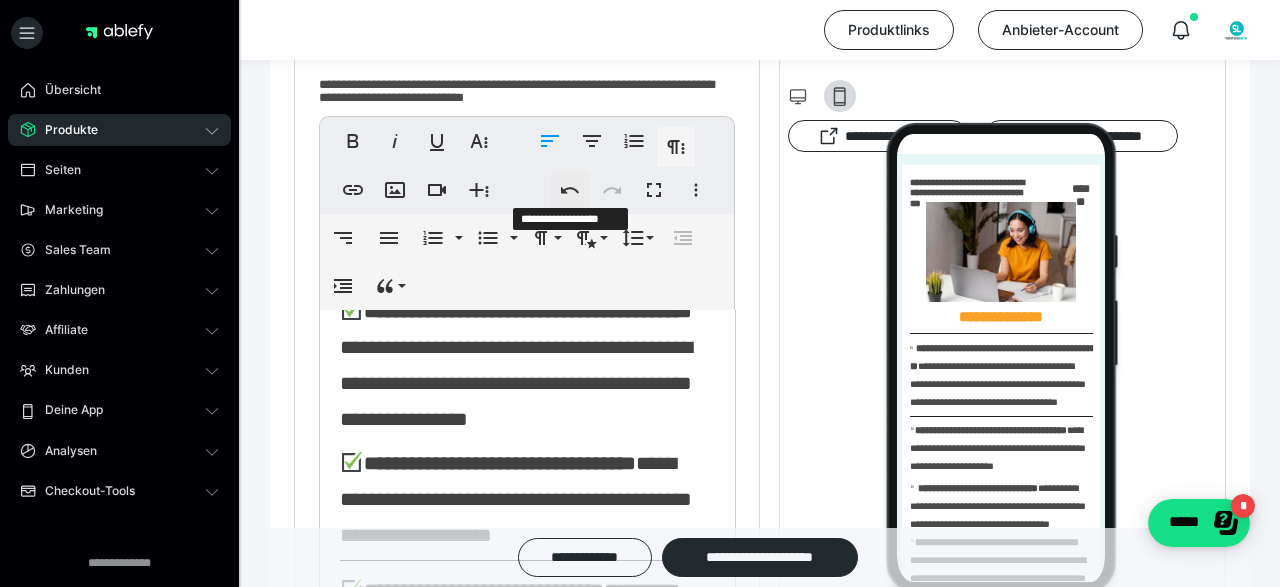 click 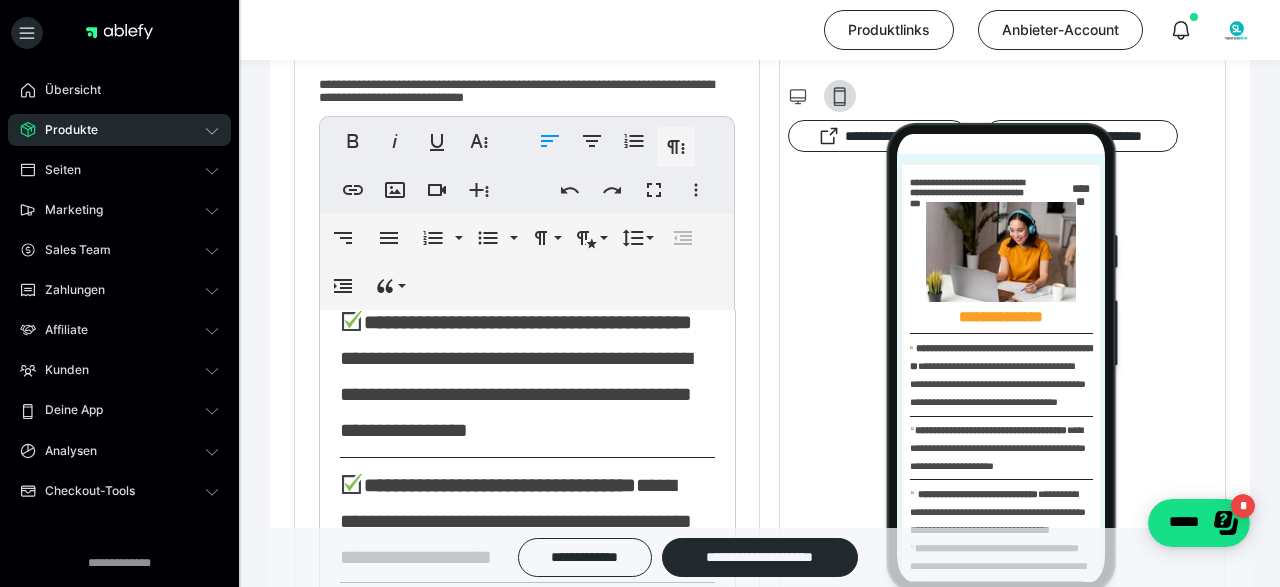 click on "**********" at bounding box center (527, 321) 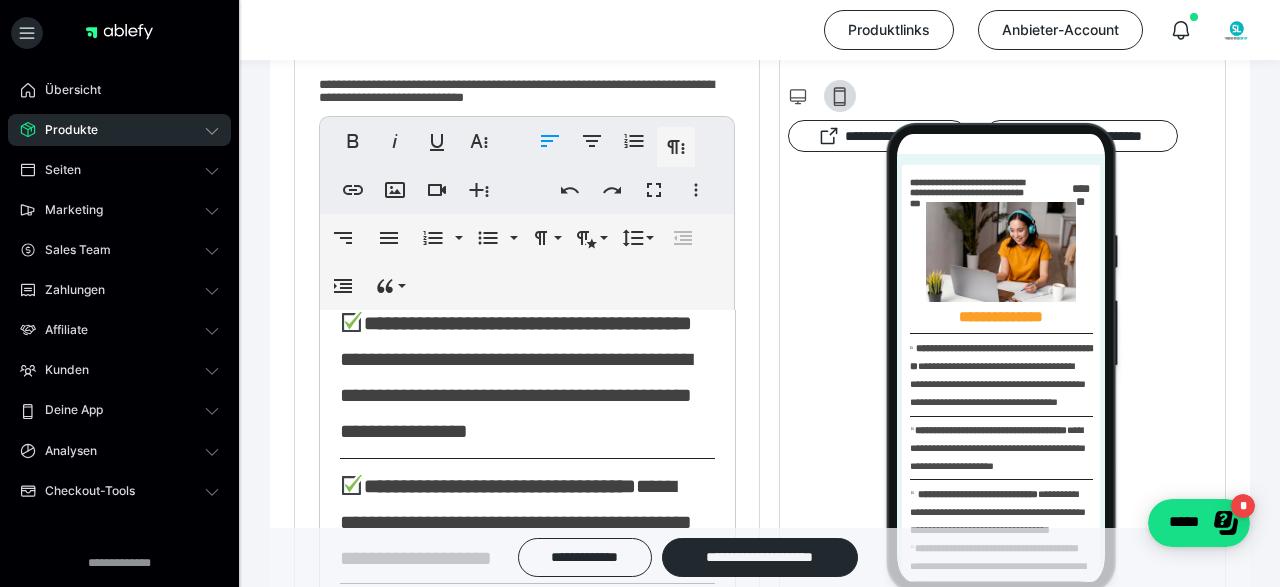 scroll, scrollTop: 700, scrollLeft: 0, axis: vertical 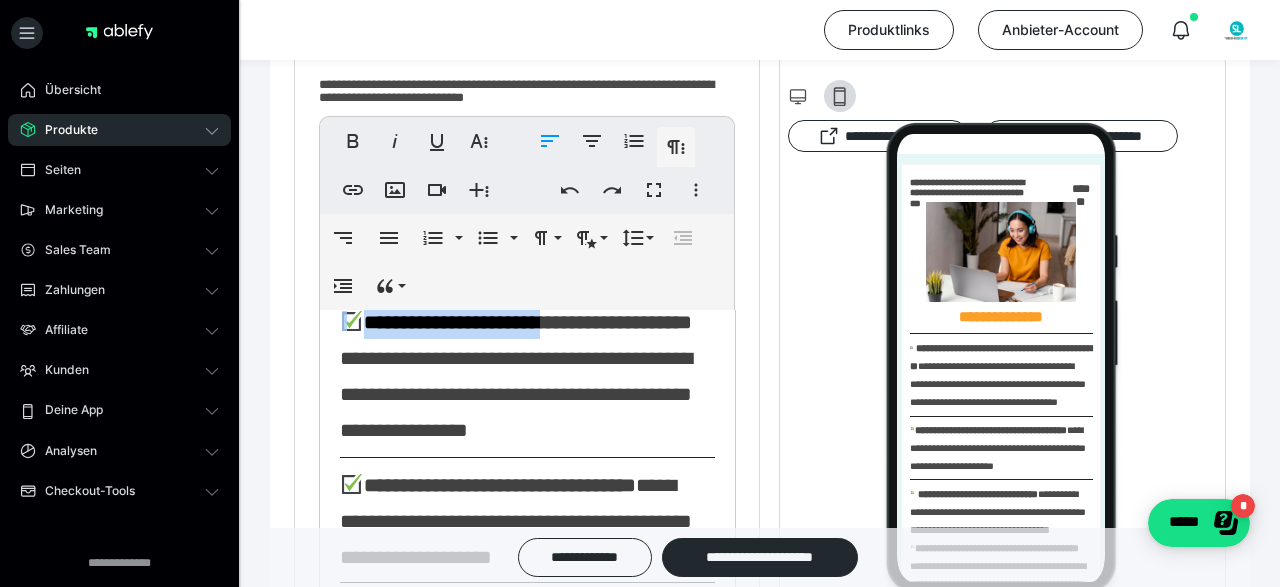 drag, startPoint x: 343, startPoint y: 447, endPoint x: 594, endPoint y: 461, distance: 251.39014 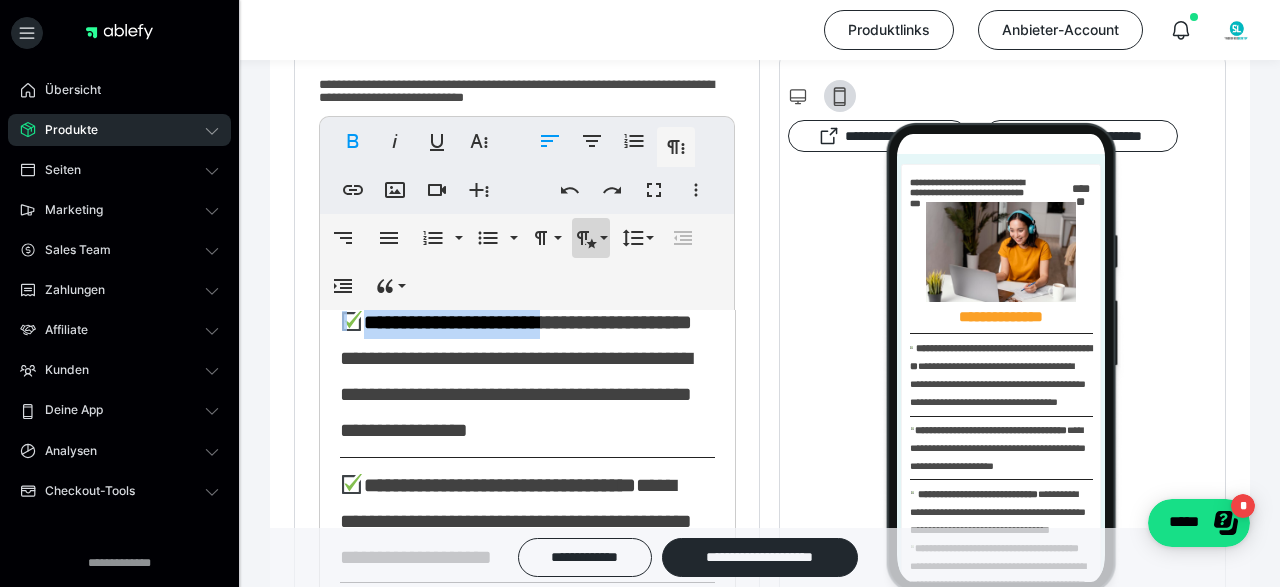 click on "**********" at bounding box center (591, 238) 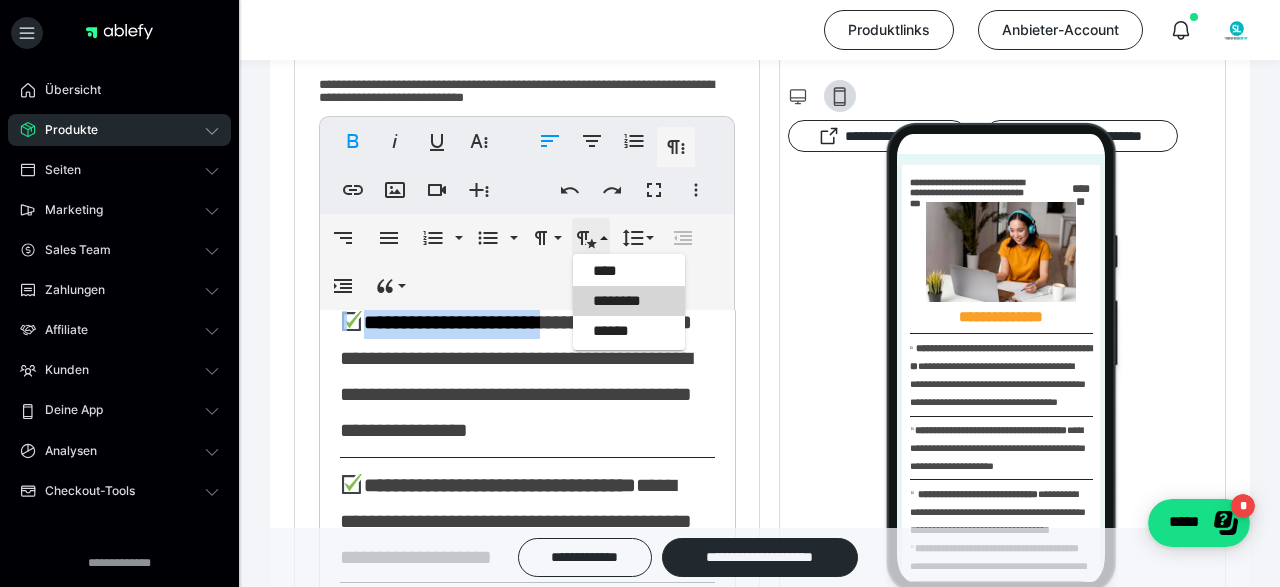 scroll, scrollTop: 0, scrollLeft: 0, axis: both 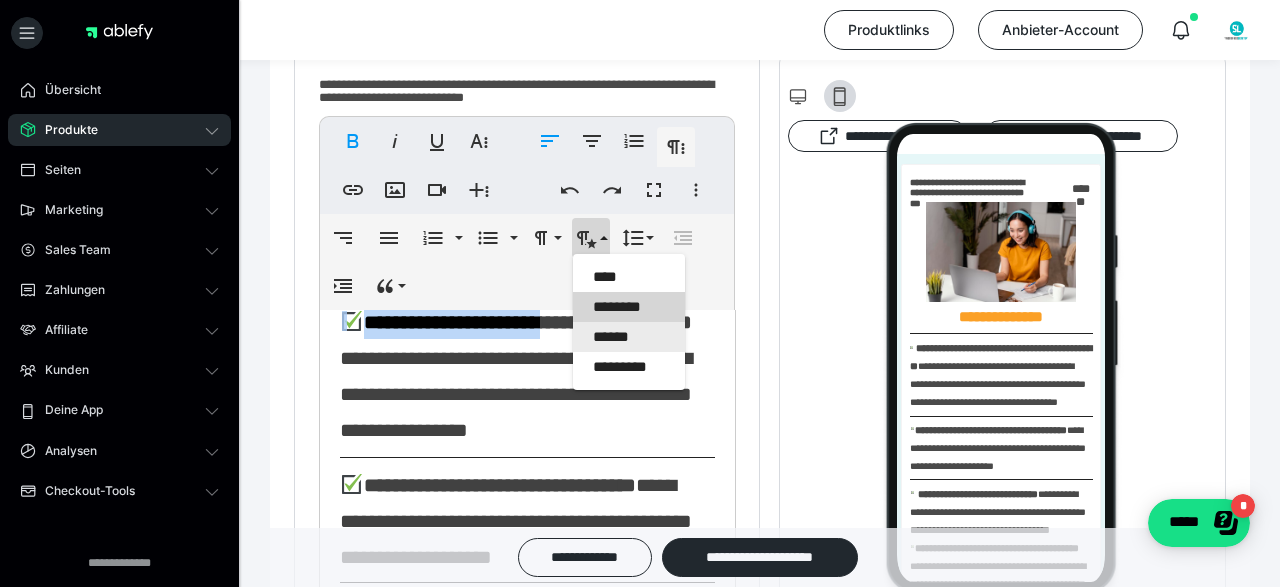 click on "******" at bounding box center (629, 337) 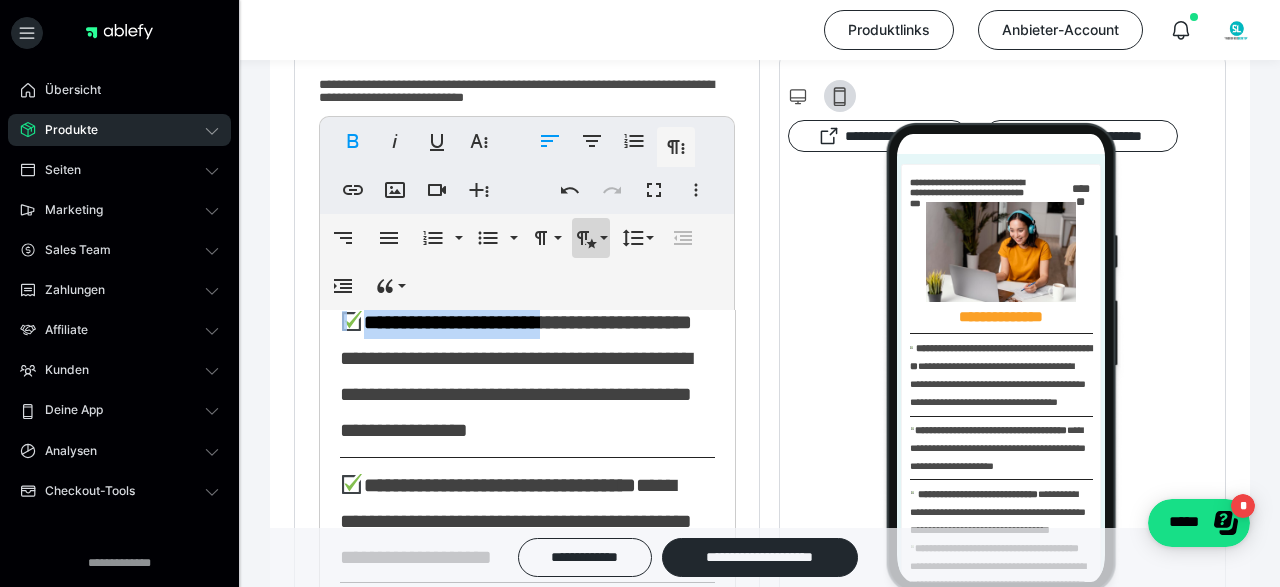 click 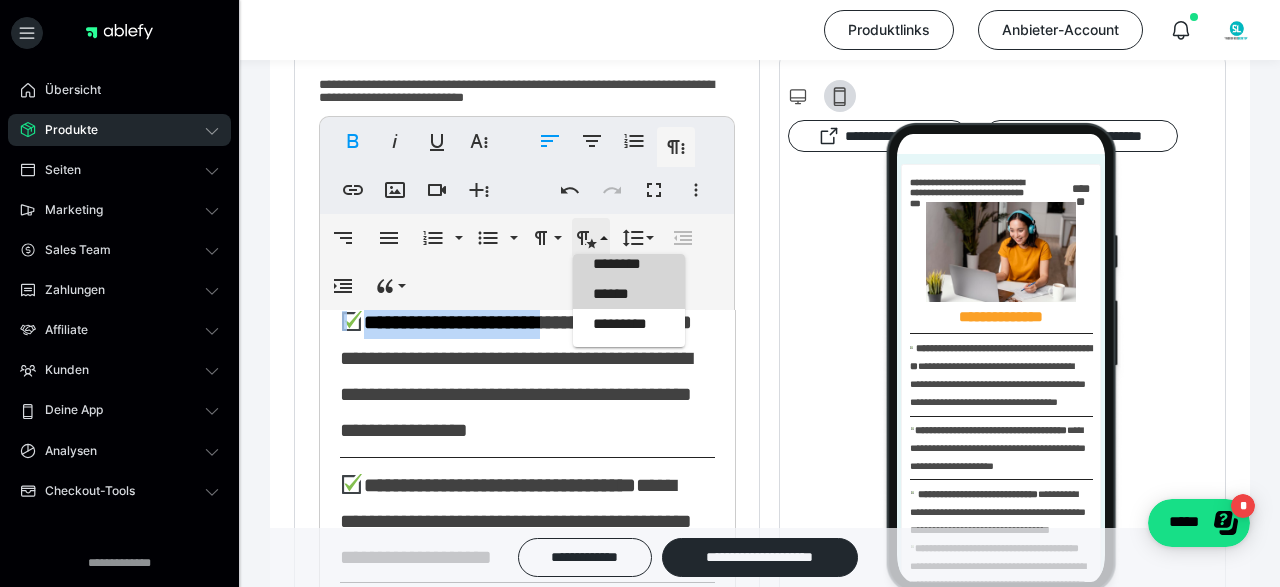 scroll, scrollTop: 0, scrollLeft: 0, axis: both 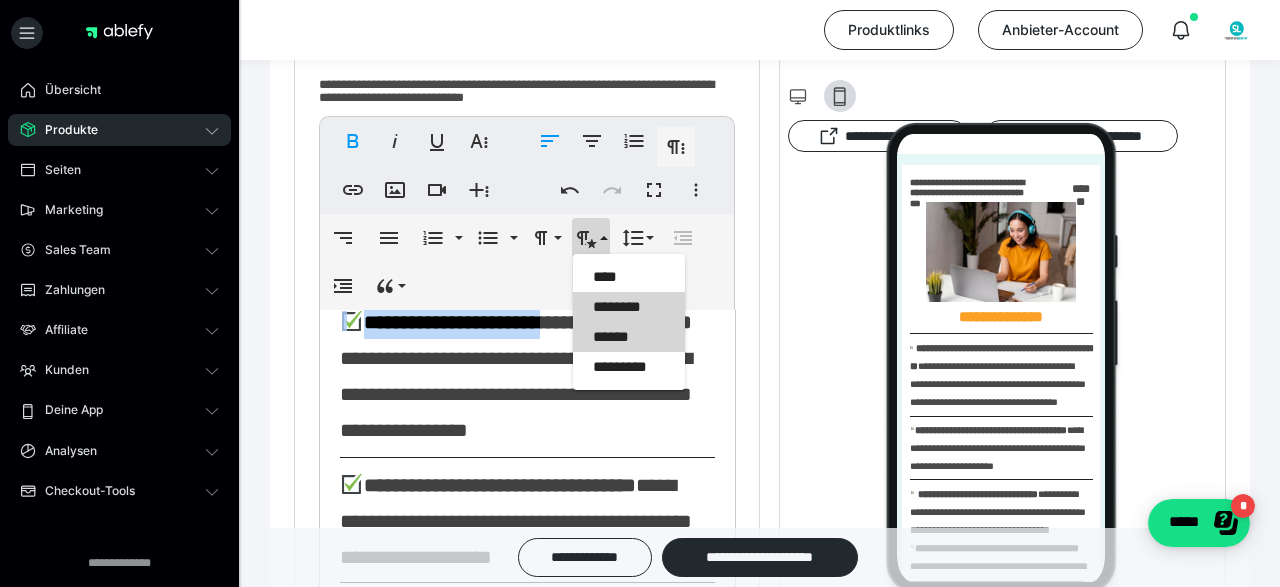 click on "********" at bounding box center [629, 307] 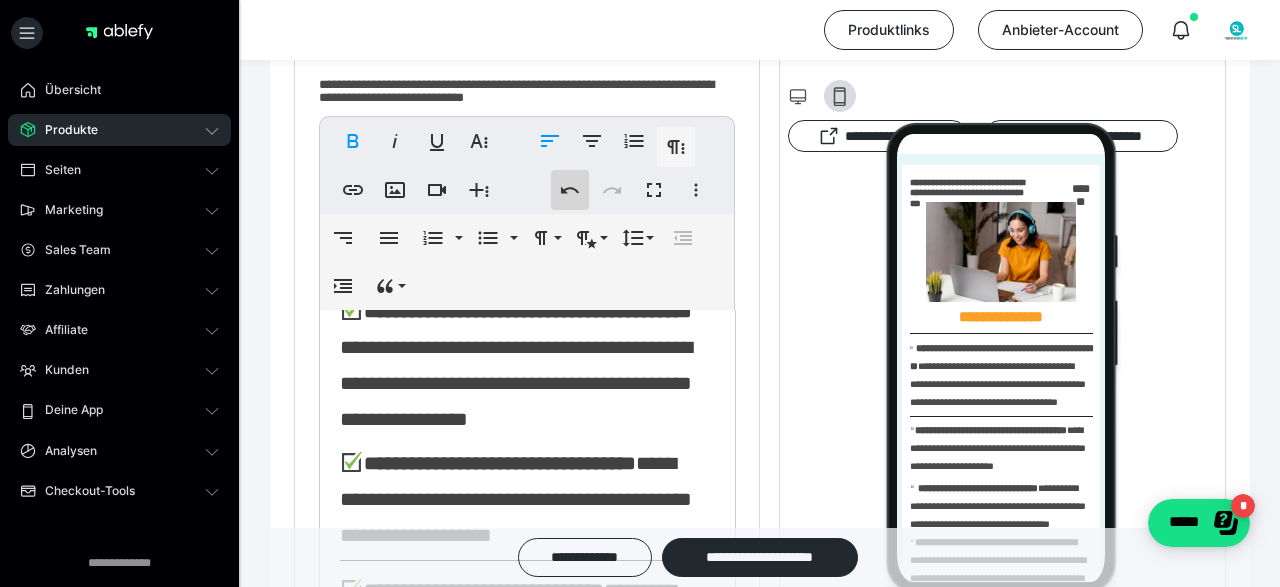 click 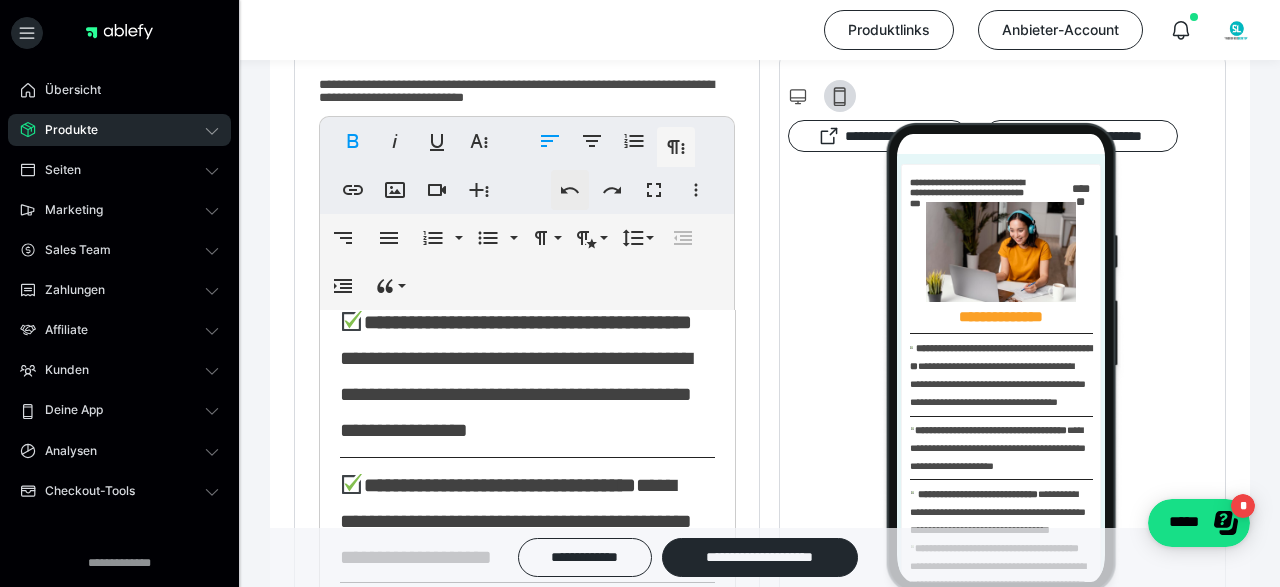 click 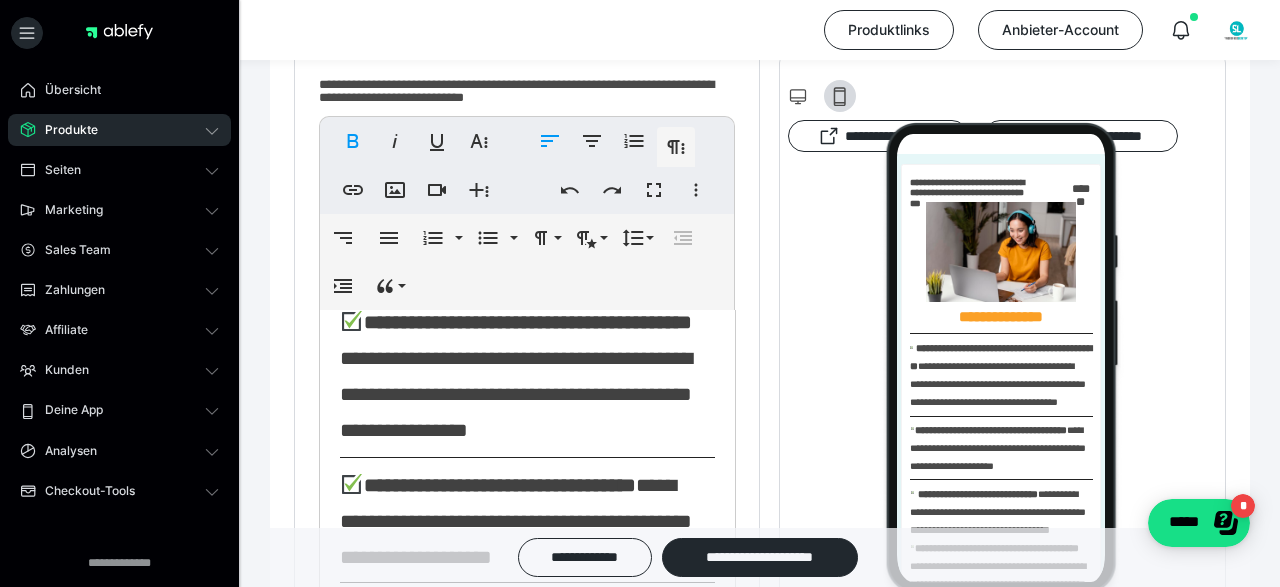click on "**********" at bounding box center [527, 321] 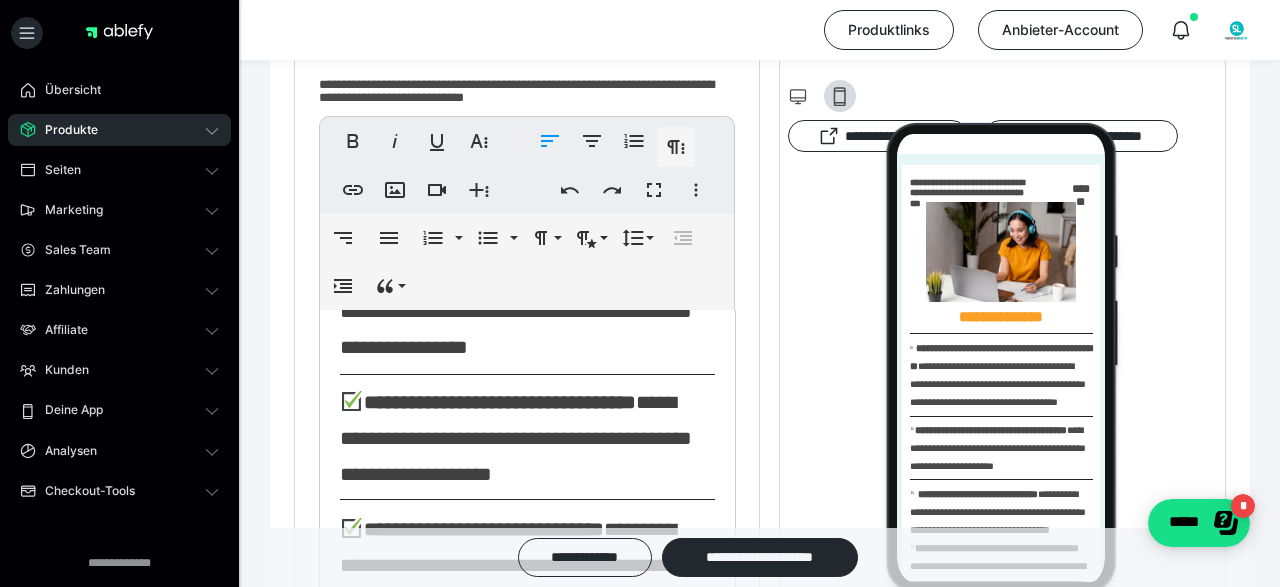 scroll, scrollTop: 800, scrollLeft: 0, axis: vertical 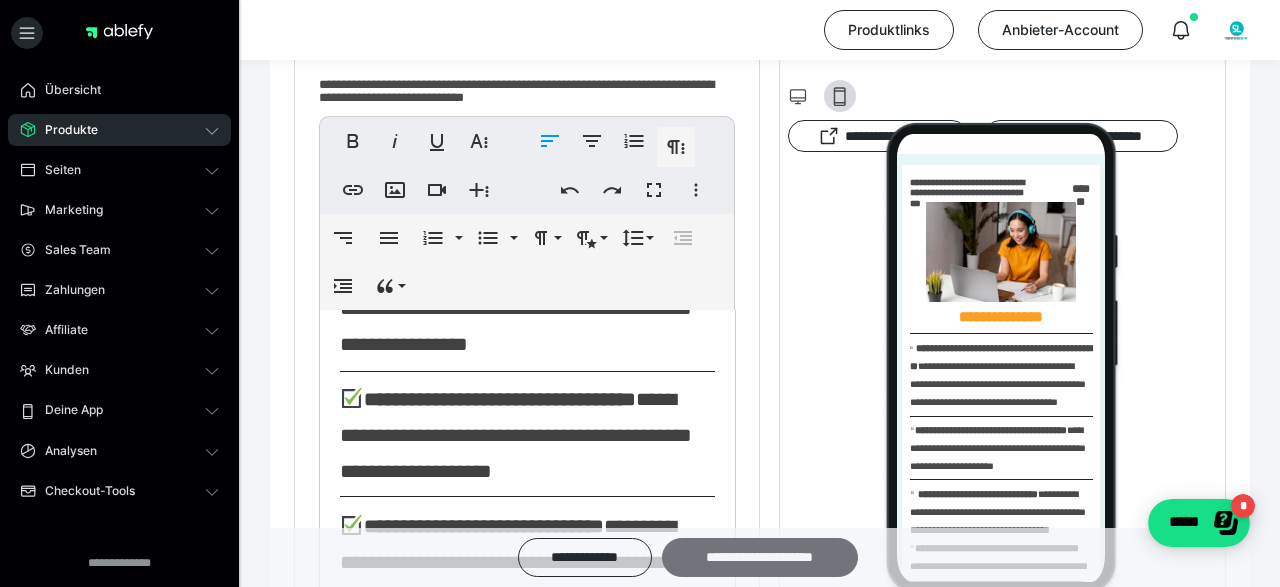 click on "**********" at bounding box center [760, 557] 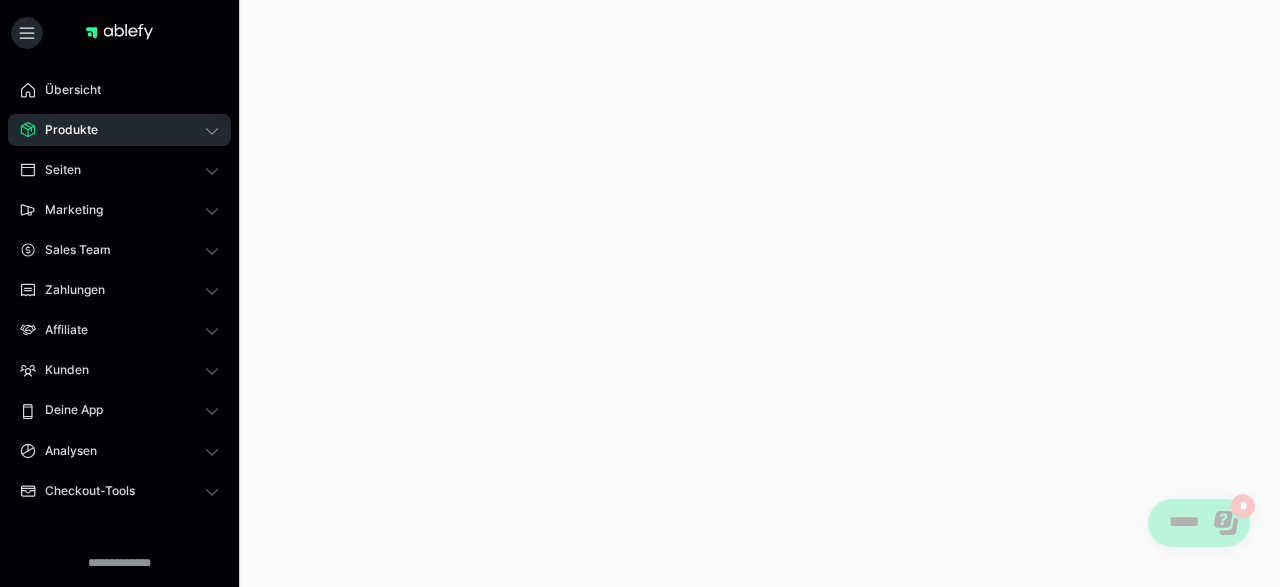 scroll, scrollTop: 0, scrollLeft: 0, axis: both 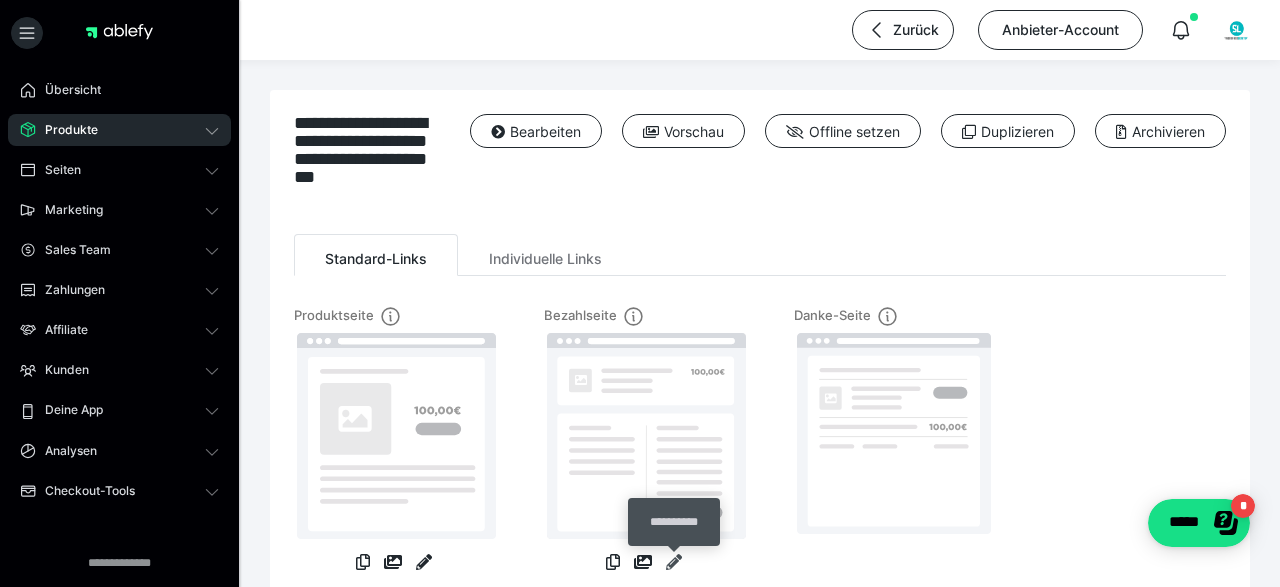 click at bounding box center (674, 562) 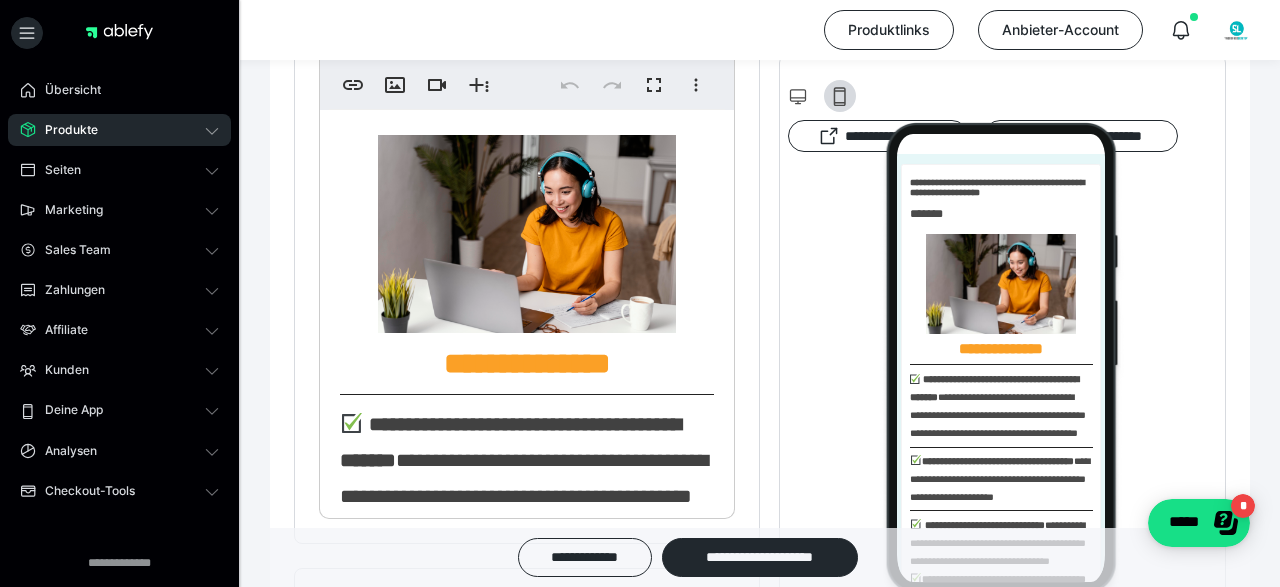 scroll, scrollTop: 0, scrollLeft: 0, axis: both 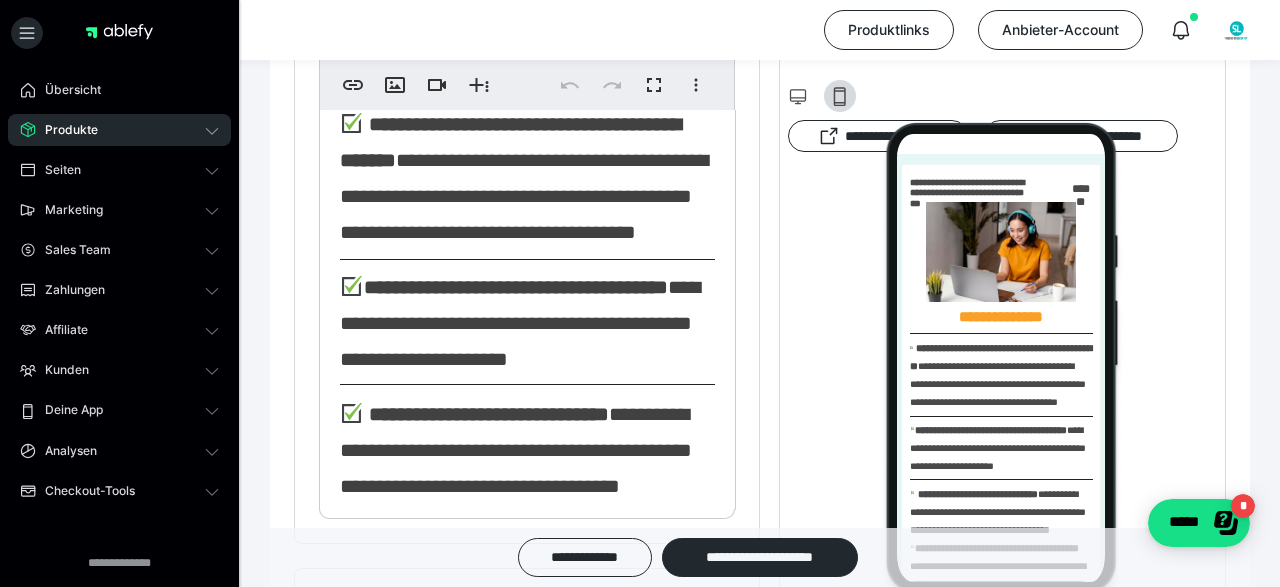 click on "**********" at bounding box center (504, 287) 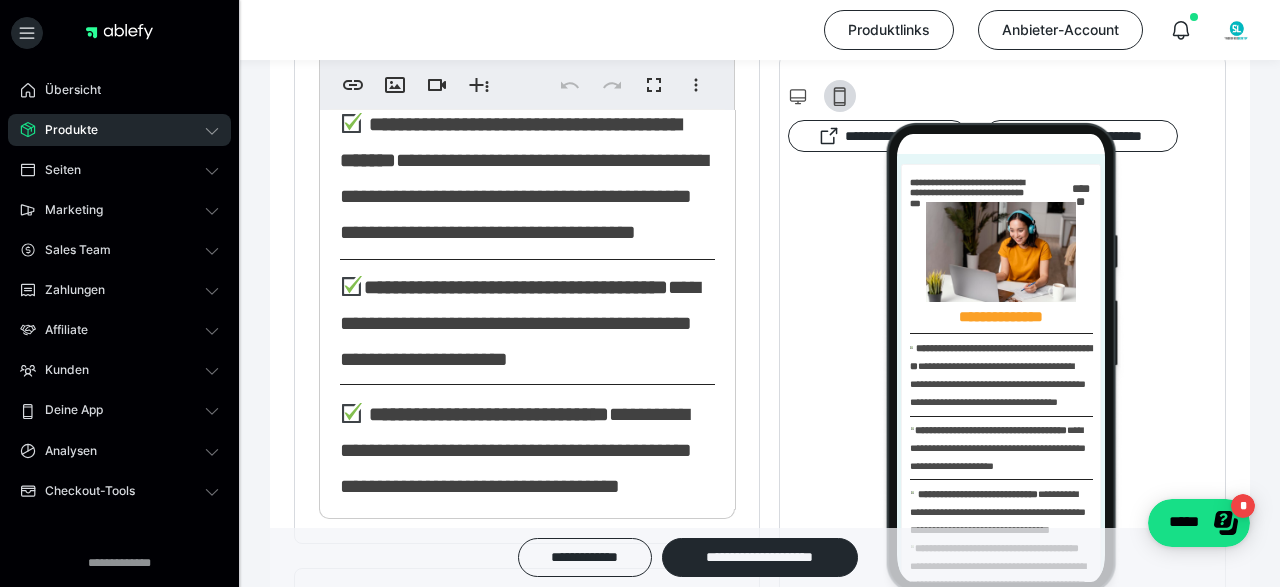 type 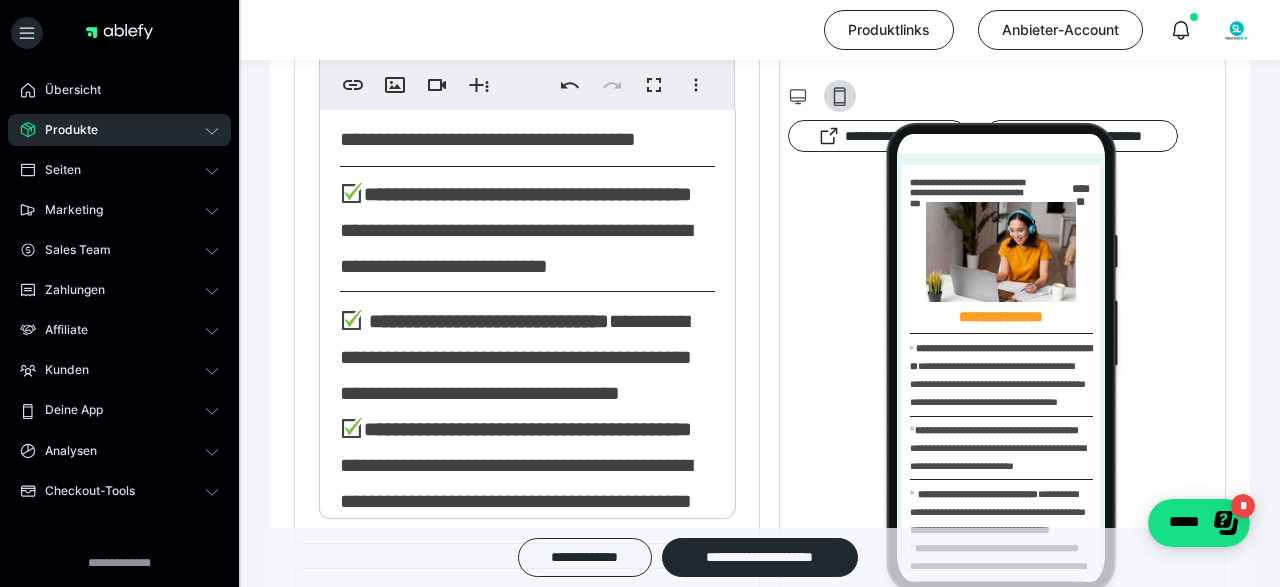 scroll, scrollTop: 400, scrollLeft: 0, axis: vertical 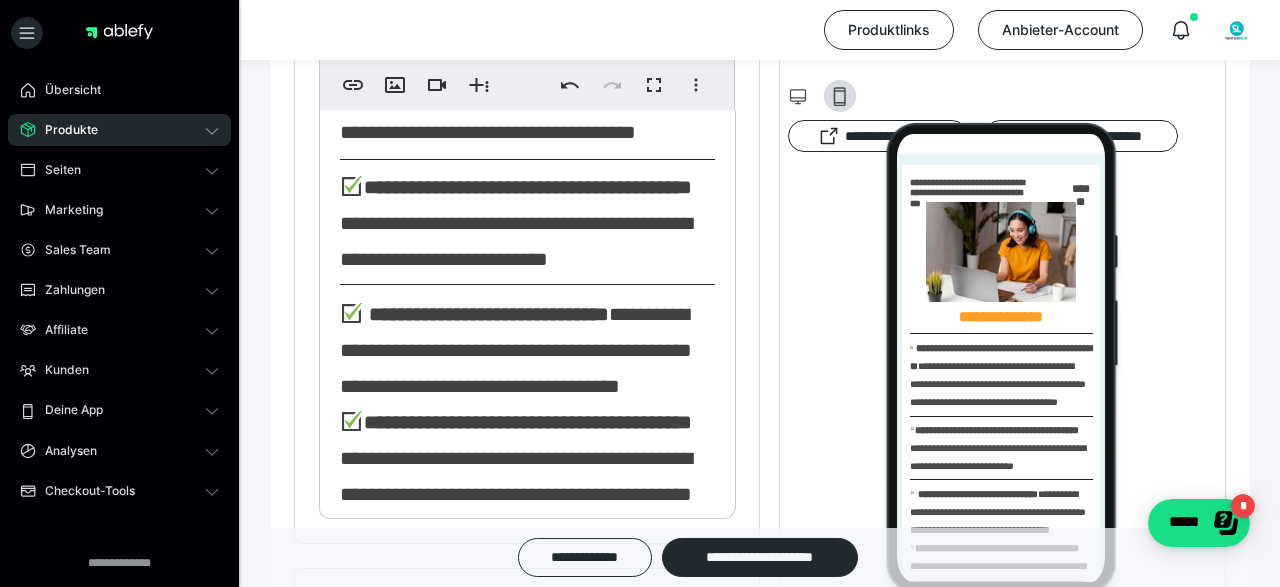 click on "**********" at bounding box center [489, 314] 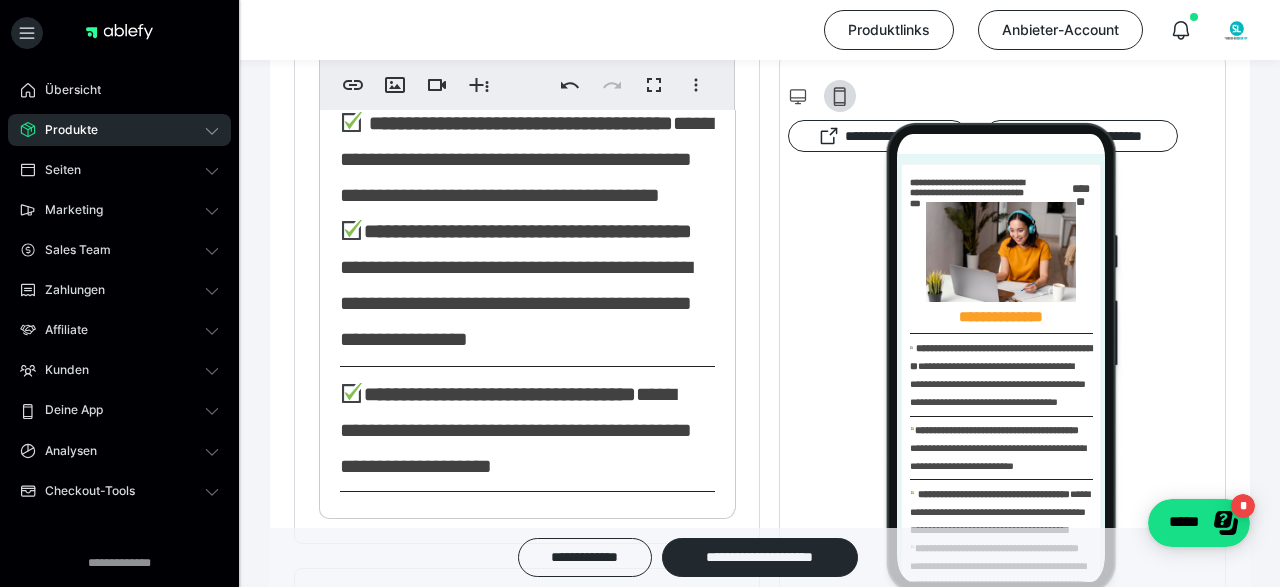 scroll, scrollTop: 600, scrollLeft: 0, axis: vertical 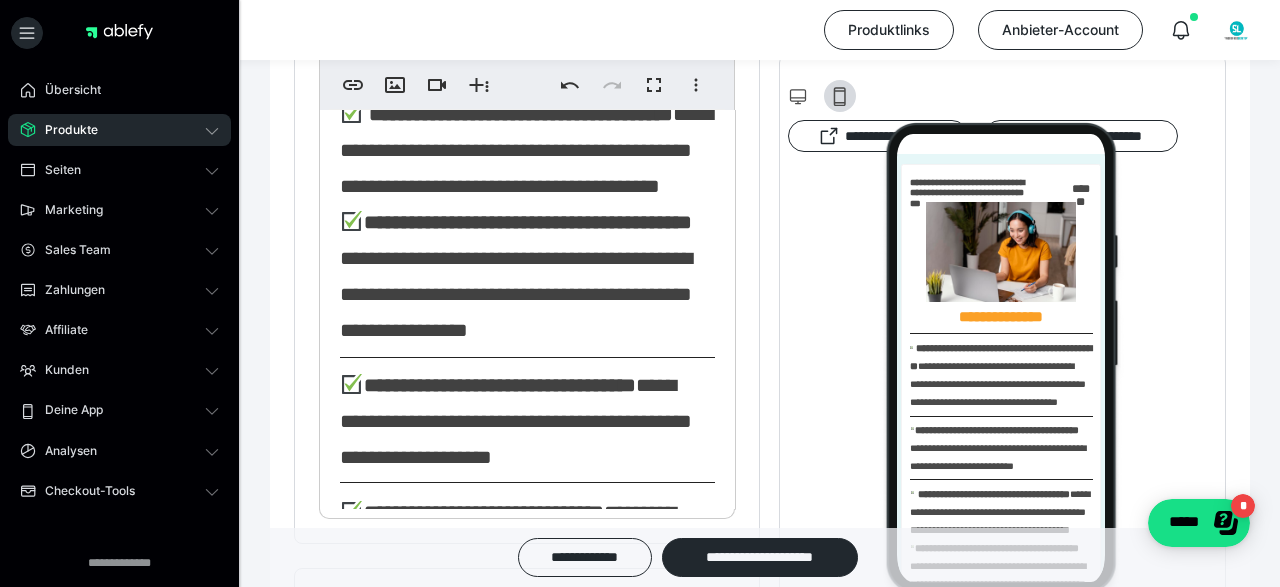 click on "**********" at bounding box center [526, 150] 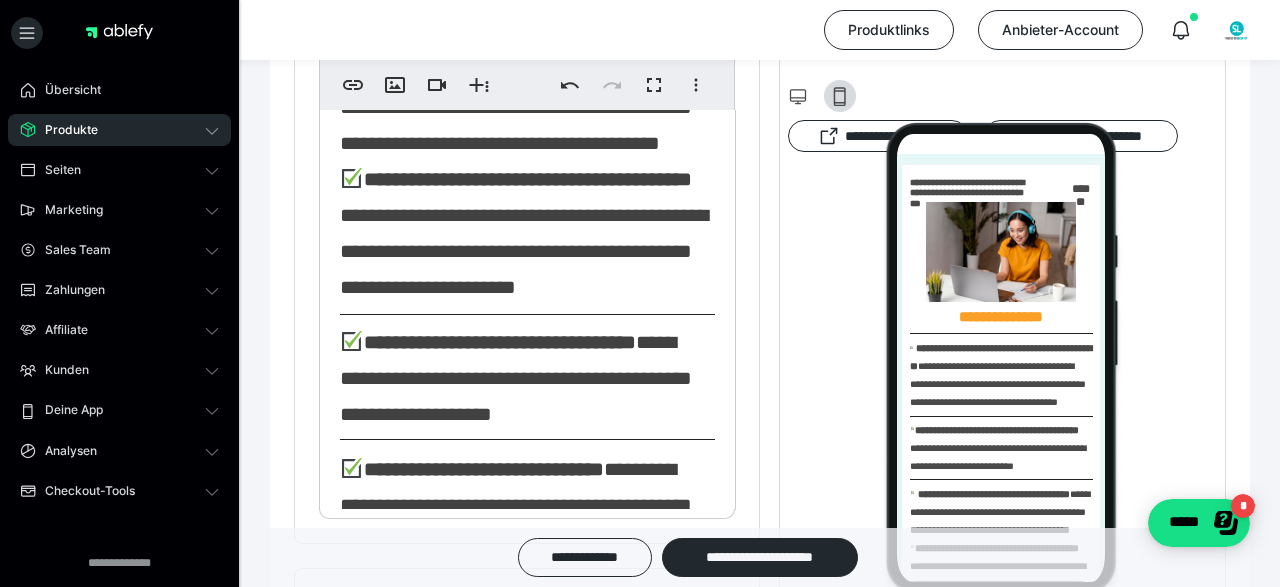 scroll, scrollTop: 500, scrollLeft: 0, axis: vertical 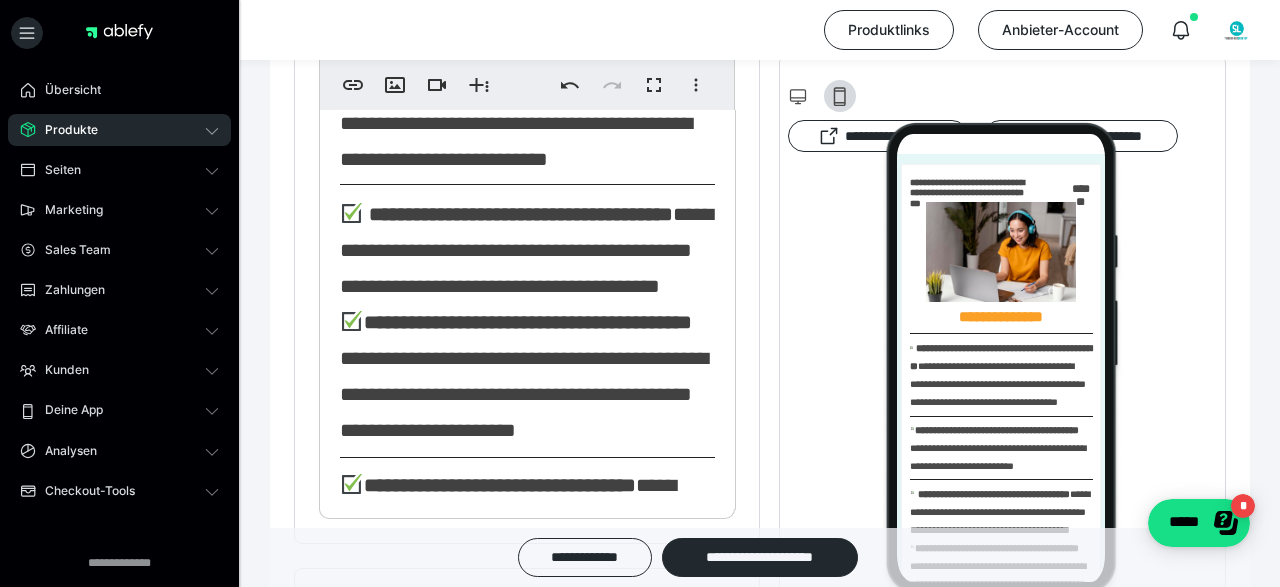 click on "**********" at bounding box center (516, 87) 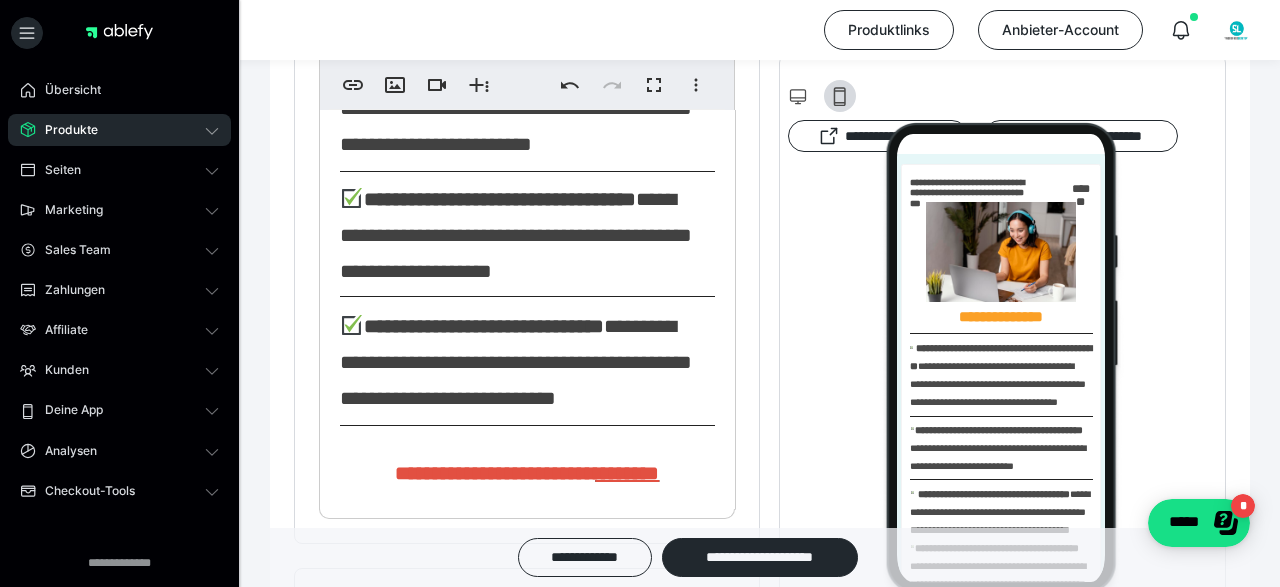 scroll, scrollTop: 900, scrollLeft: 0, axis: vertical 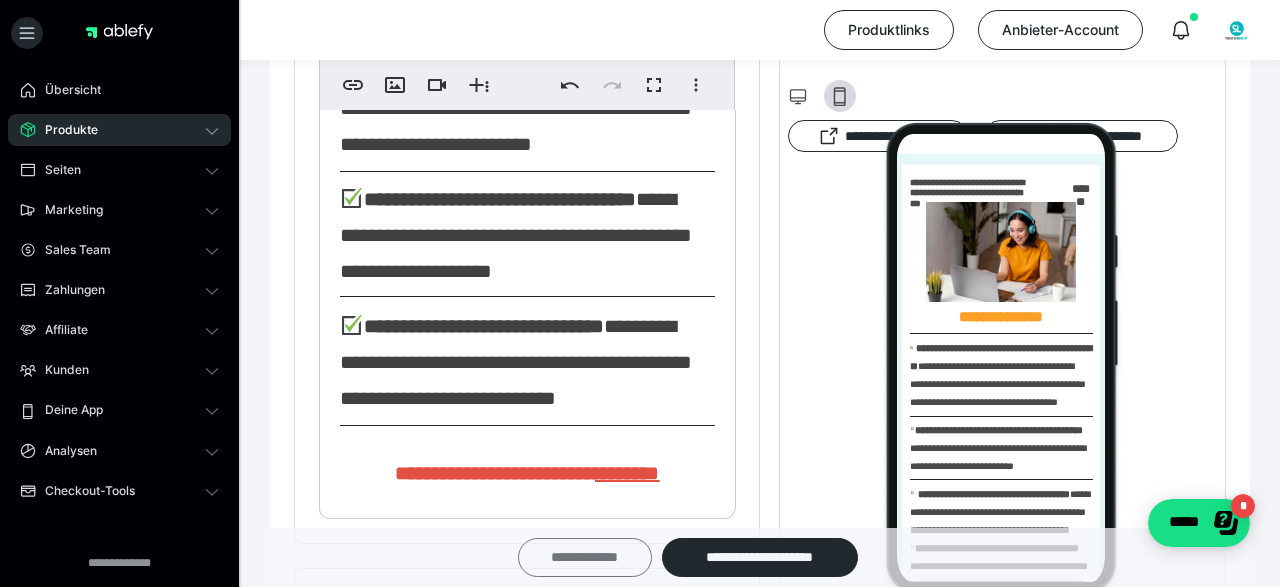 click on "**********" at bounding box center (585, 557) 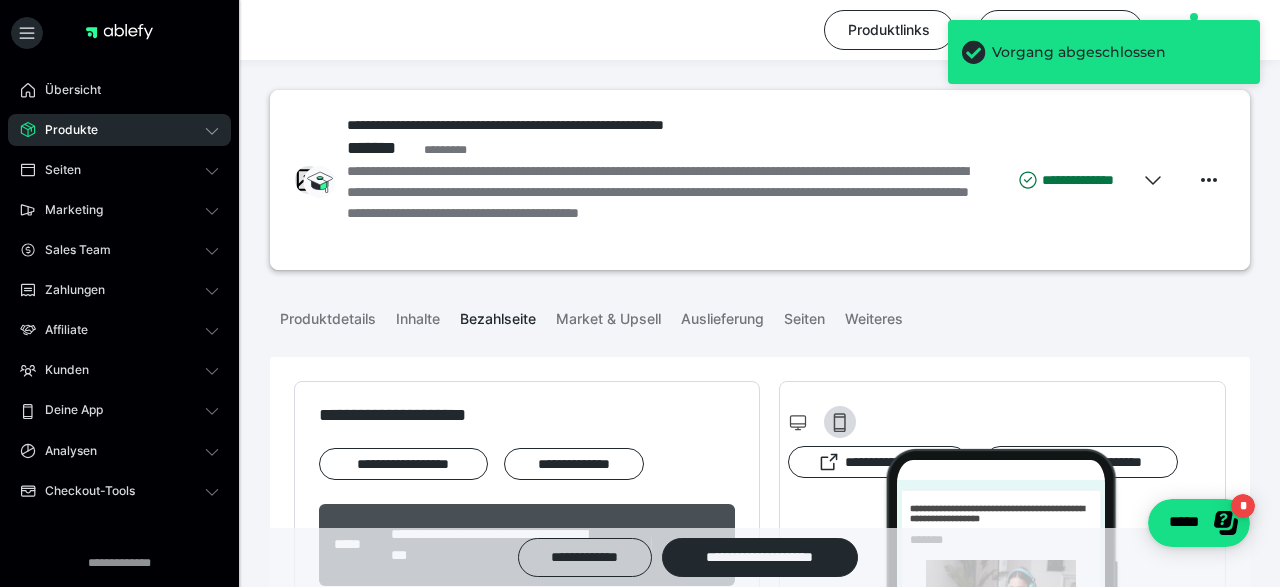 scroll, scrollTop: 0, scrollLeft: 0, axis: both 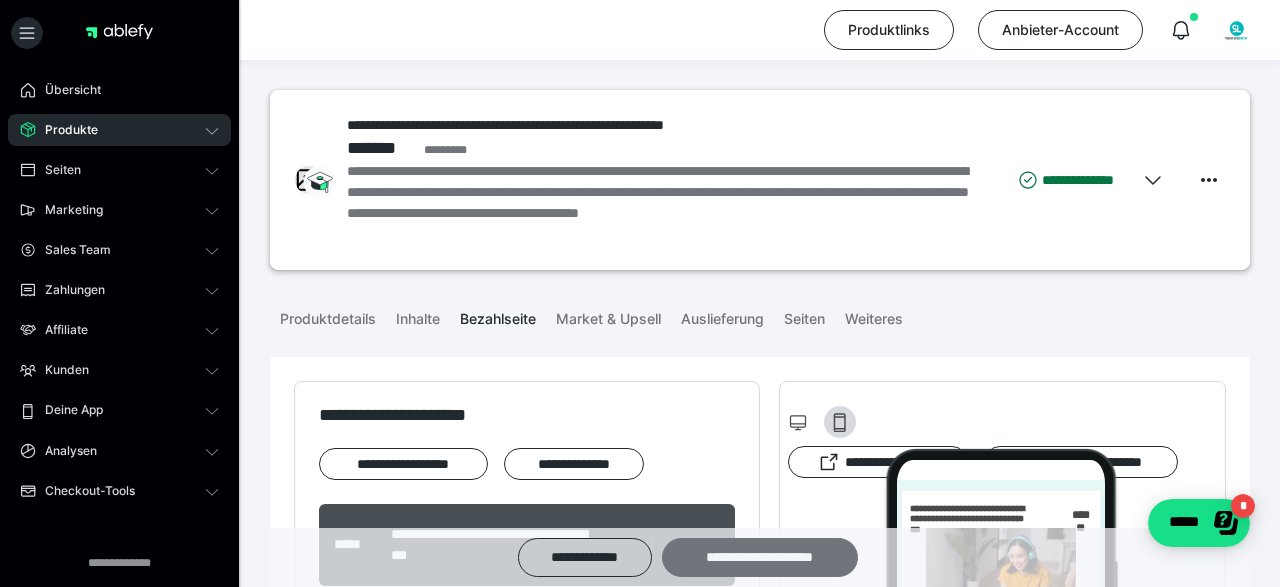click on "**********" at bounding box center [760, 557] 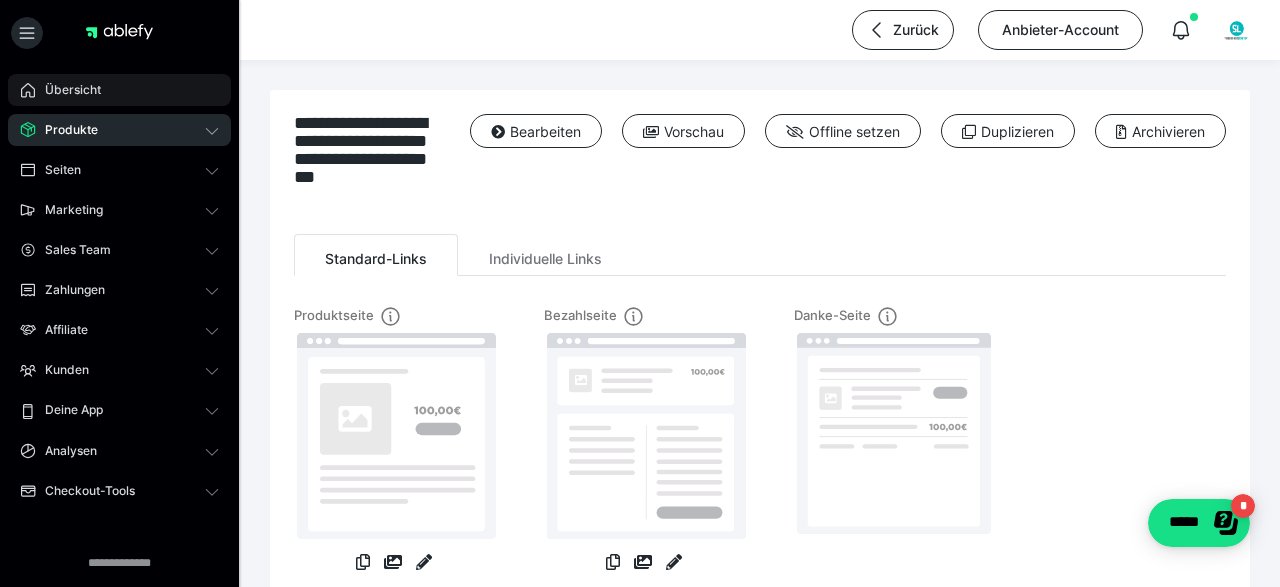 click on "Übersicht" at bounding box center (66, 90) 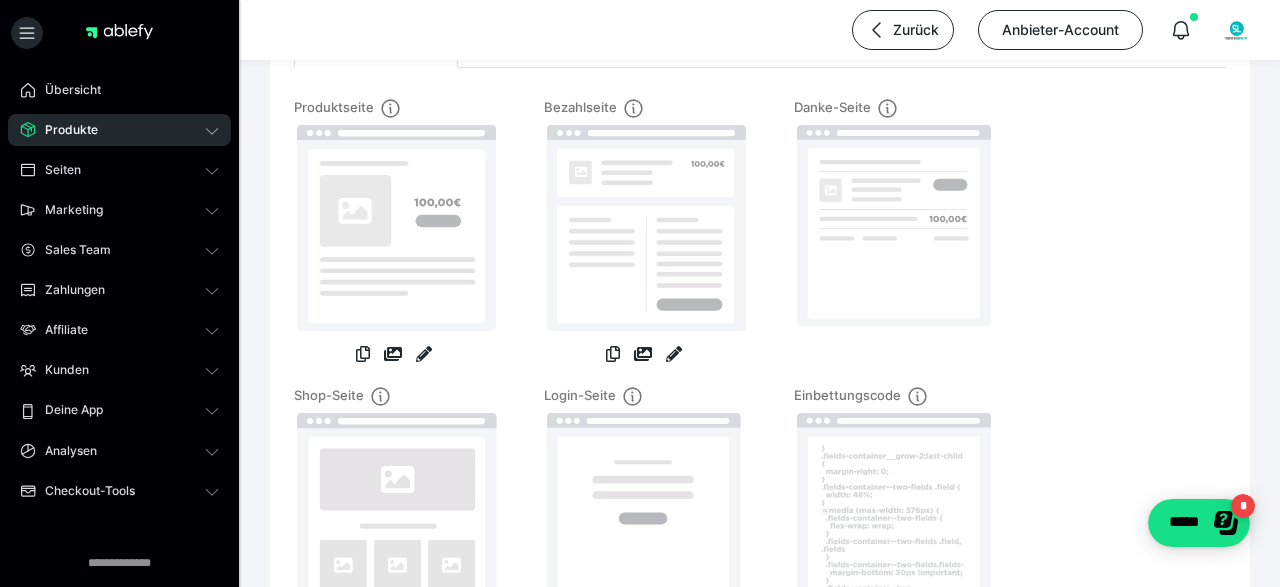 scroll, scrollTop: 208, scrollLeft: 0, axis: vertical 